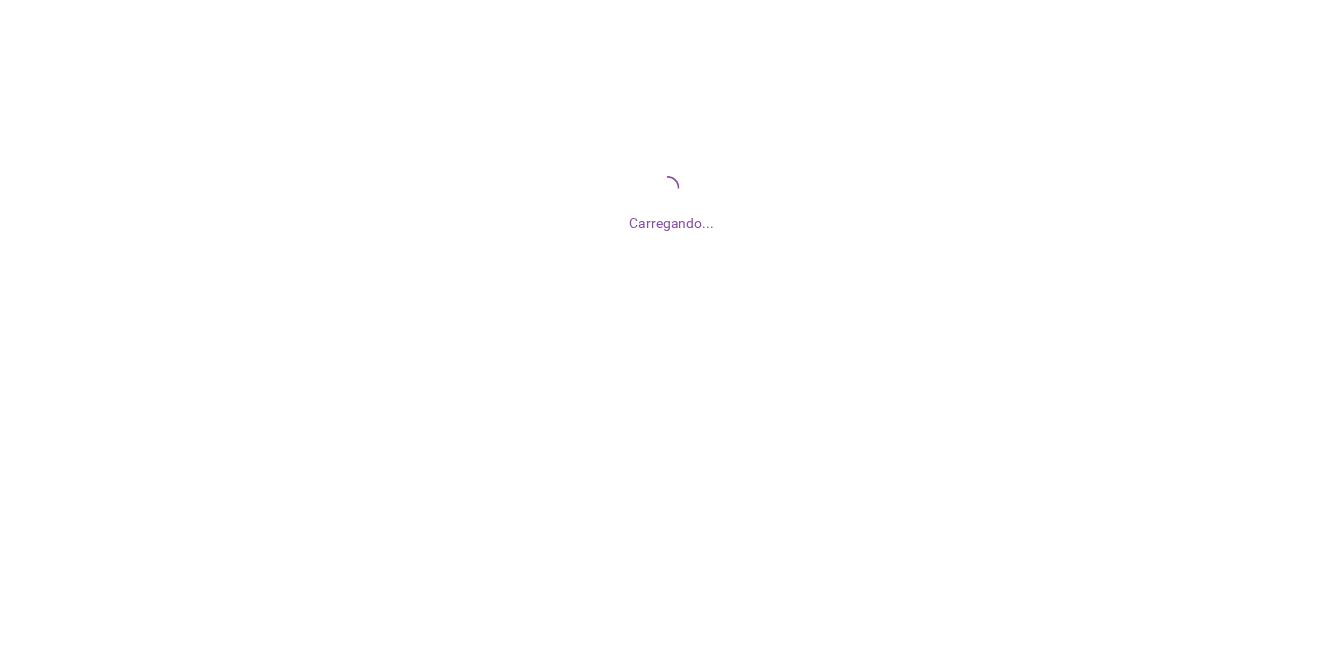 scroll, scrollTop: 0, scrollLeft: 0, axis: both 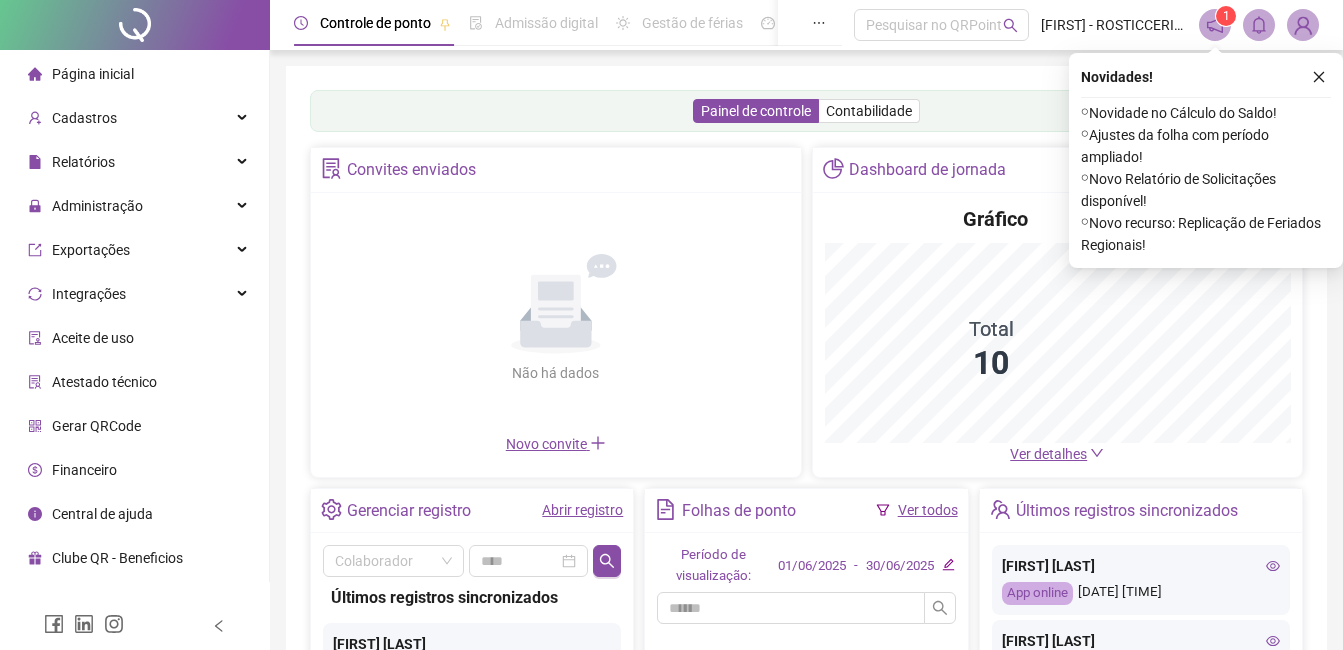 click 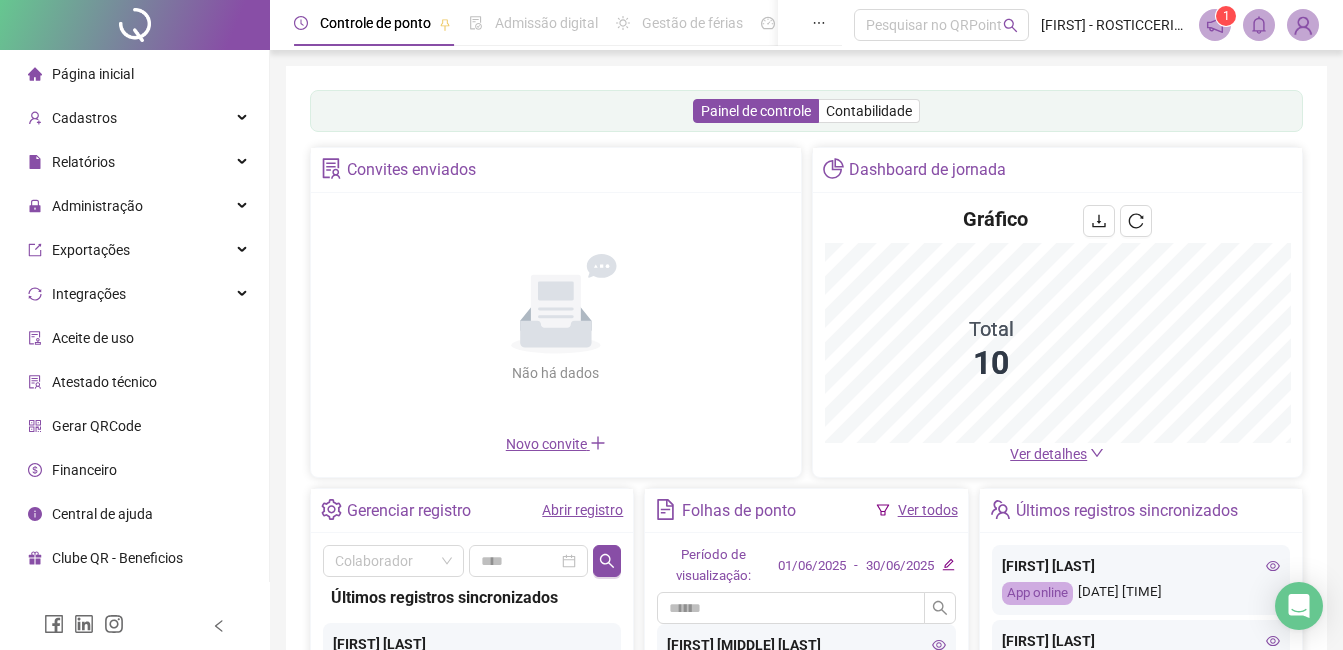 click 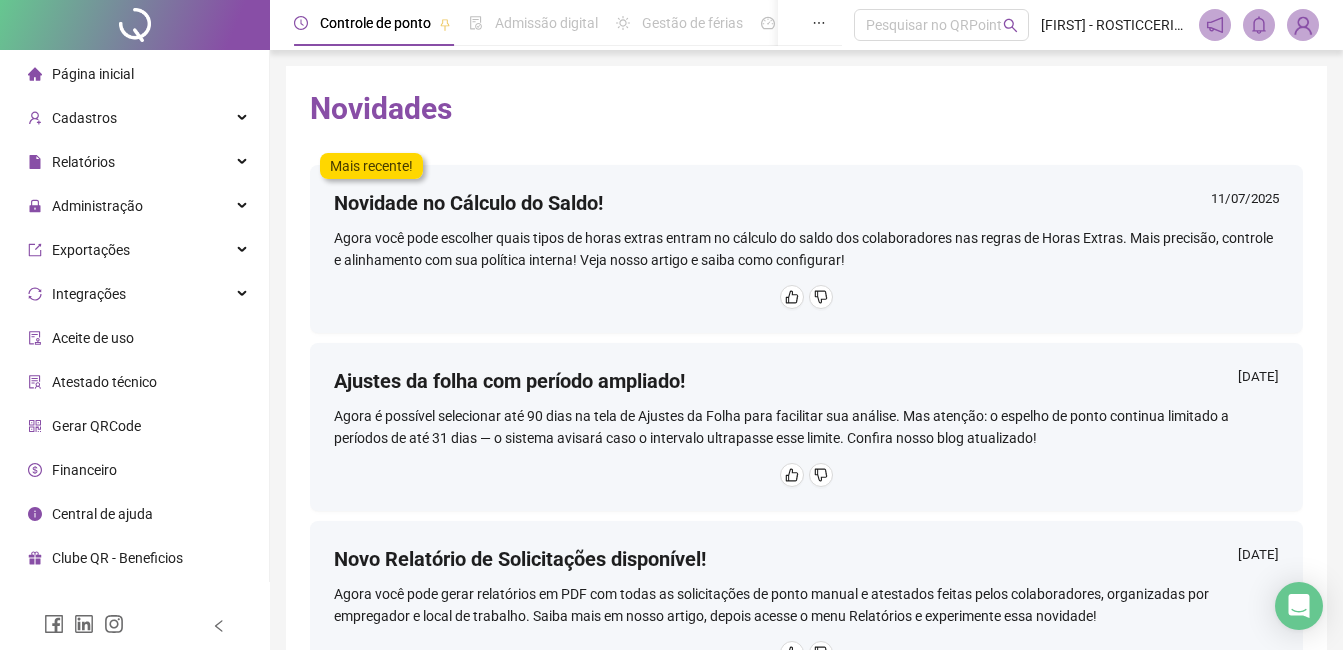 click on "Página inicial" at bounding box center (93, 74) 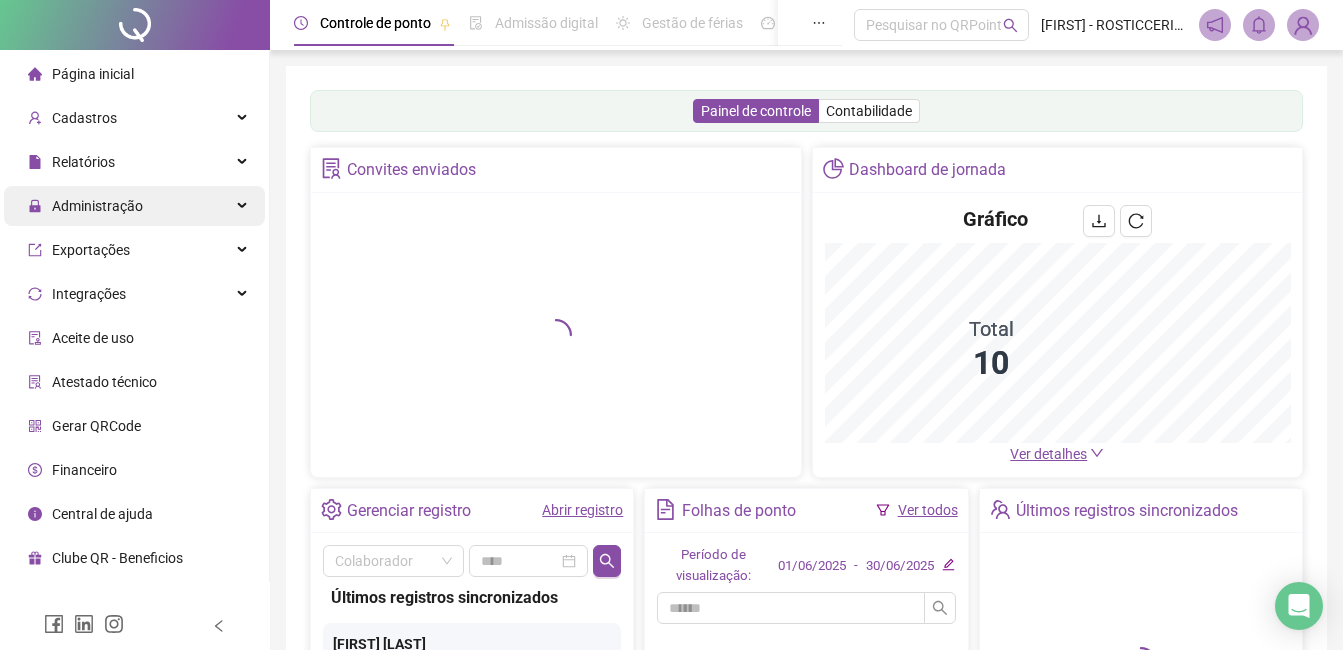 click on "Administração" at bounding box center (97, 206) 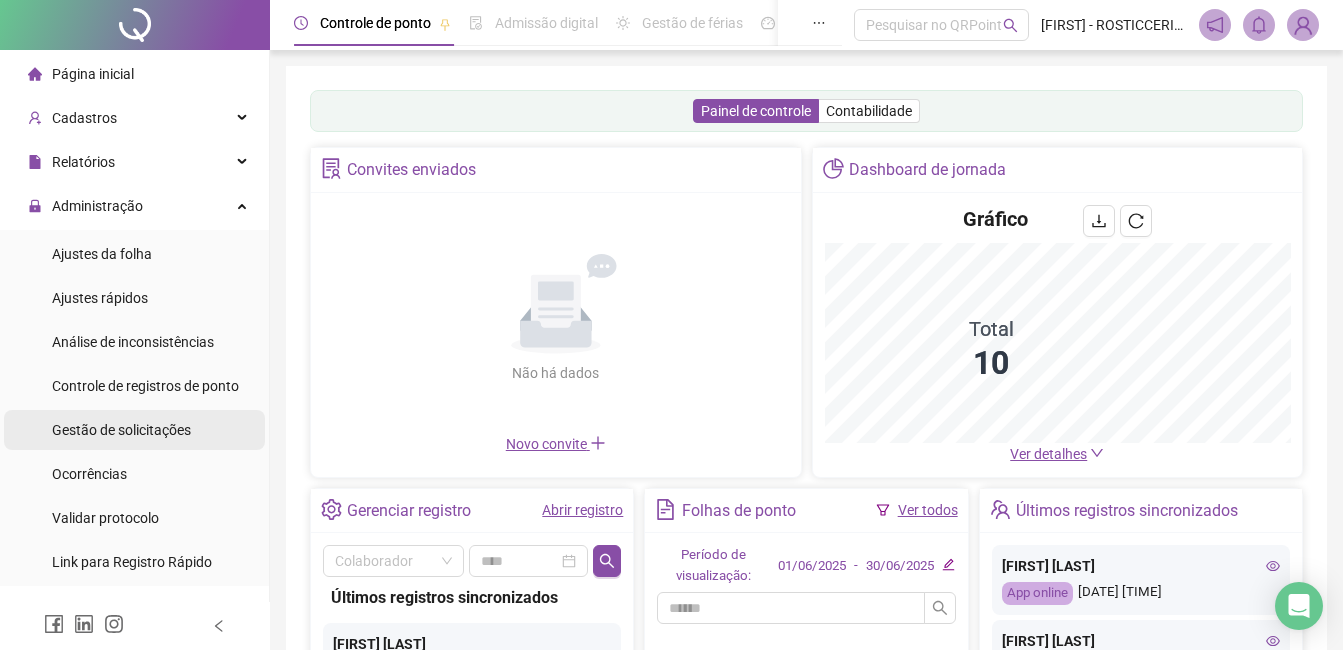 click on "Gestão de solicitações" at bounding box center [121, 430] 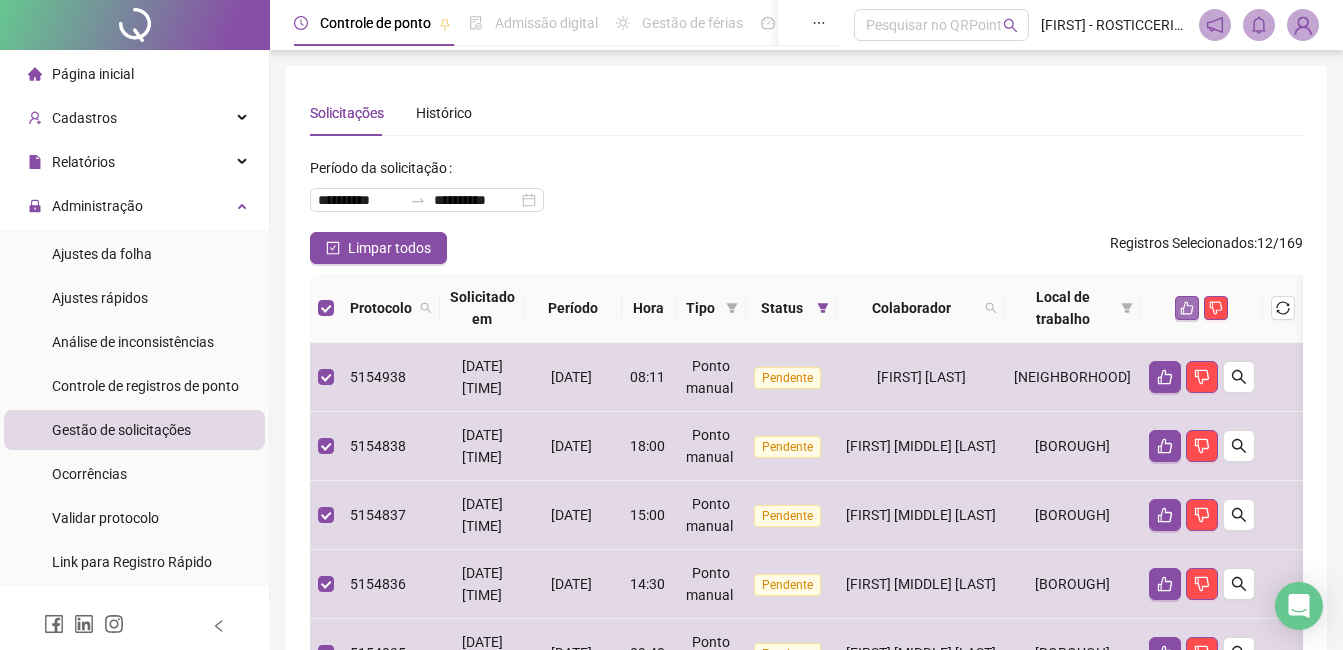 click at bounding box center [1187, 308] 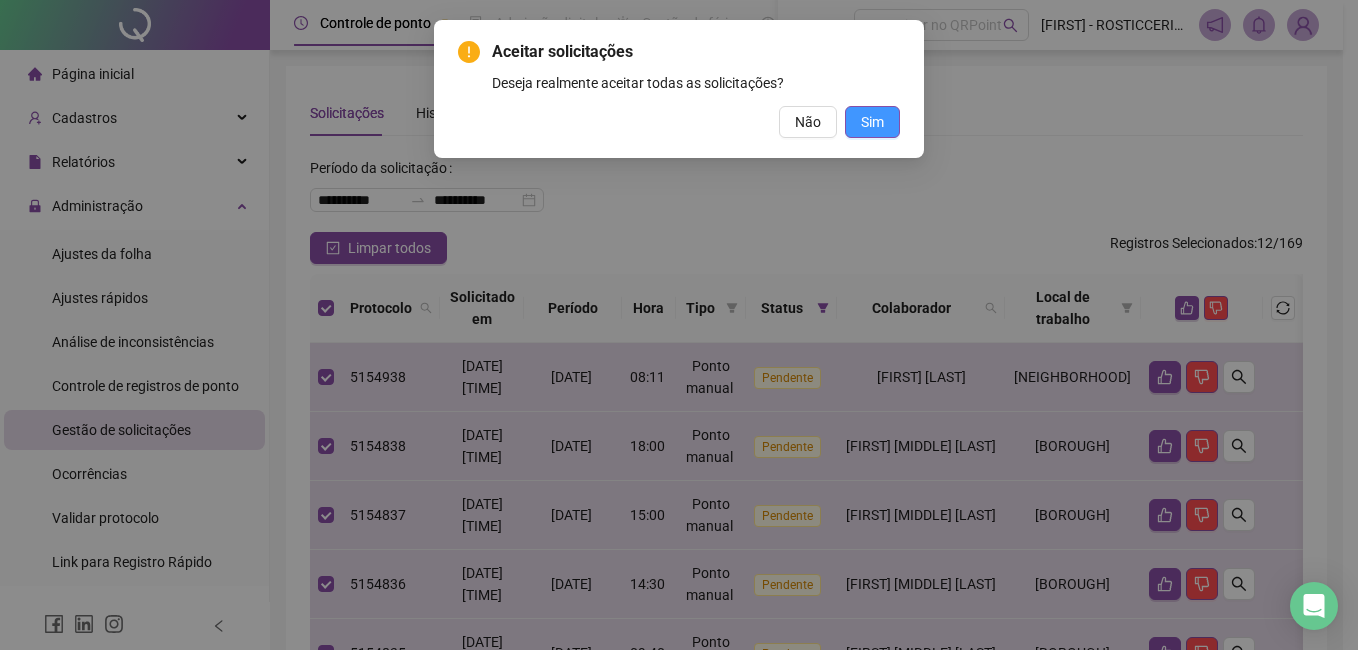 click on "Sim" at bounding box center [872, 122] 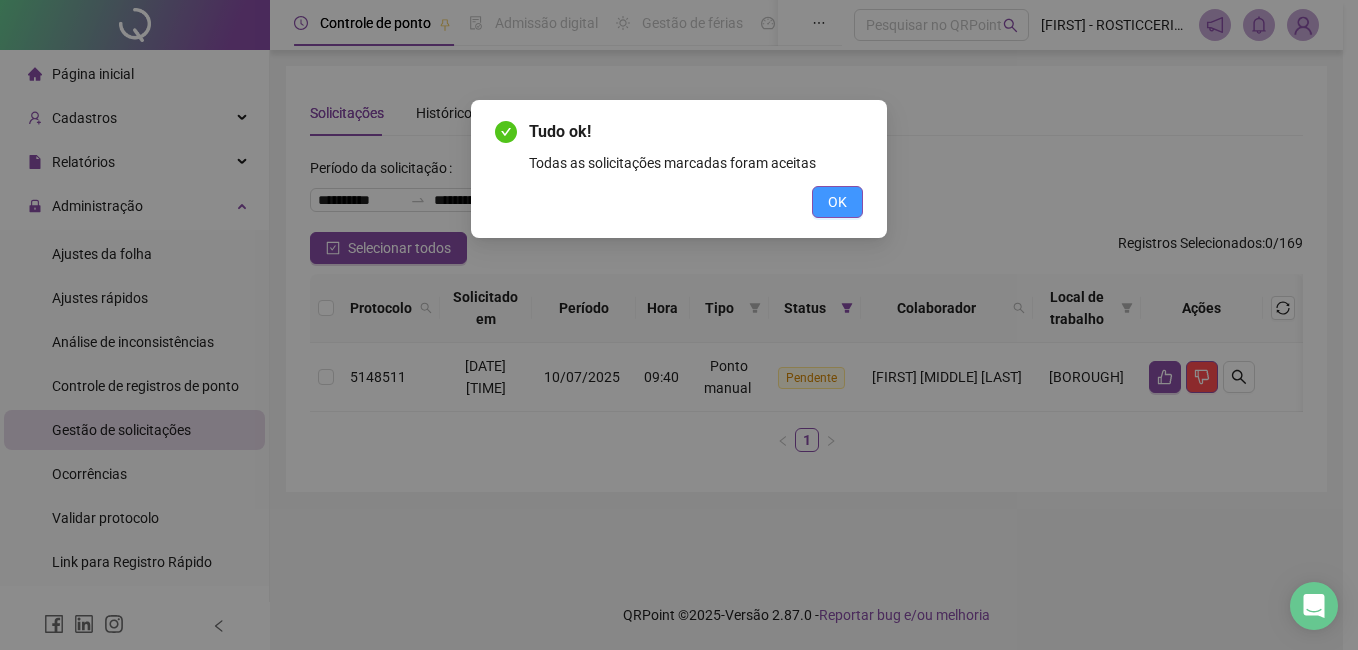 click on "OK" at bounding box center [837, 202] 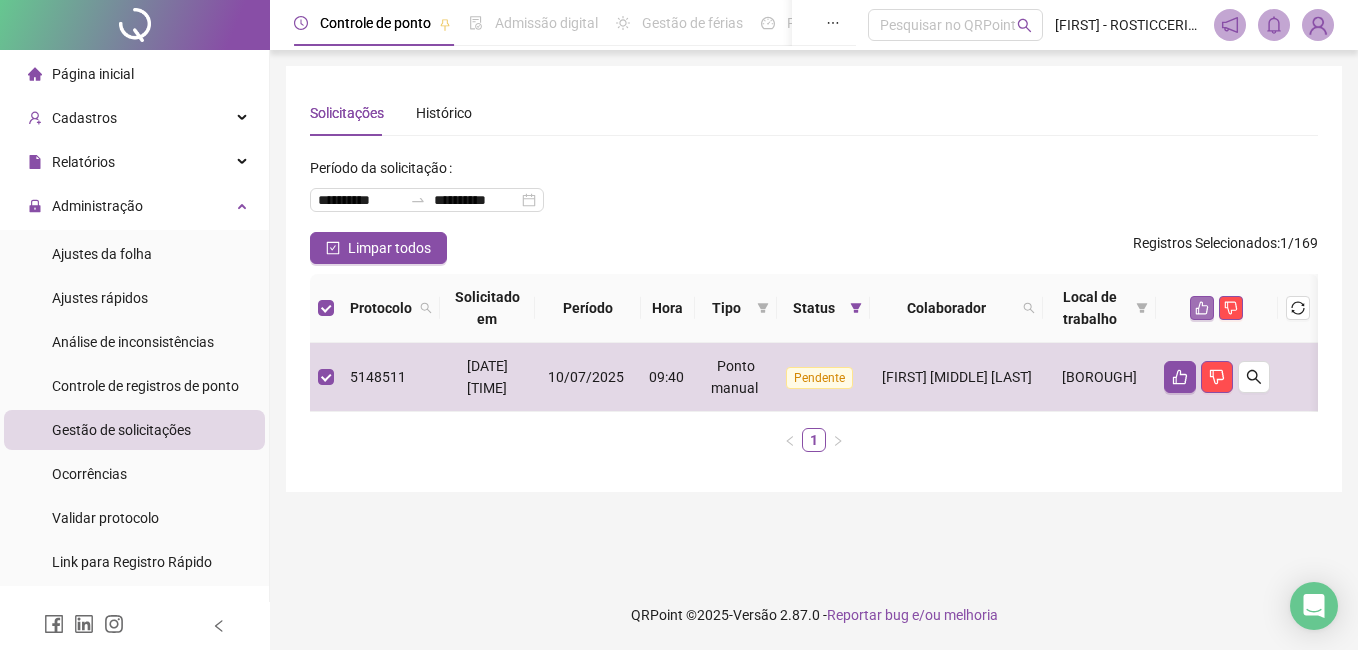 click 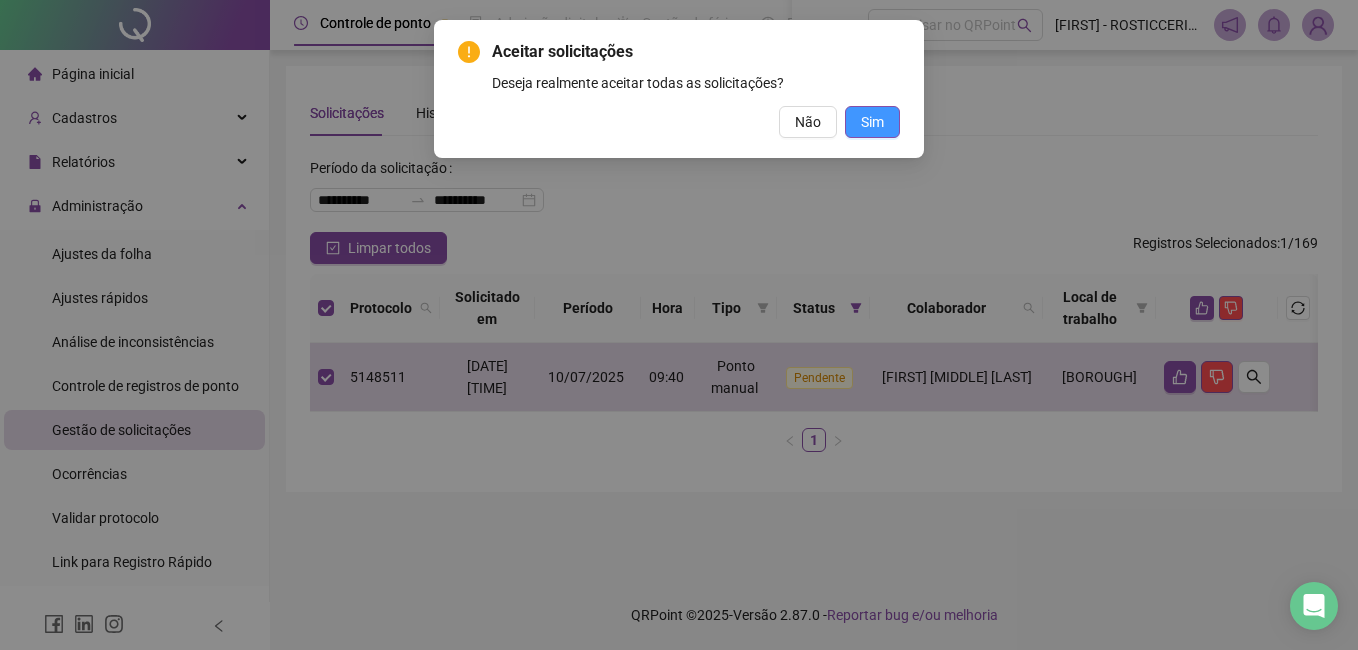 click on "Sim" at bounding box center [872, 122] 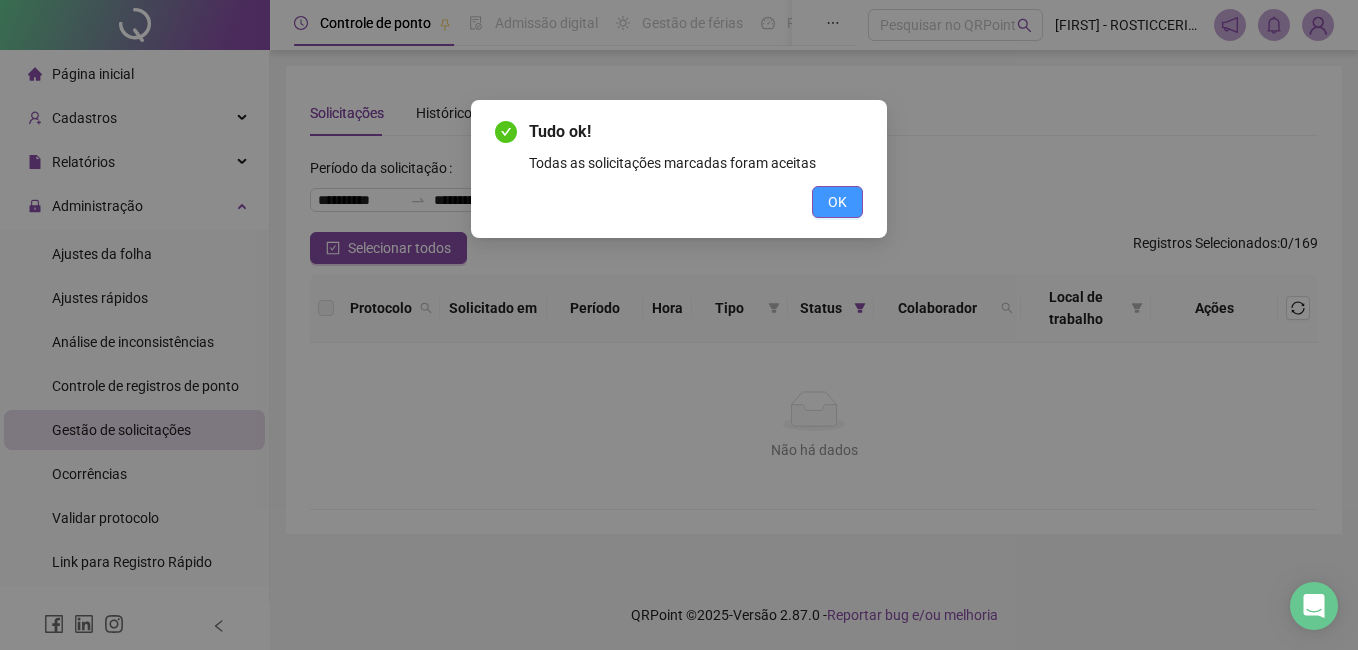 click on "OK" at bounding box center [837, 202] 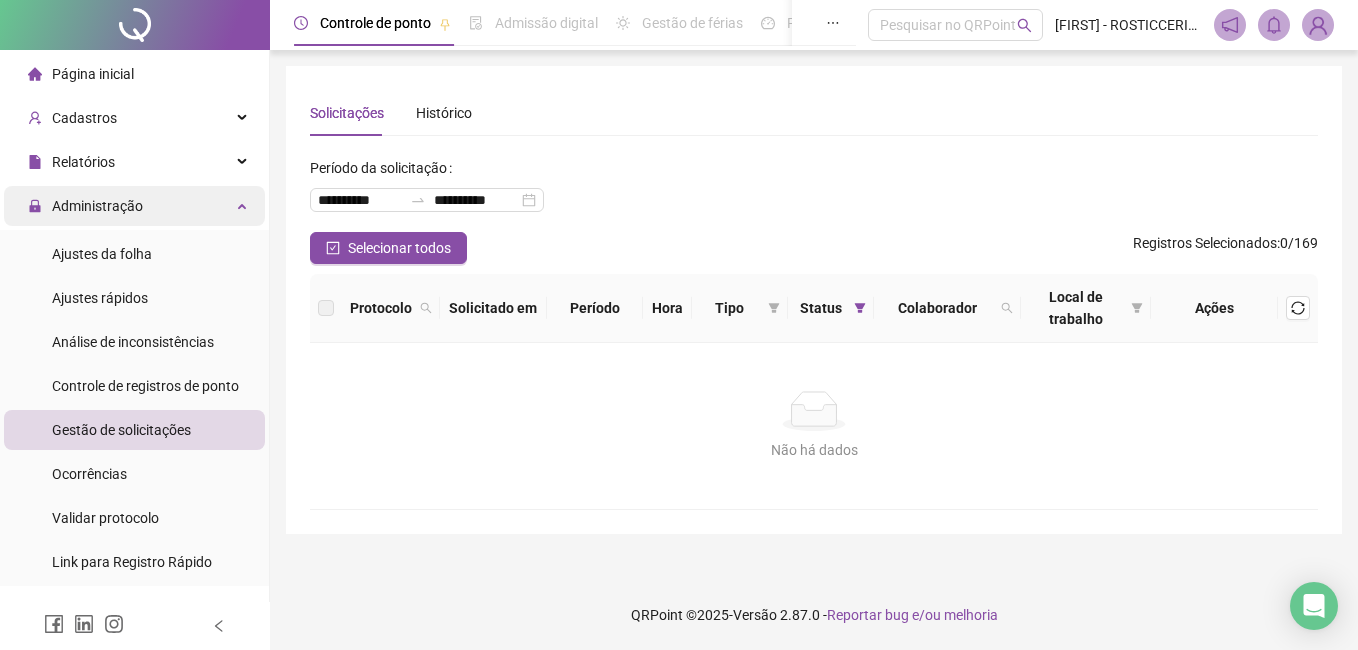 click on "Administração" at bounding box center [134, 206] 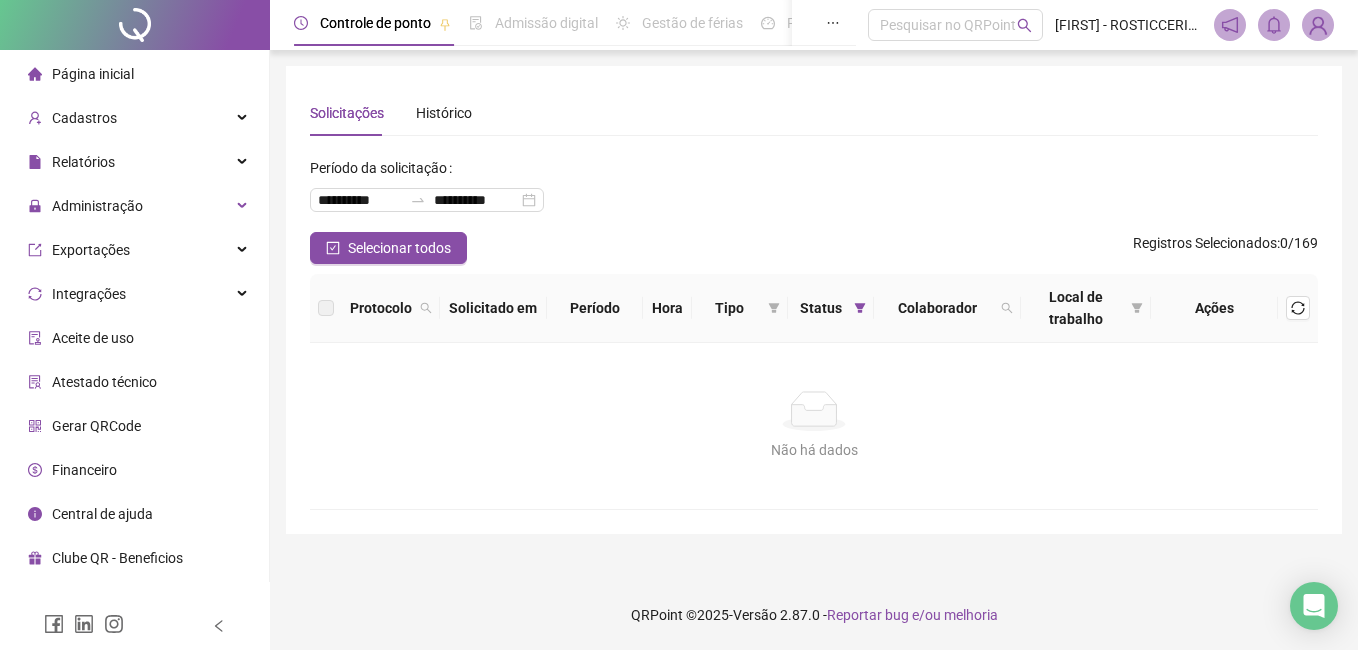 click on "Página inicial" at bounding box center (93, 74) 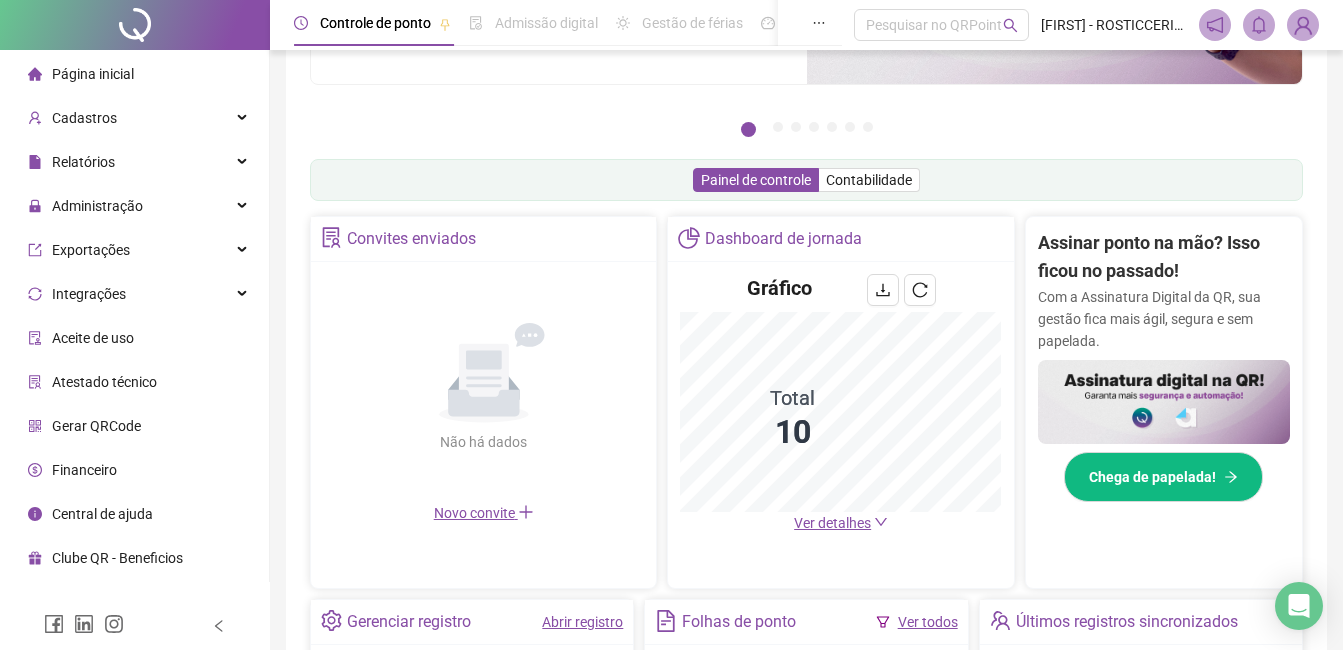 scroll, scrollTop: 0, scrollLeft: 0, axis: both 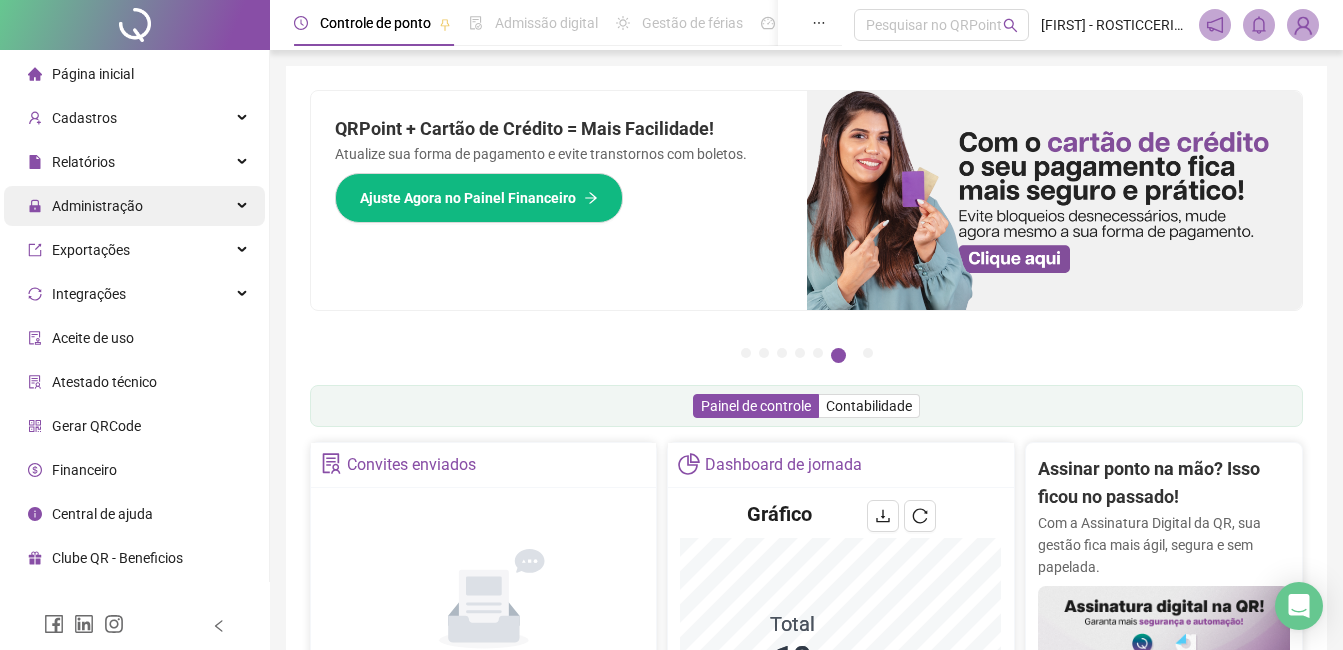 click on "Administração" at bounding box center [97, 206] 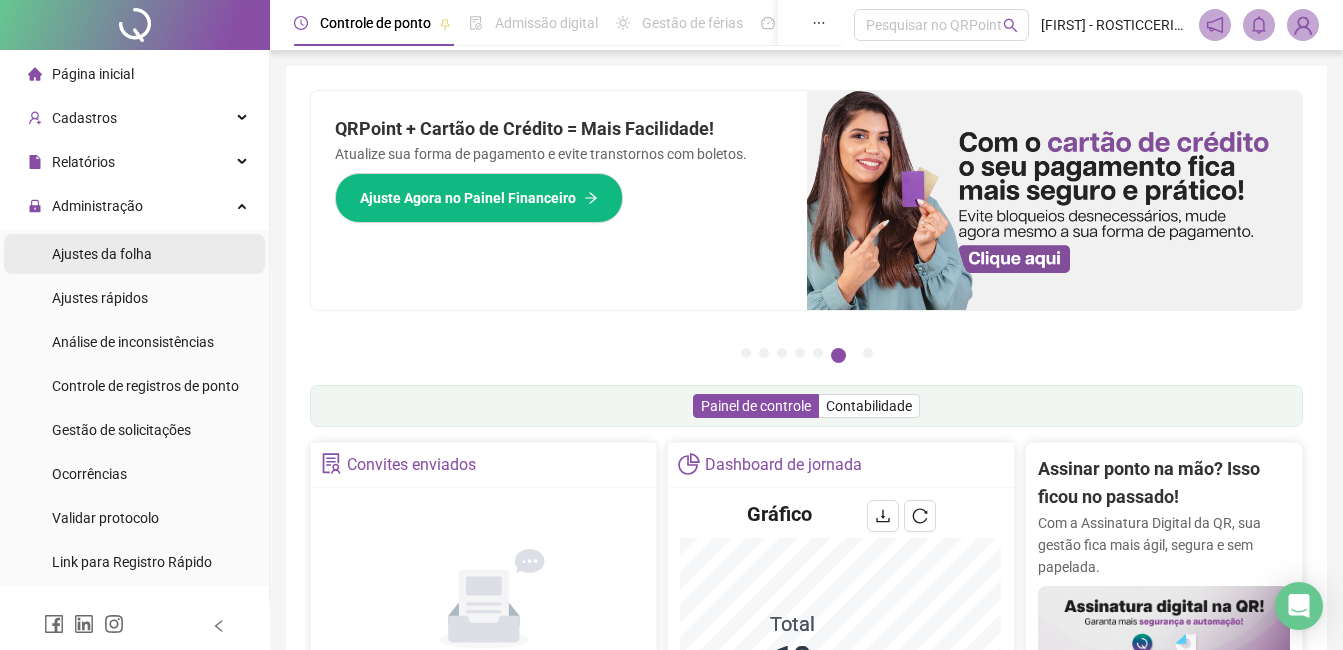 click on "Ajustes da folha" at bounding box center (102, 254) 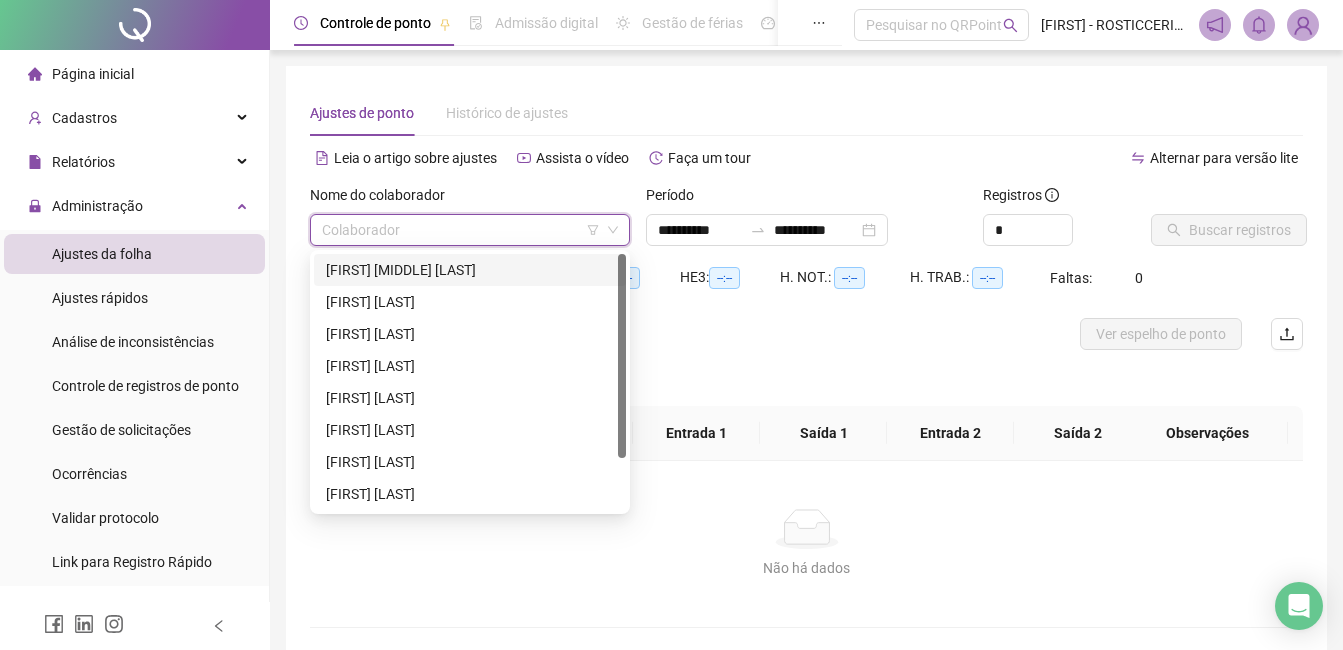 click at bounding box center (464, 230) 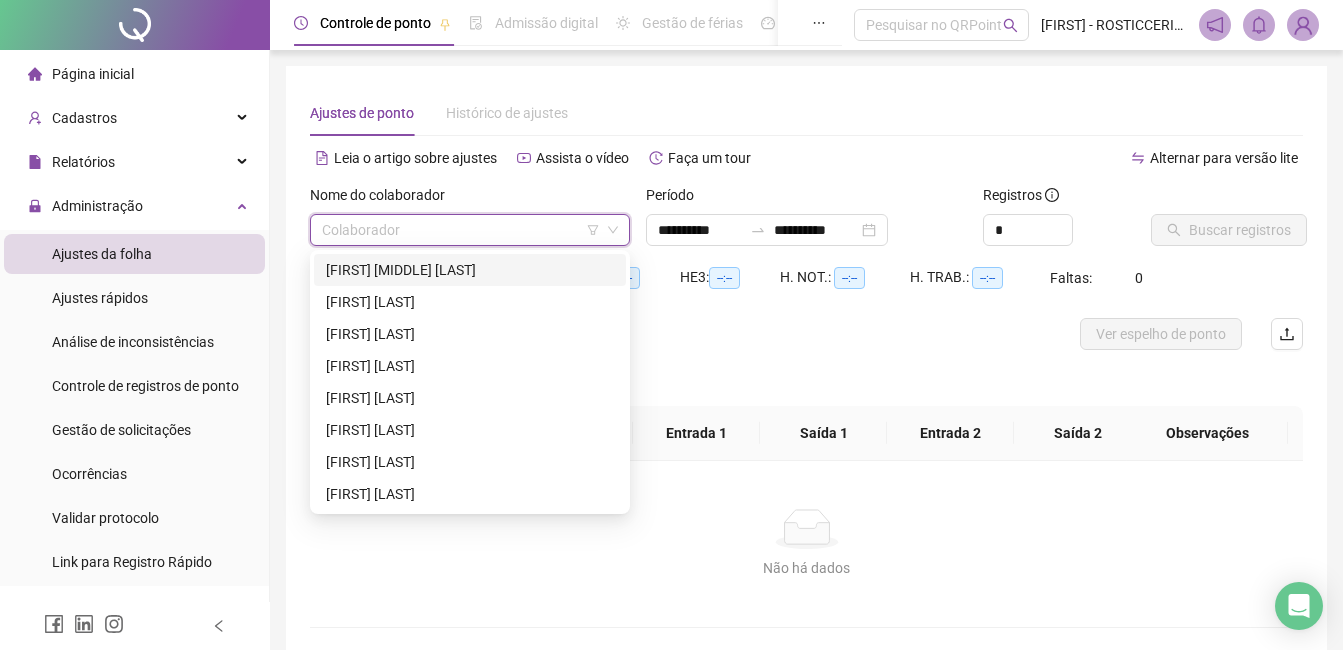 click on "[FIRST] [MIDDLE] [LAST]" at bounding box center (470, 270) 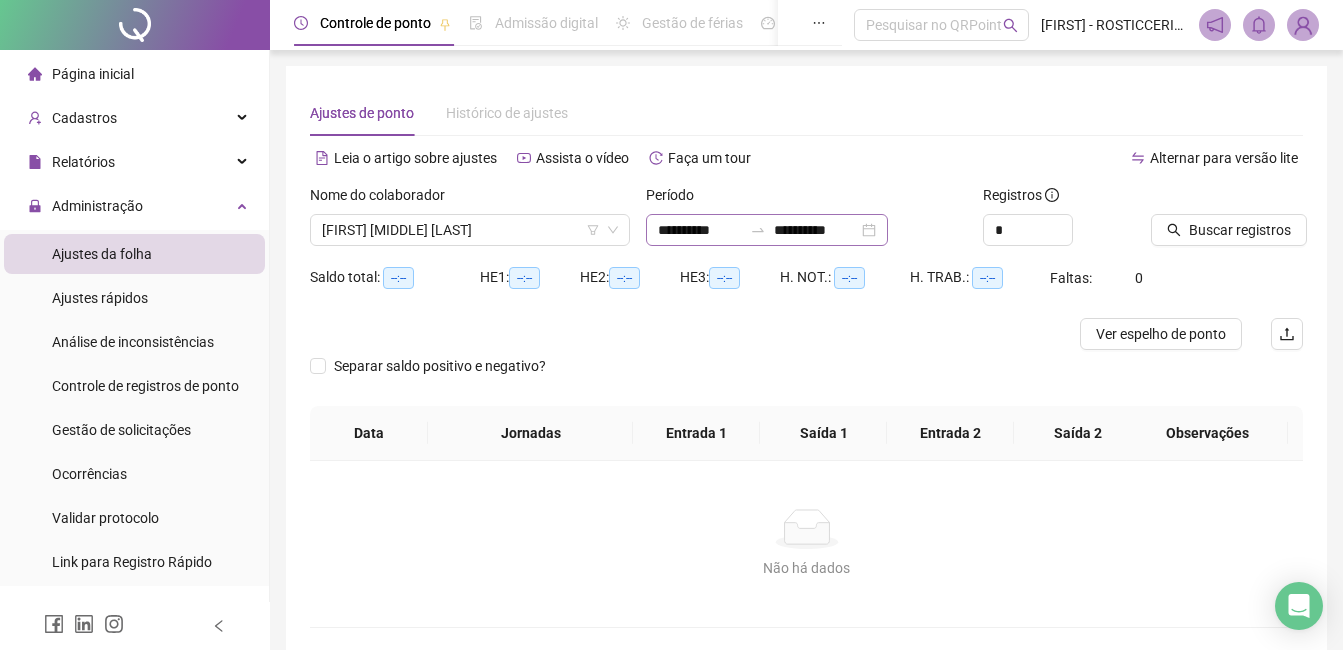 click on "**********" at bounding box center (767, 230) 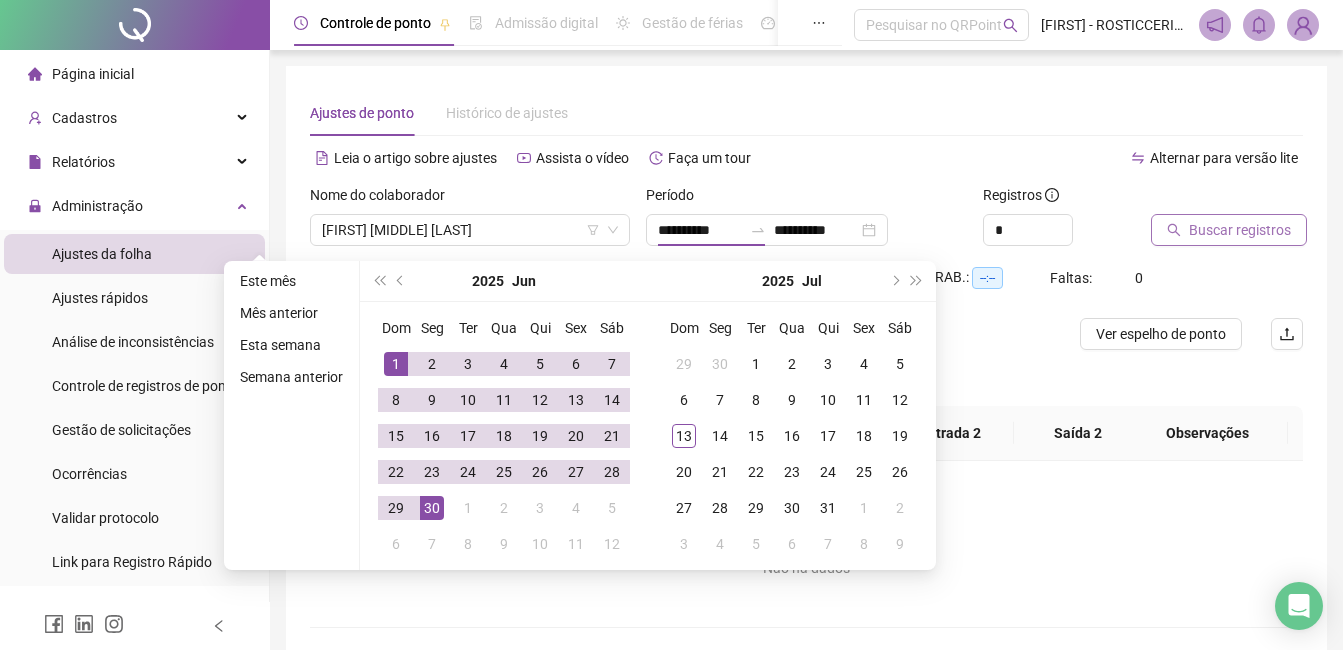 click on "Buscar registros" at bounding box center [1240, 230] 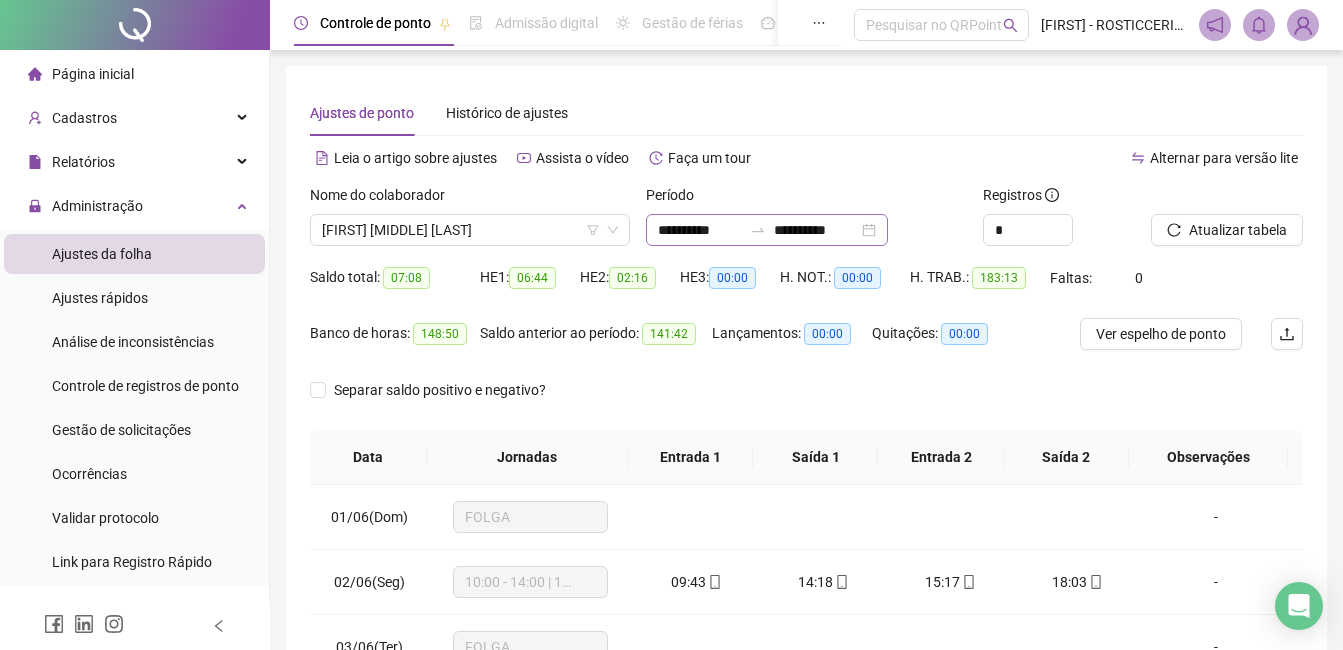 click on "**********" at bounding box center [767, 230] 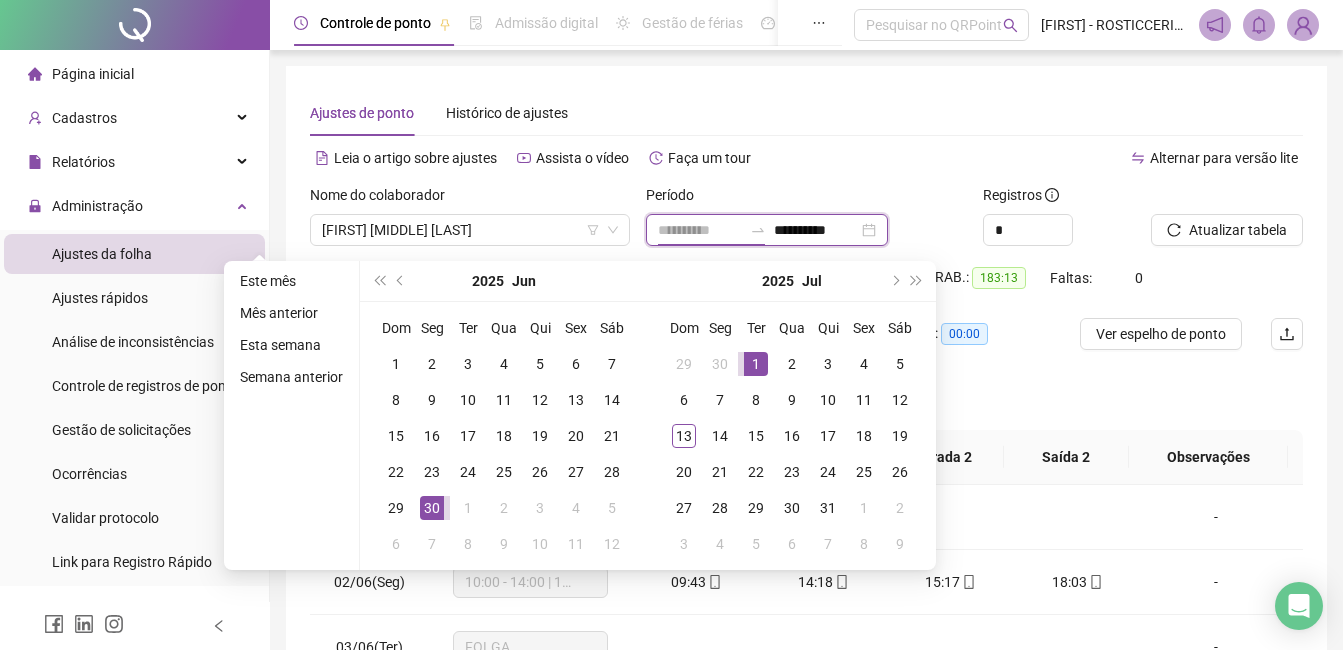 type on "**********" 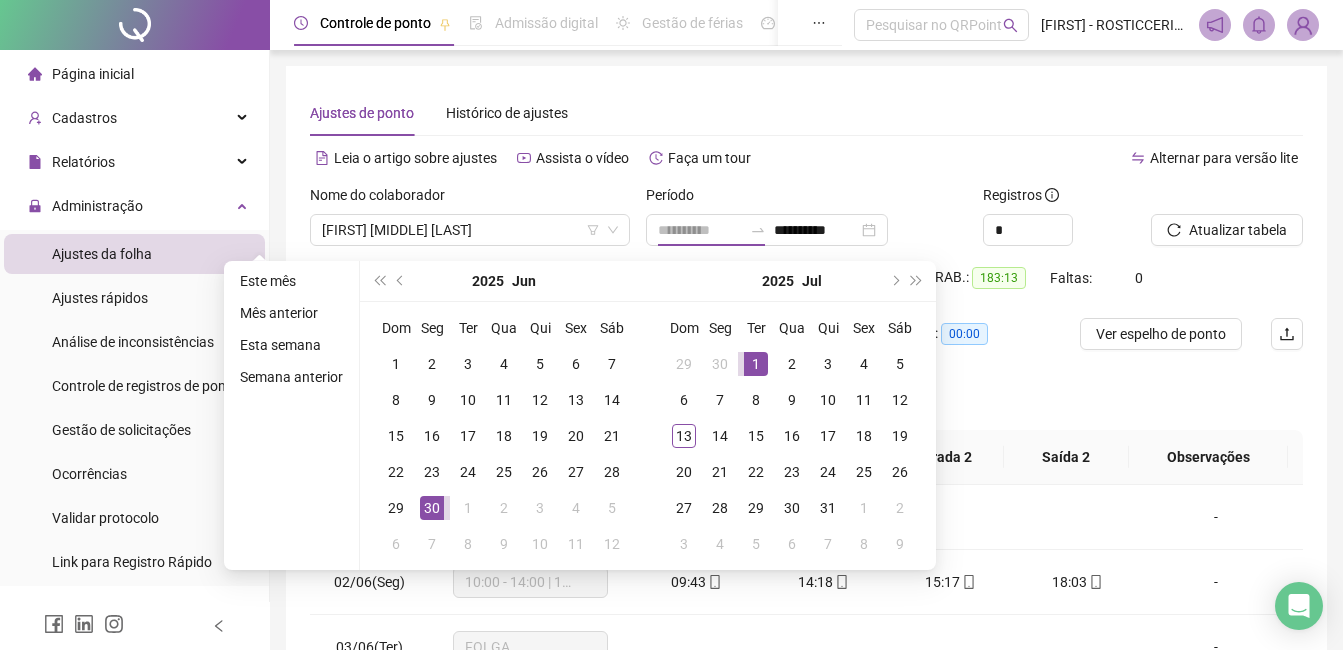 click on "1" at bounding box center [756, 364] 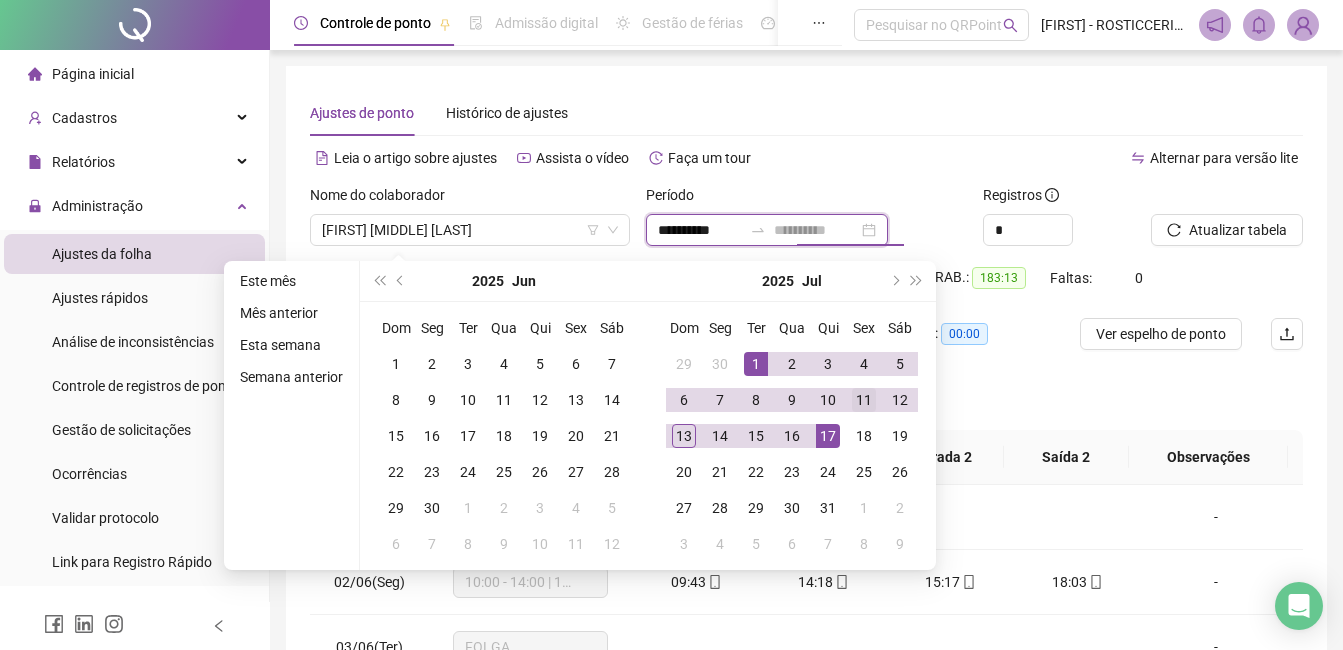 type on "**********" 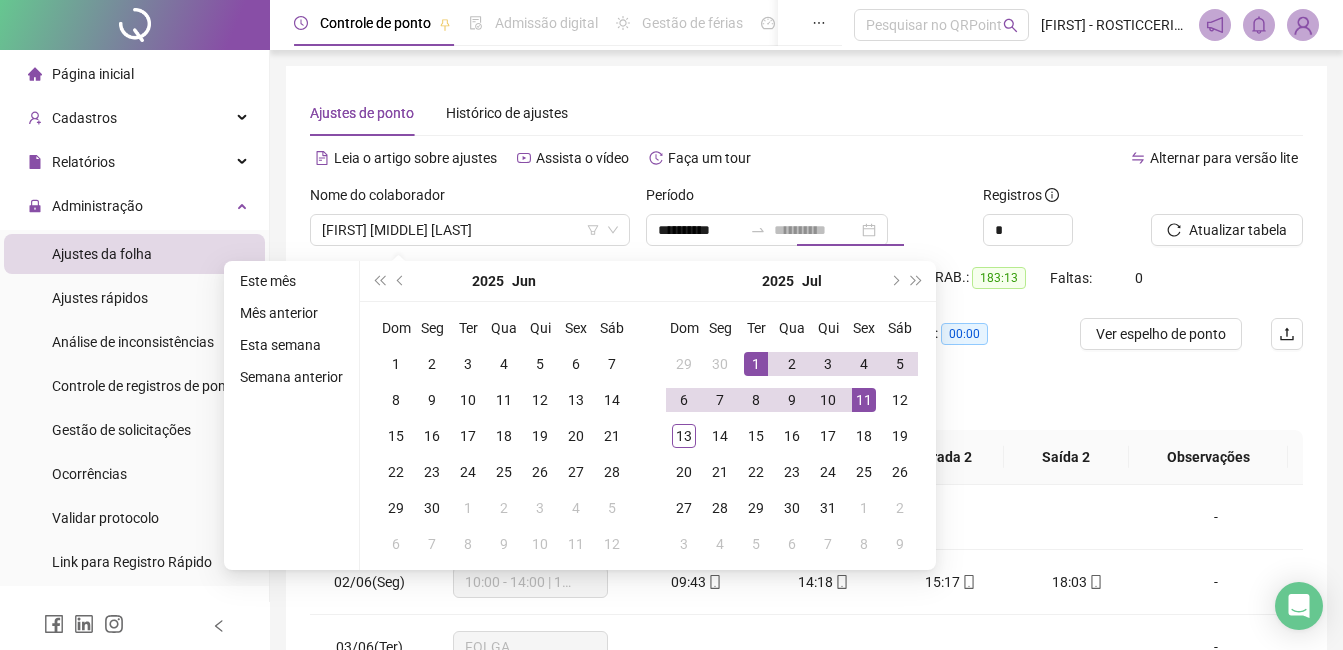 drag, startPoint x: 852, startPoint y: 405, endPoint x: 957, endPoint y: 377, distance: 108.66922 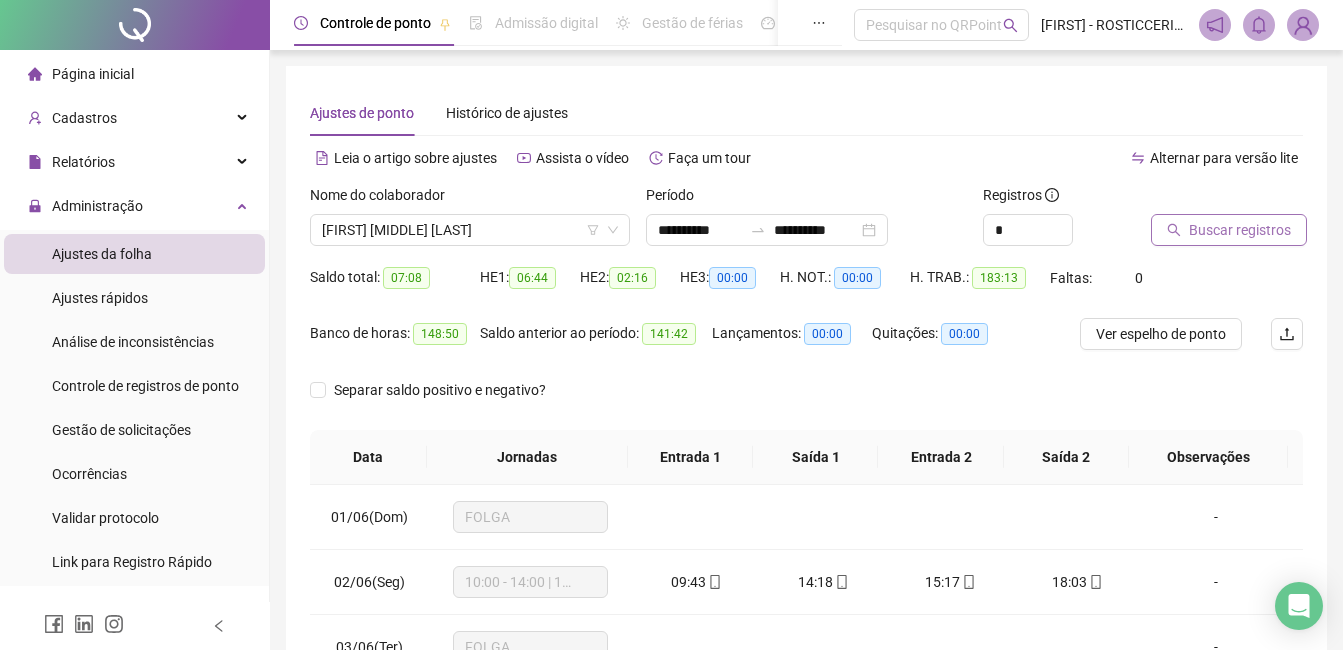 click on "Buscar registros" at bounding box center (1240, 230) 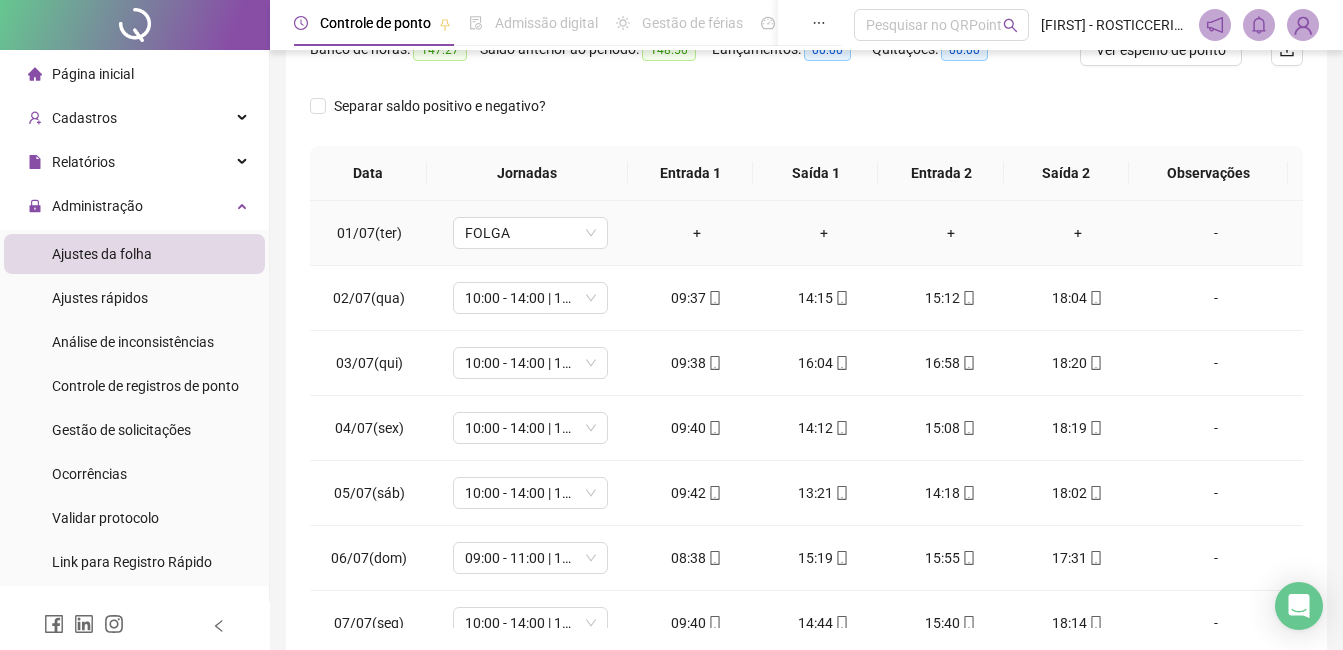 scroll, scrollTop: 300, scrollLeft: 0, axis: vertical 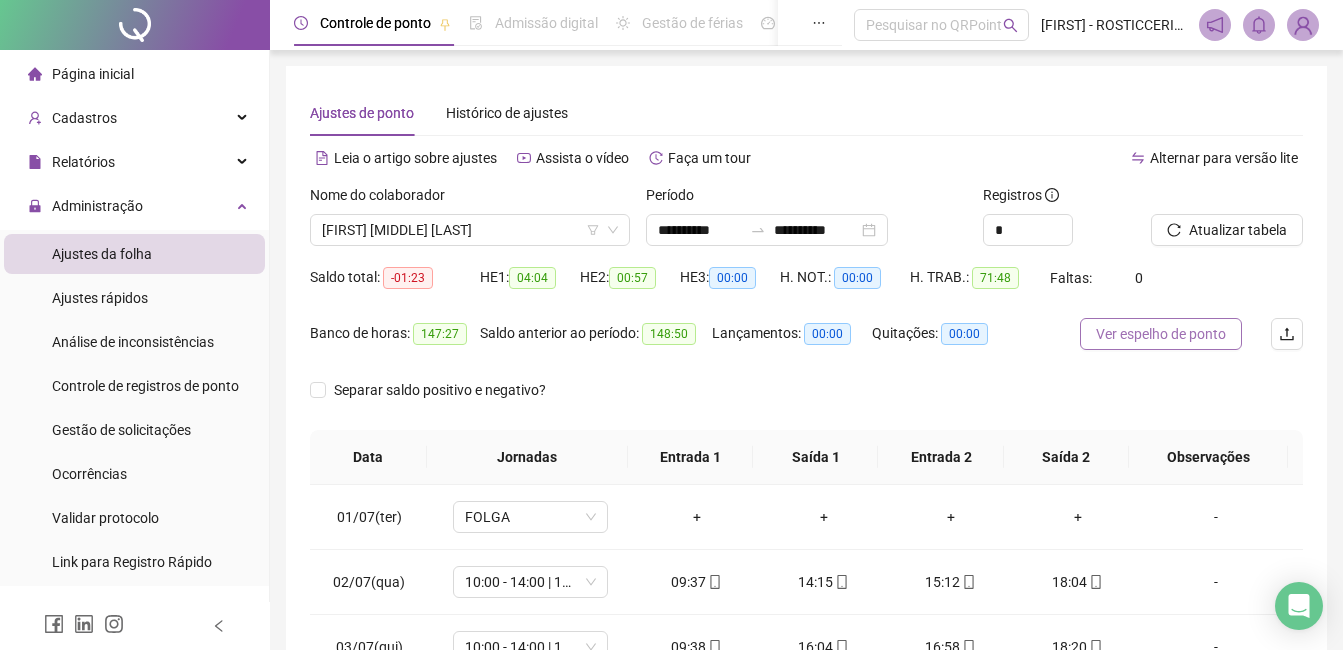 click on "Ver espelho de ponto" at bounding box center (1161, 334) 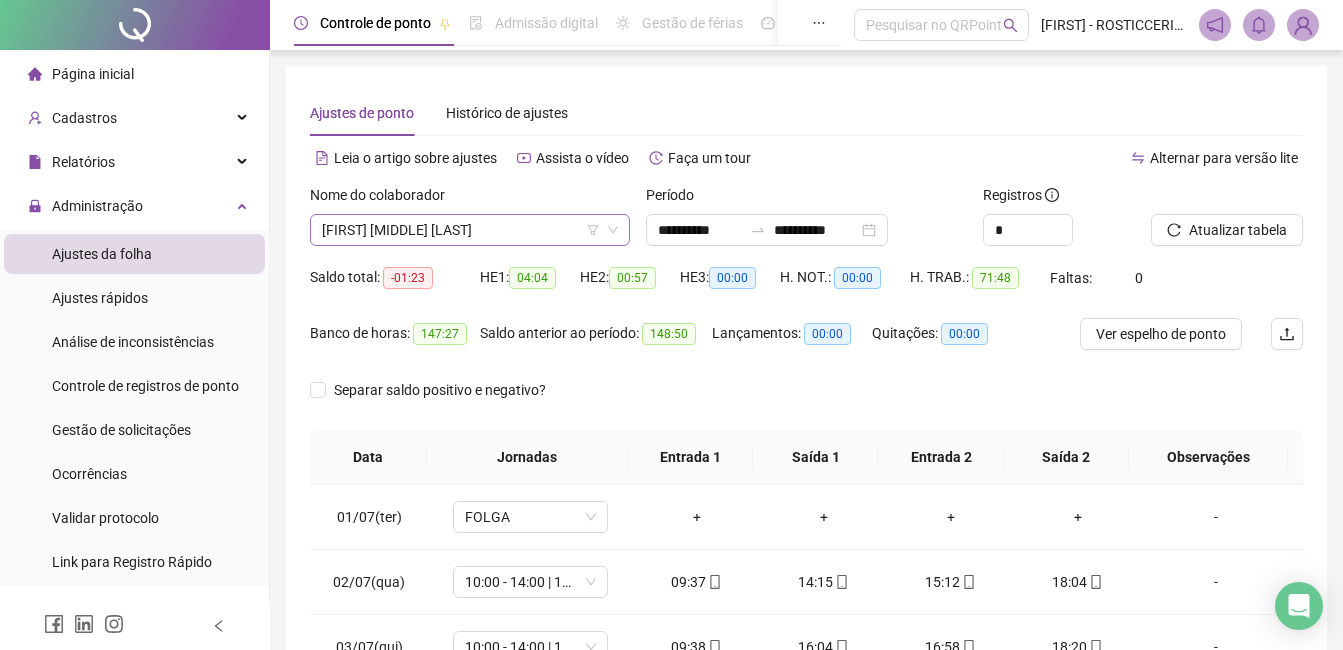 click on "[FIRST] [MIDDLE] [LAST]" at bounding box center [470, 230] 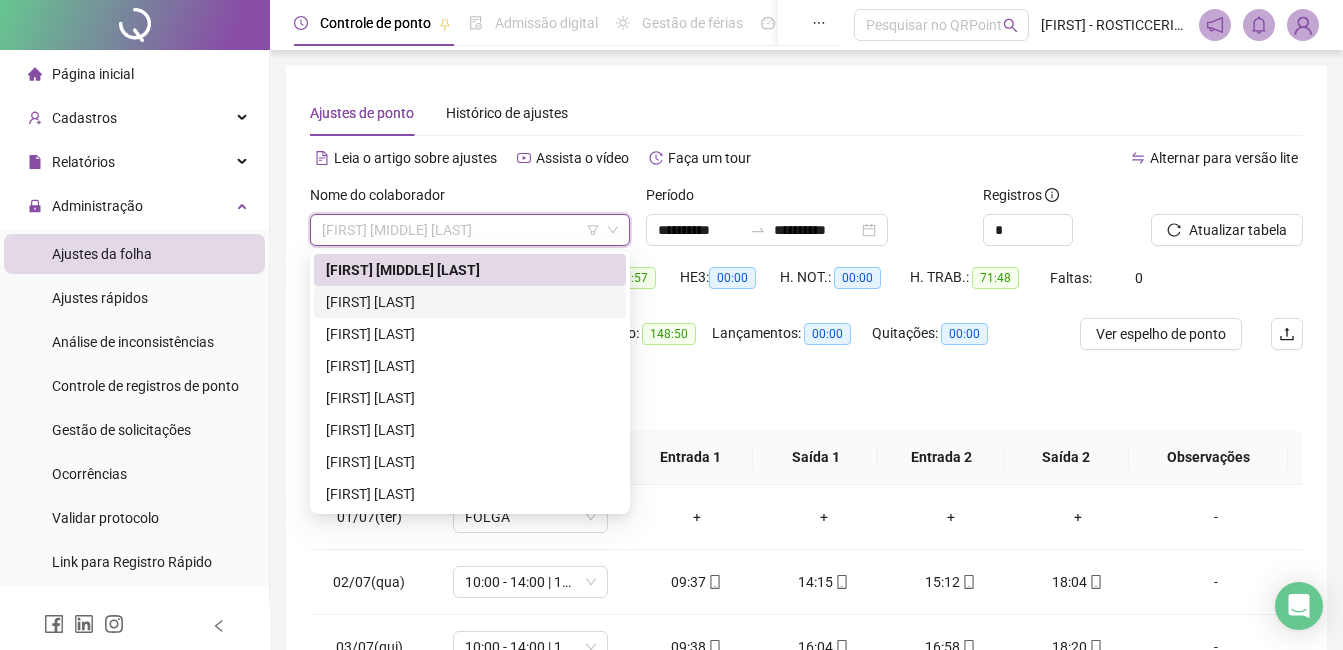click on "[FIRST] [LAST]" at bounding box center [470, 302] 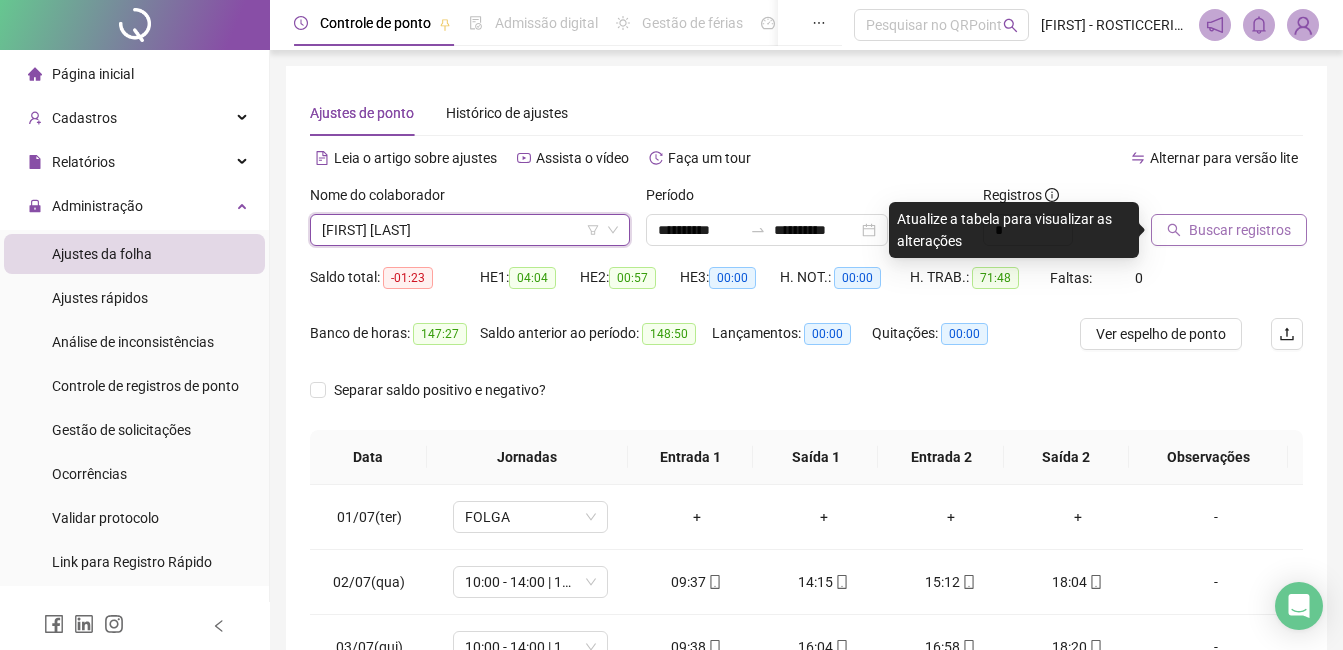 drag, startPoint x: 1230, startPoint y: 226, endPoint x: 1204, endPoint y: 238, distance: 28.635643 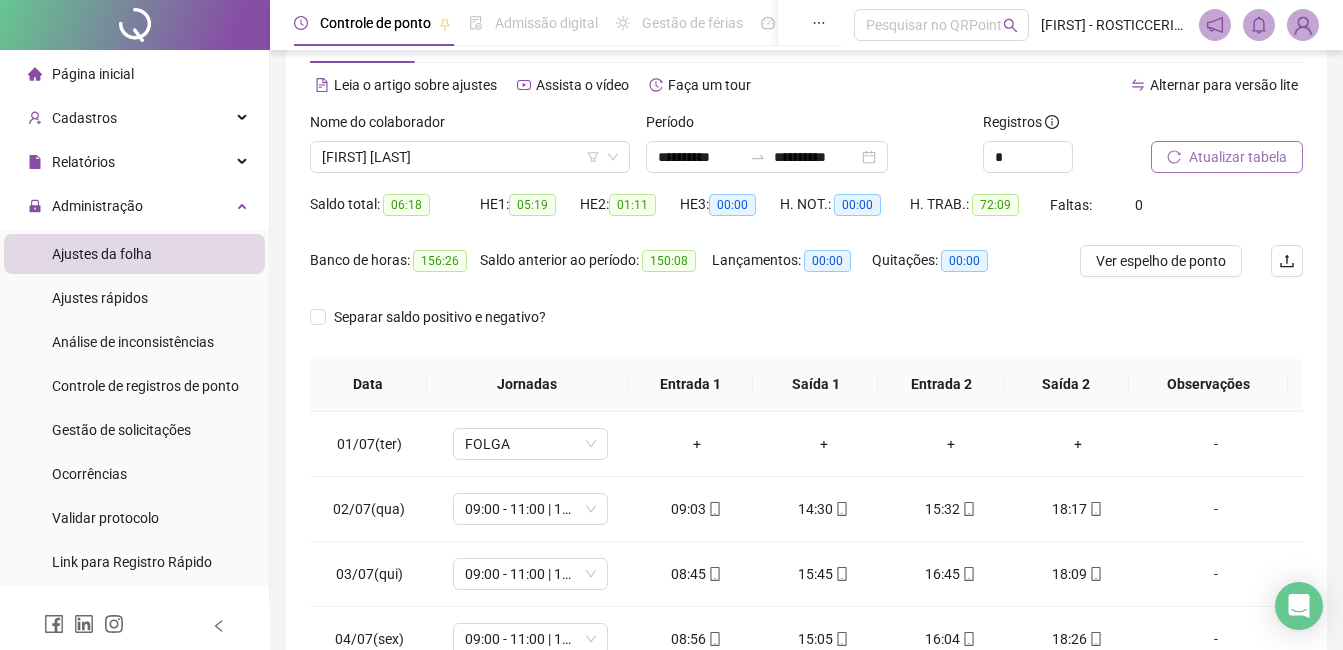 scroll, scrollTop: 300, scrollLeft: 0, axis: vertical 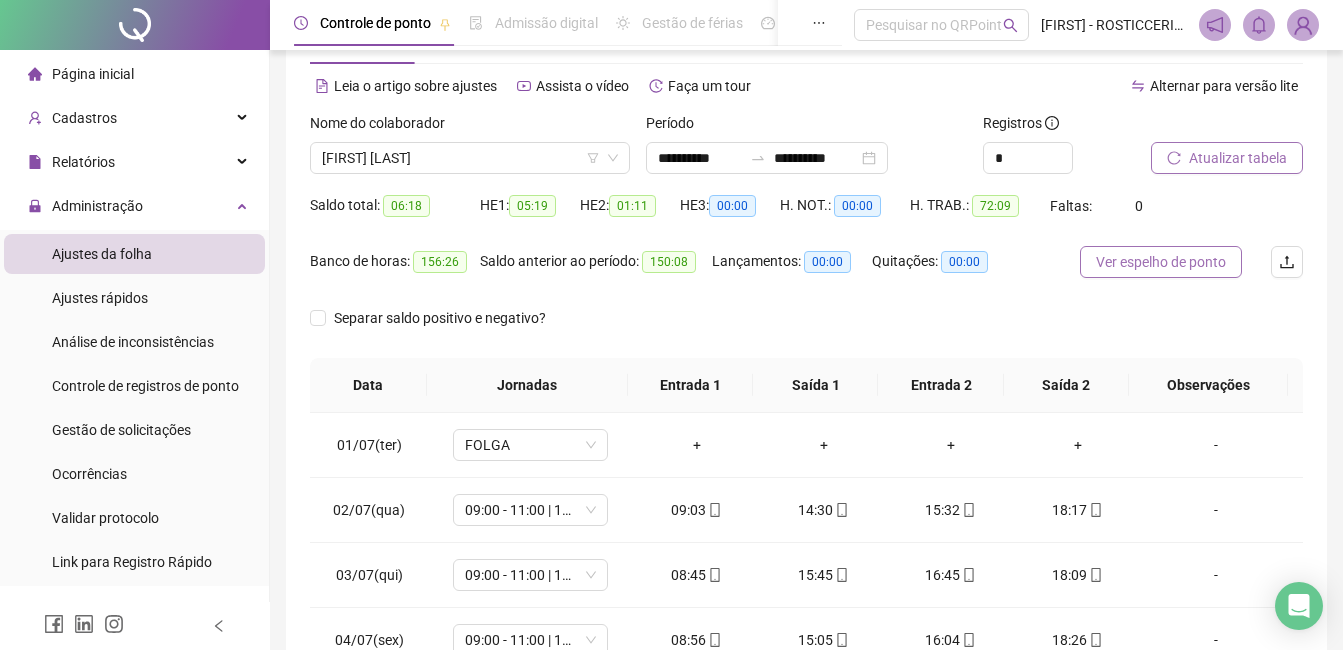 click on "Ver espelho de ponto" at bounding box center [1161, 262] 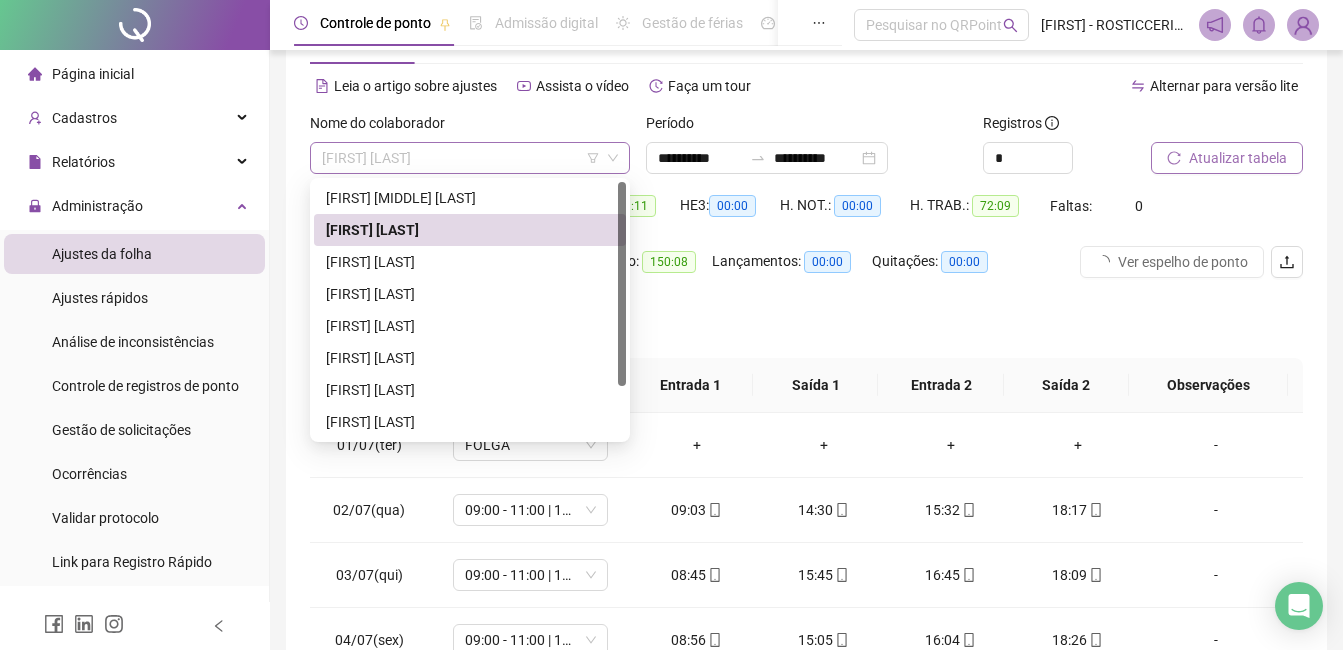 click on "[FIRST] [LAST]" at bounding box center (470, 158) 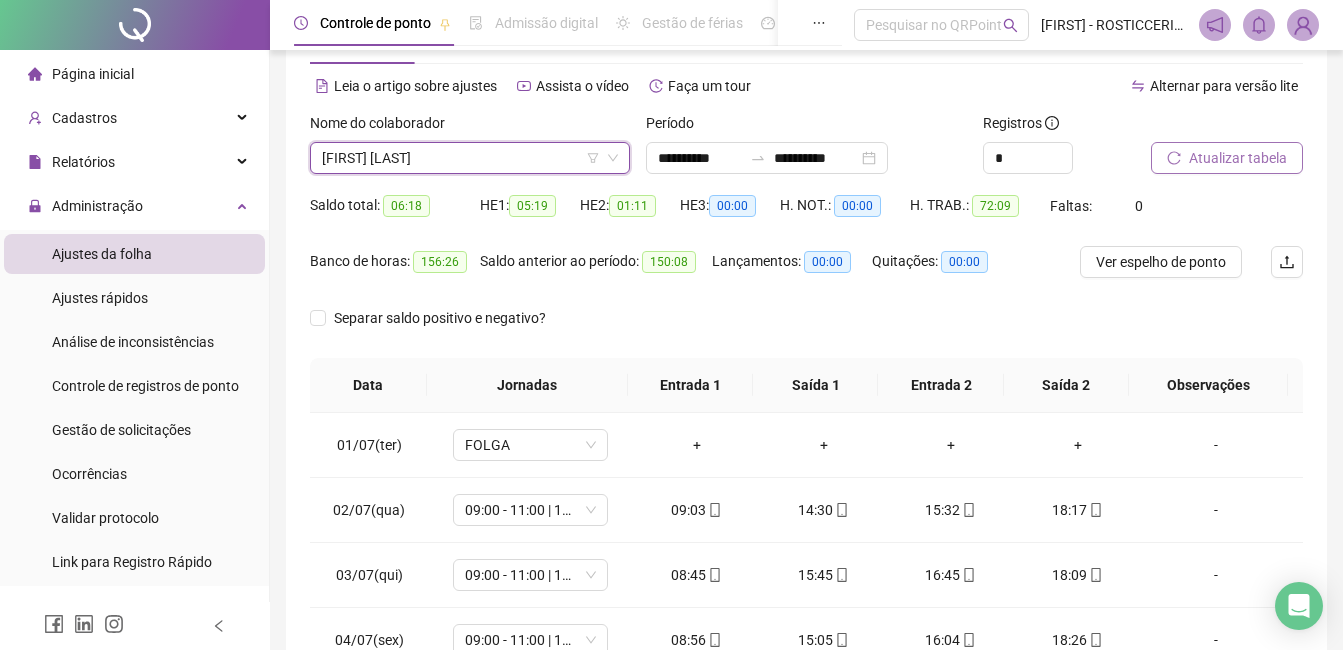 click on "[FIRST] [LAST]" at bounding box center [470, 158] 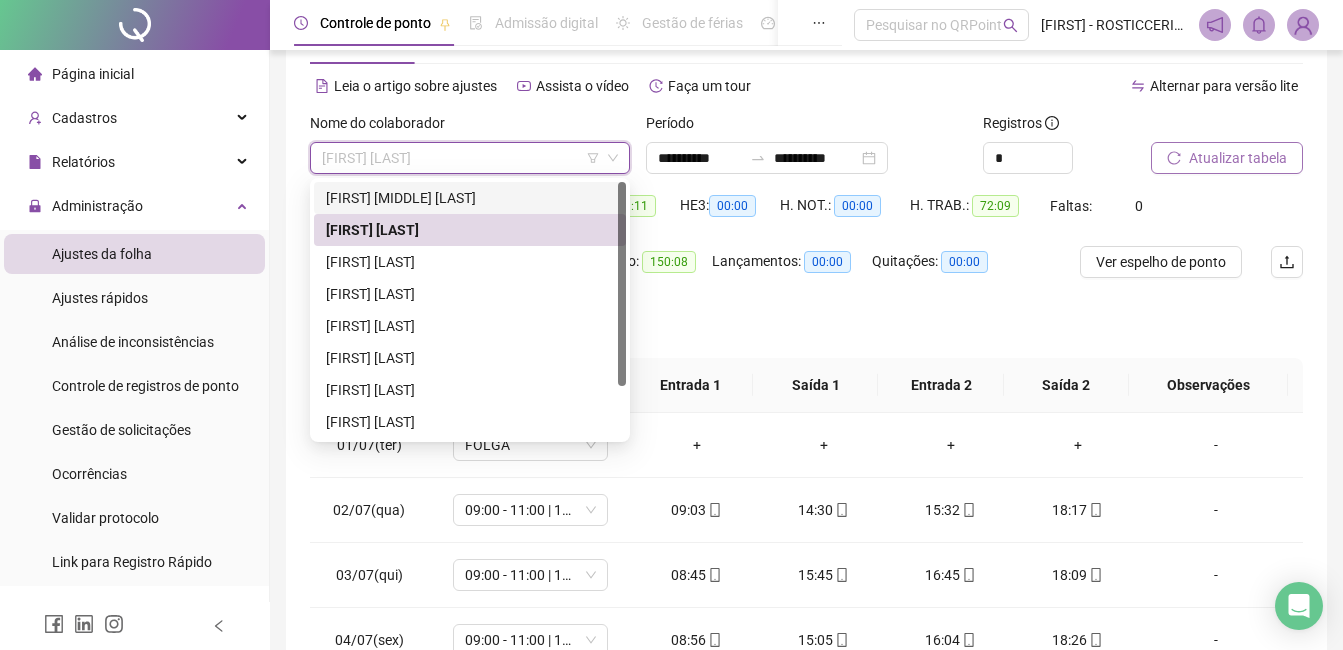 drag, startPoint x: 427, startPoint y: 198, endPoint x: 441, endPoint y: 202, distance: 14.56022 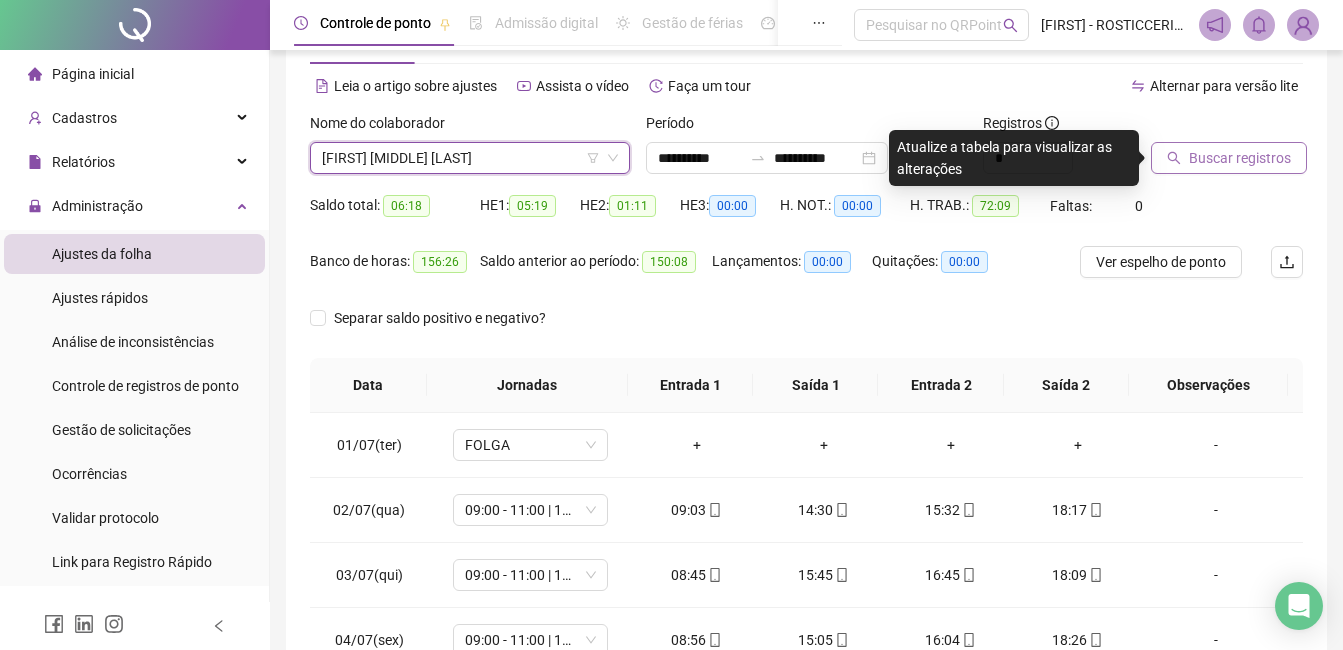 click on "Buscar registros" at bounding box center [1229, 158] 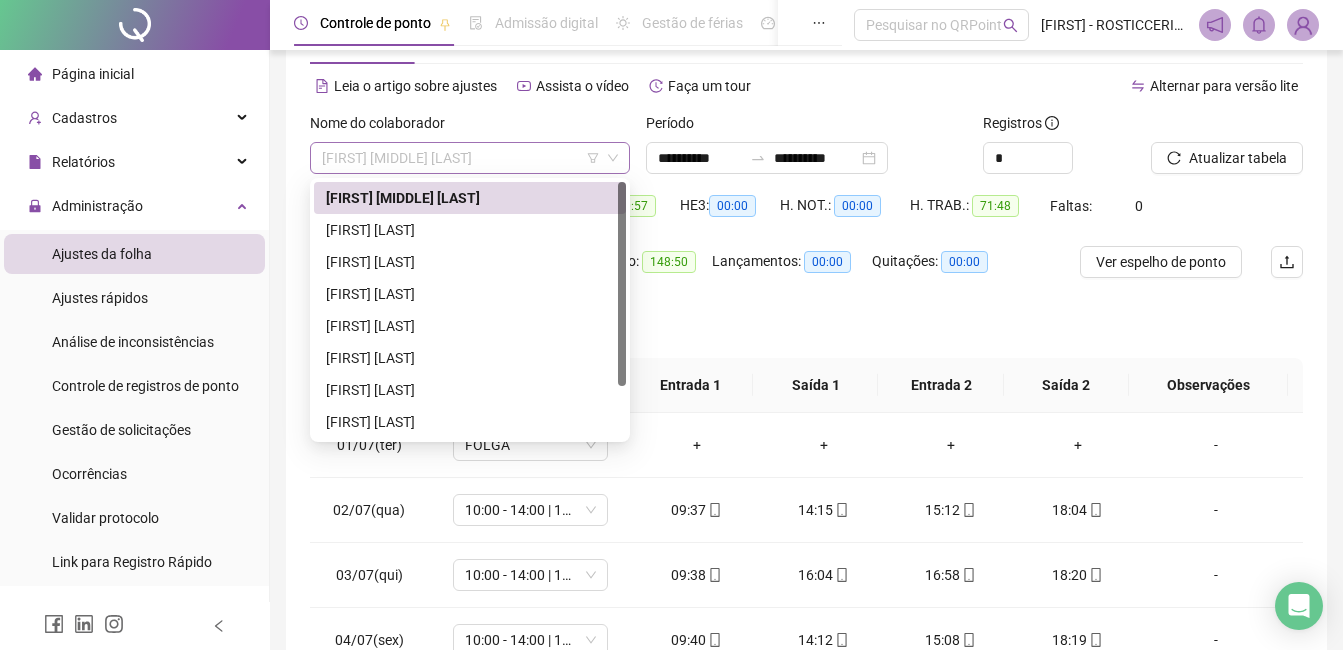 click on "[FIRST] [MIDDLE] [LAST]" at bounding box center (470, 158) 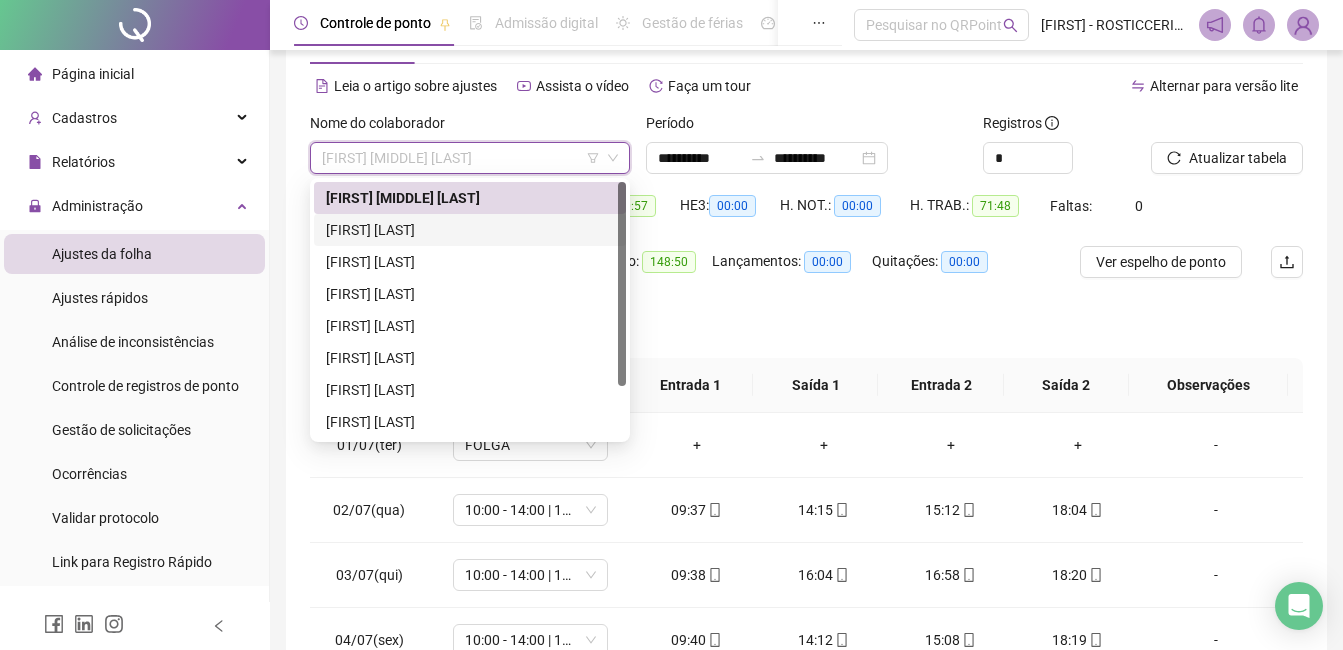 click on "[FIRST] [LAST]" at bounding box center (470, 230) 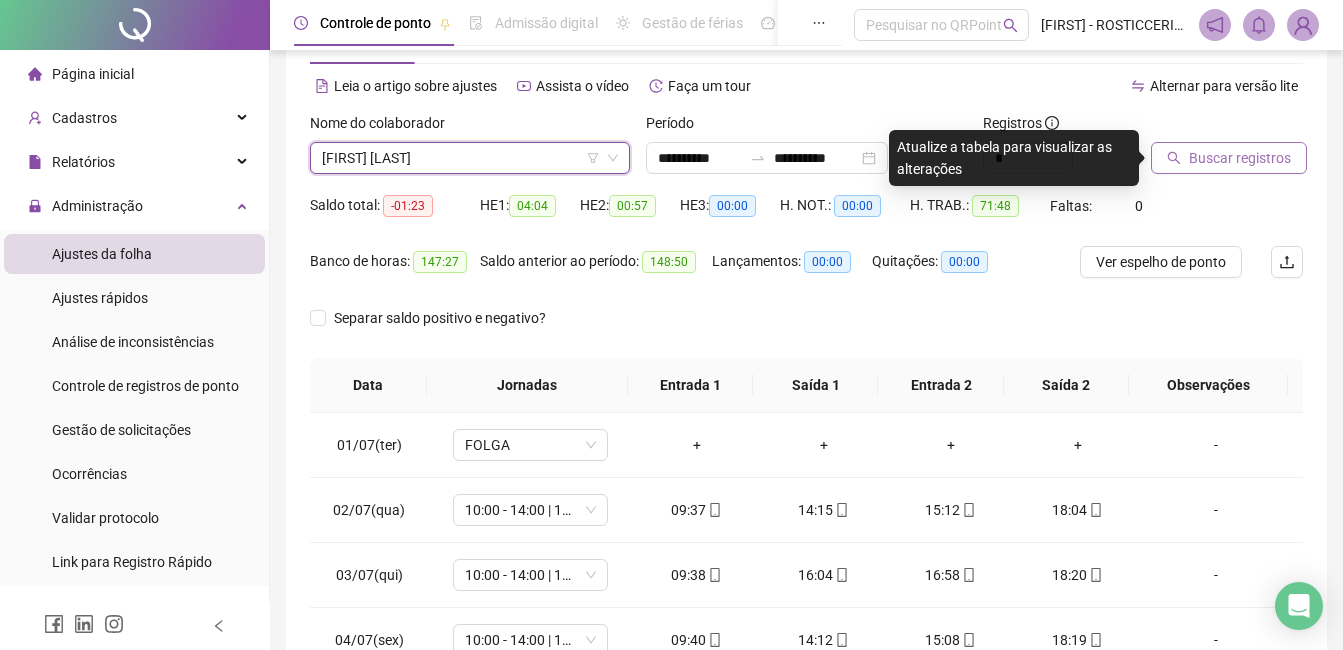 click 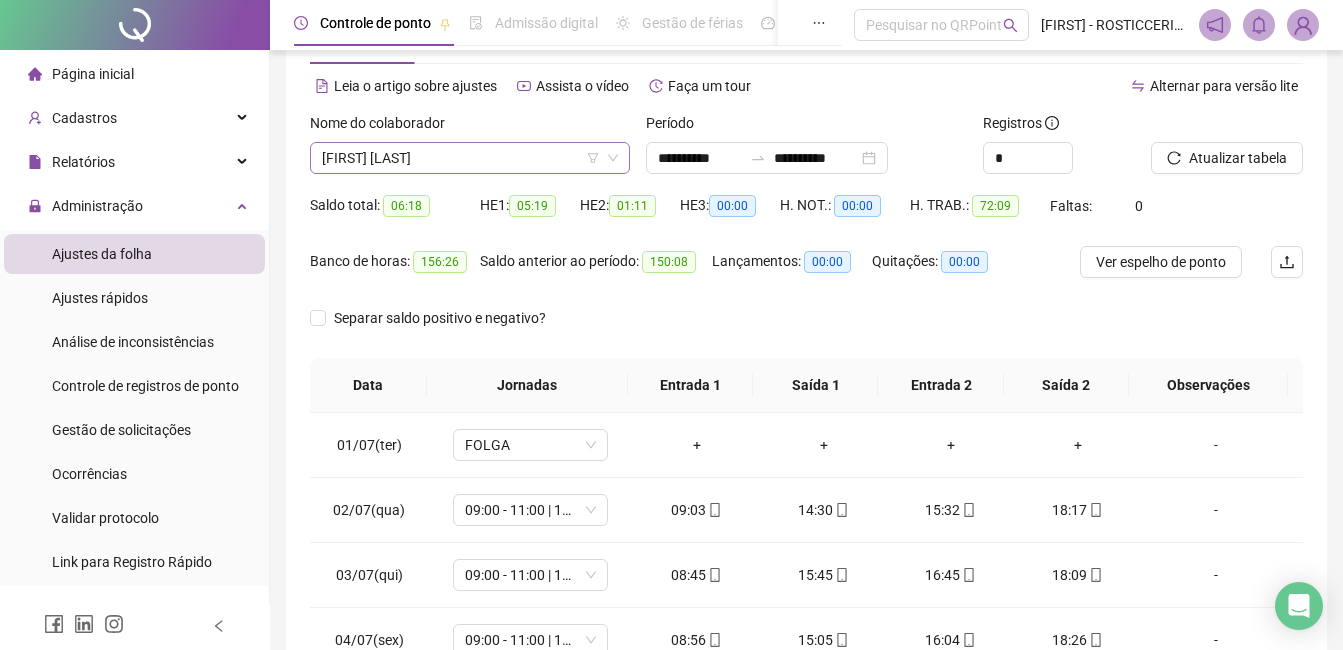 click on "[FIRST] [LAST]" at bounding box center [470, 158] 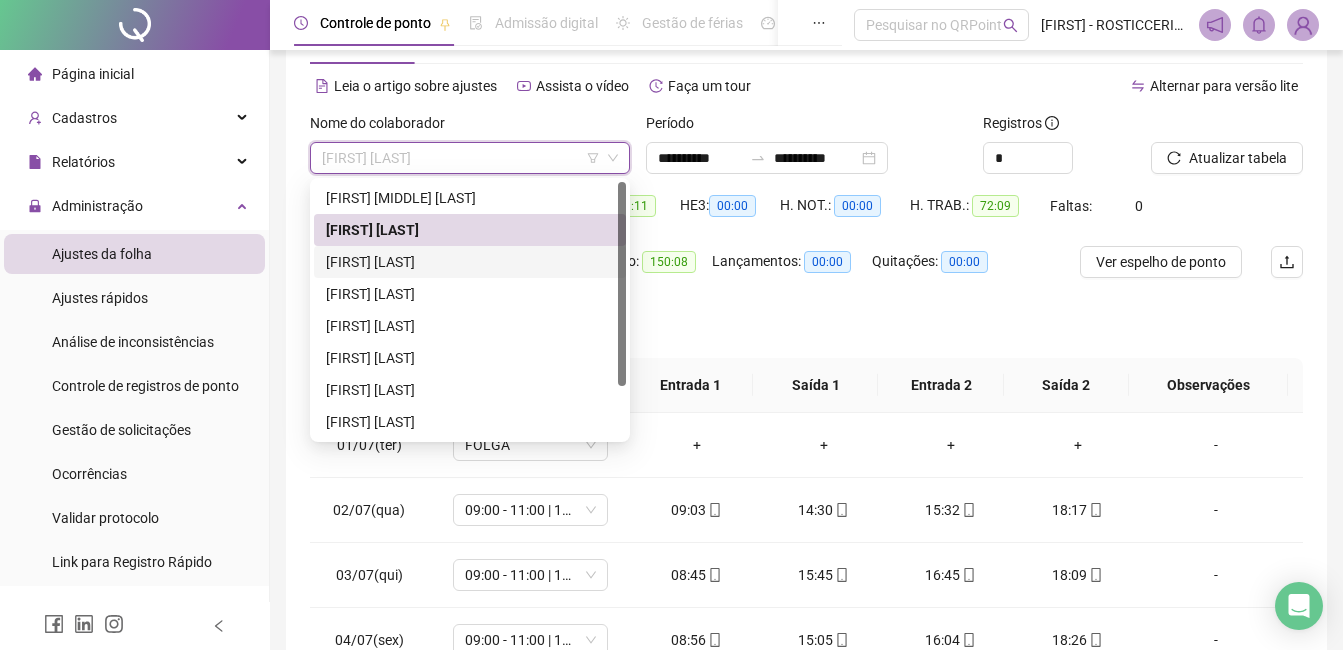 click on "[FIRST] [LAST]" at bounding box center [470, 262] 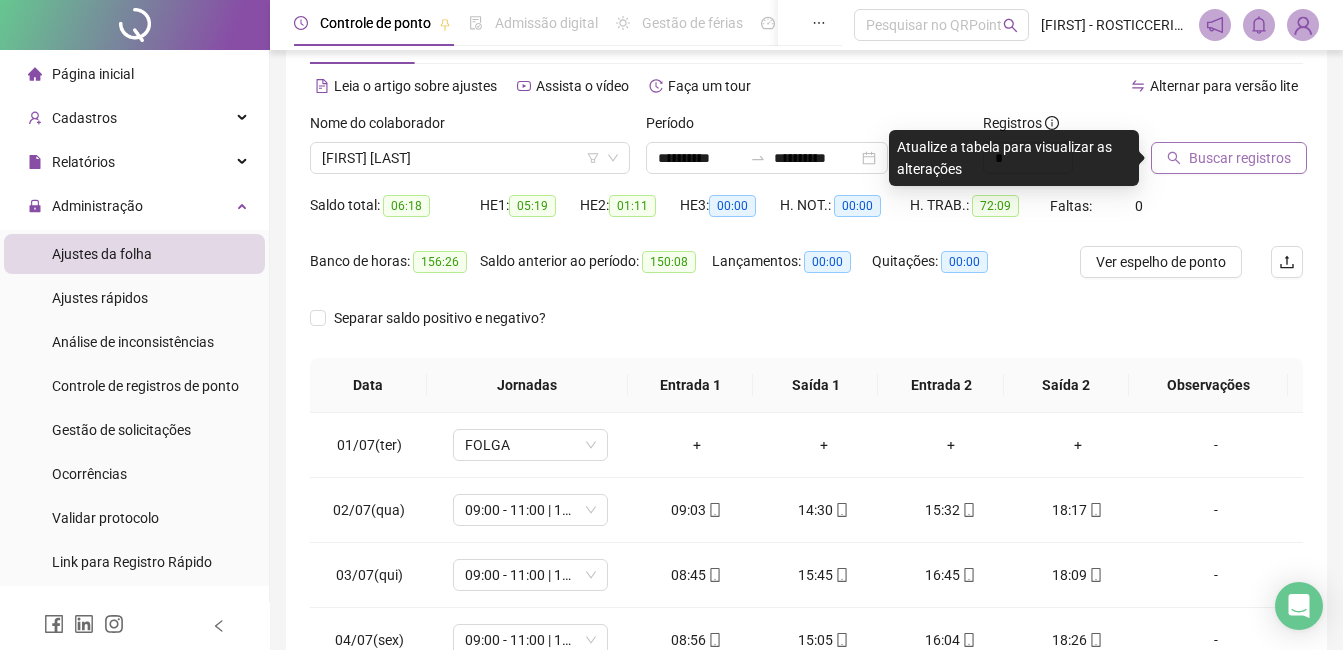 click on "Buscar registros" at bounding box center (1240, 158) 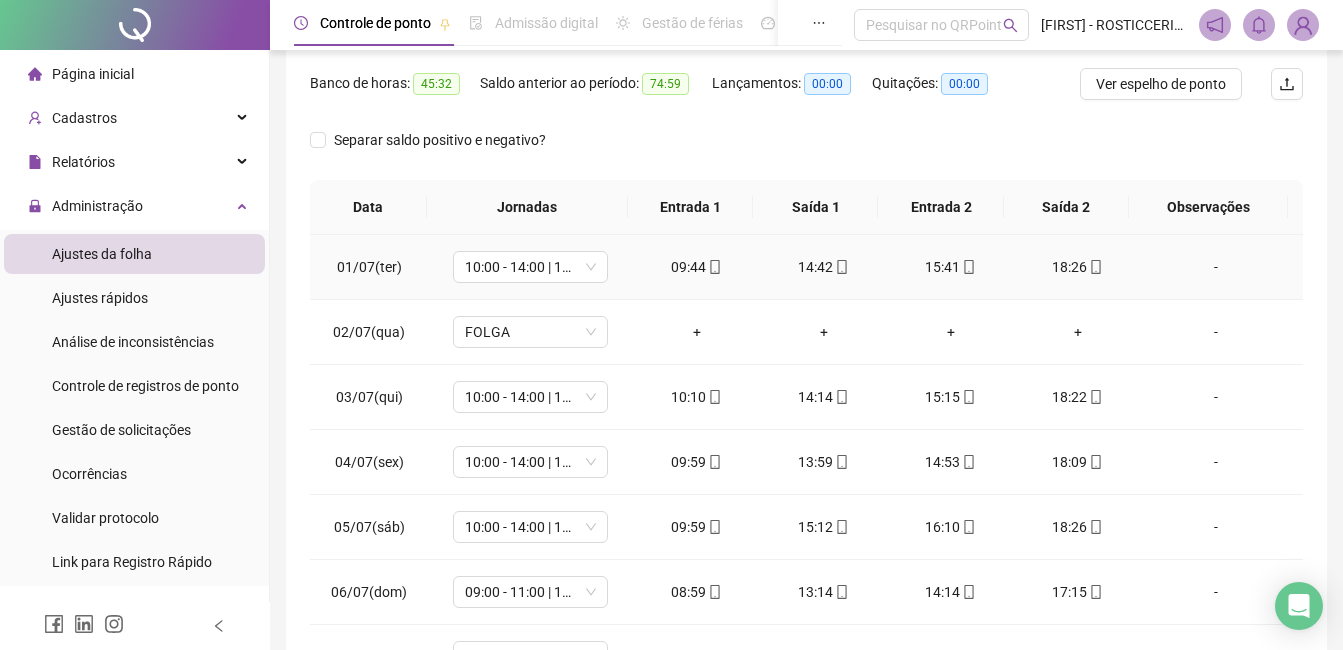 scroll, scrollTop: 272, scrollLeft: 0, axis: vertical 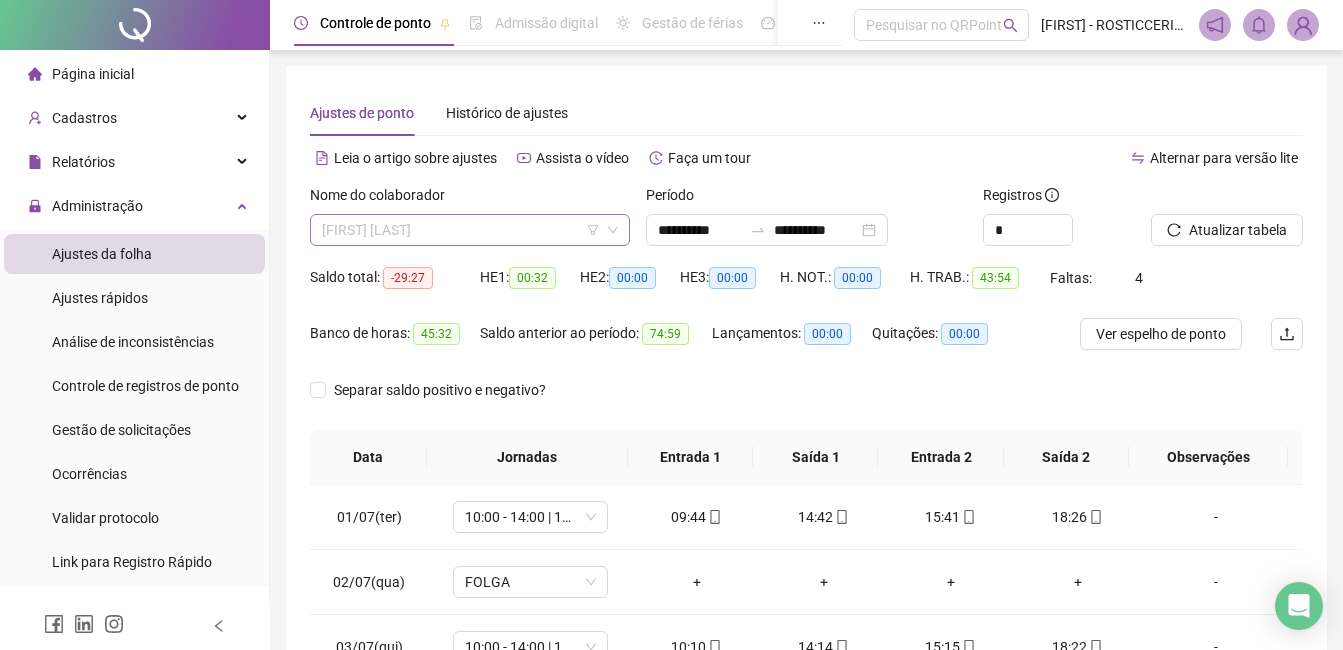 click on "[FIRST] [LAST]" at bounding box center [470, 230] 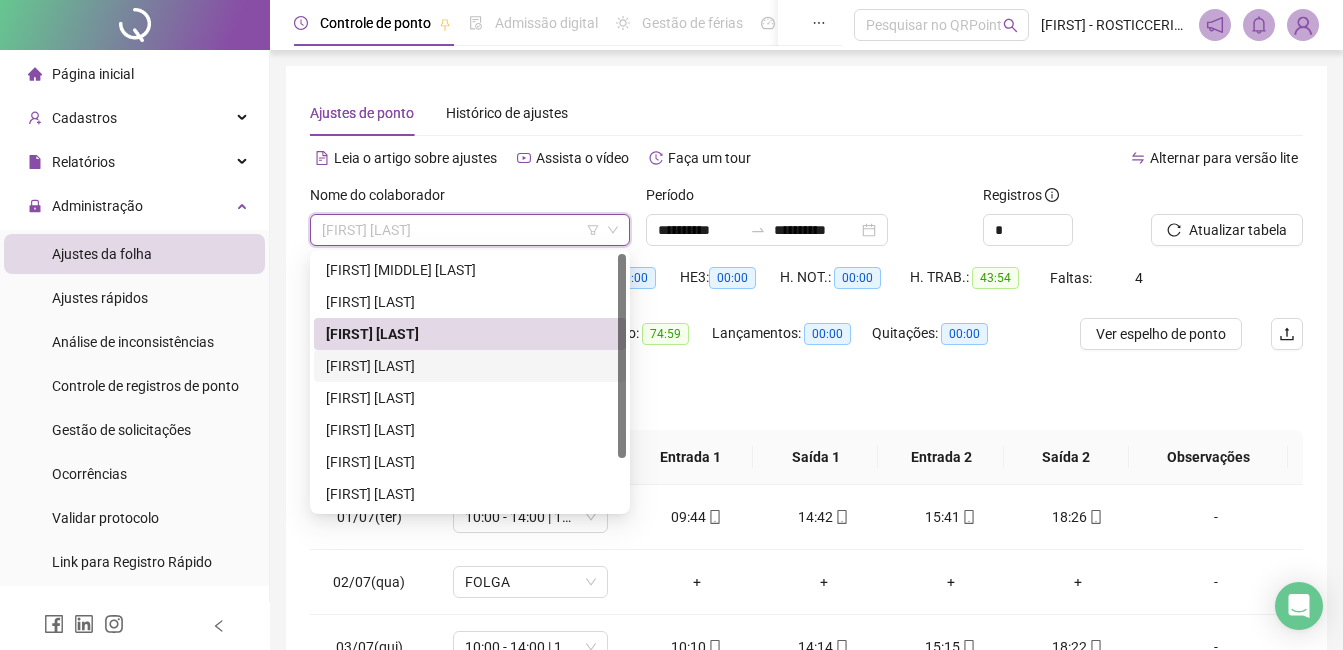 click on "[FIRST] [LAST]" at bounding box center [470, 366] 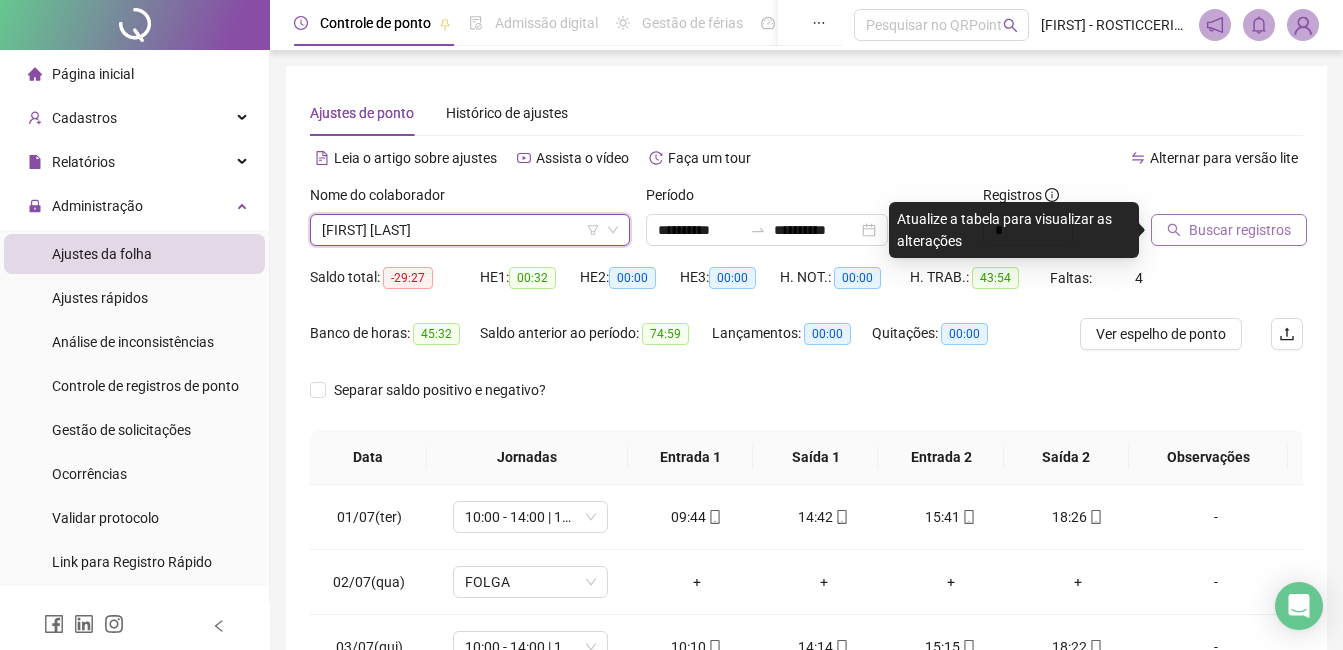 click on "Buscar registros" at bounding box center [1240, 230] 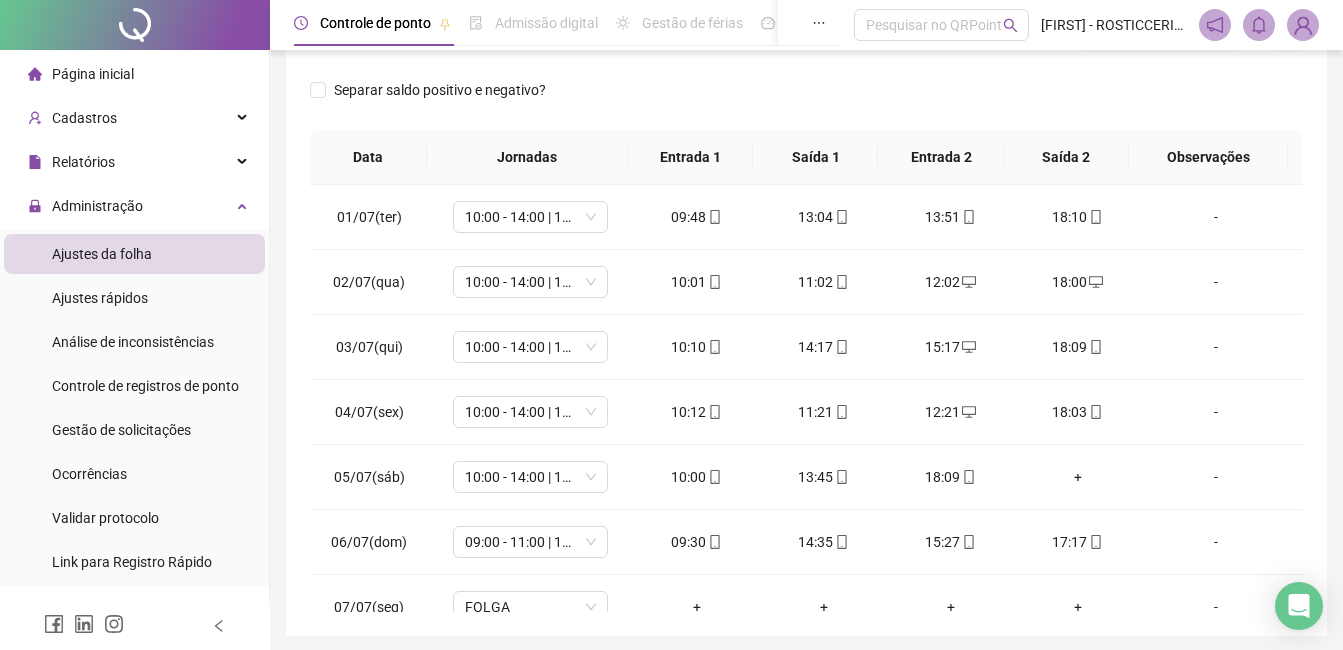 scroll, scrollTop: 372, scrollLeft: 0, axis: vertical 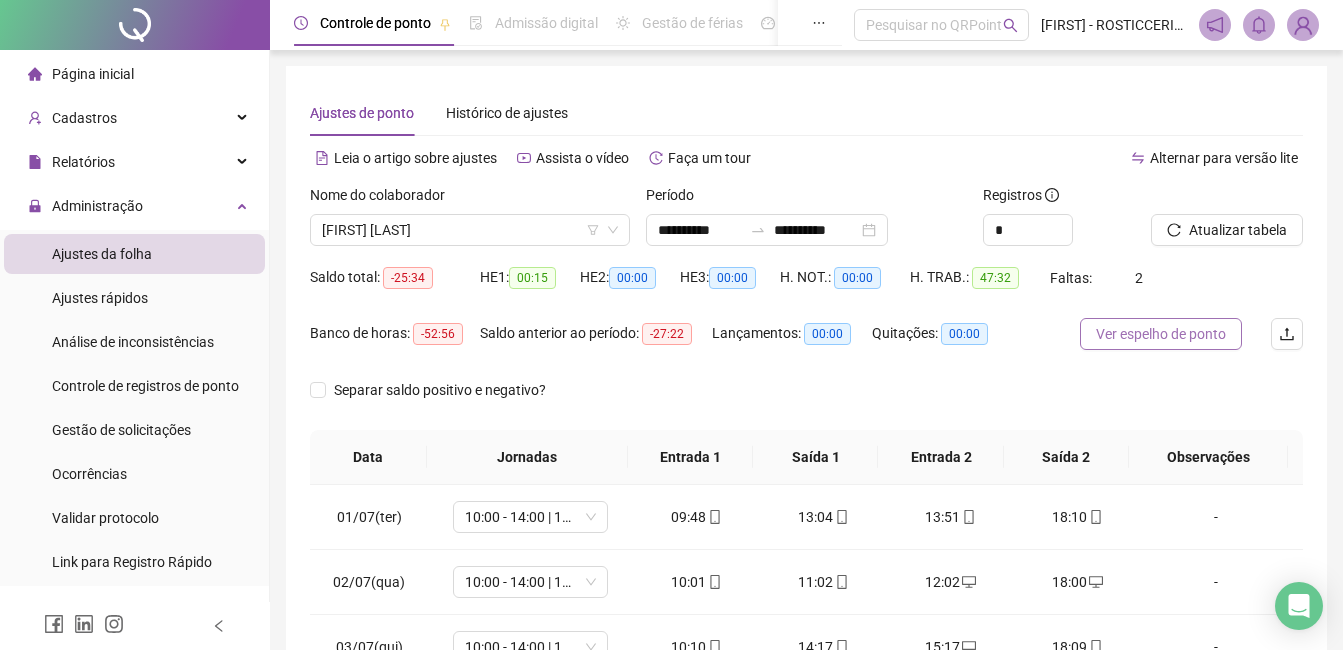 click on "Ver espelho de ponto" at bounding box center [1161, 334] 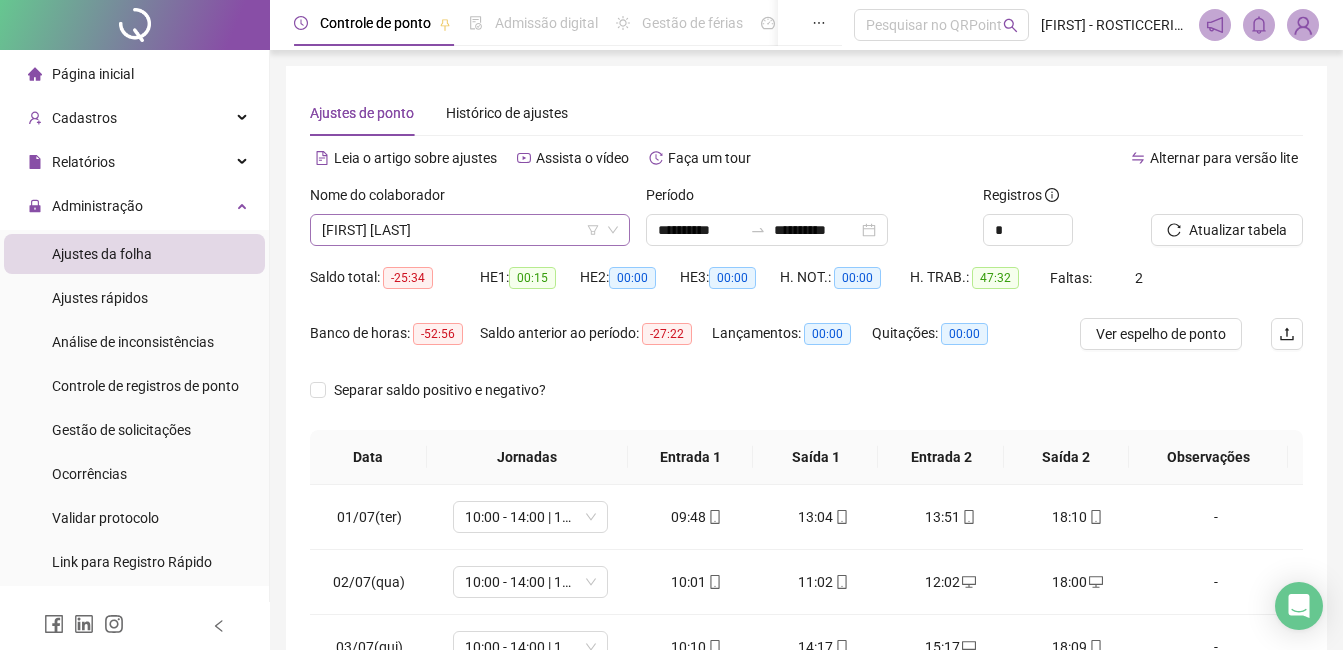 drag, startPoint x: 461, startPoint y: 228, endPoint x: 416, endPoint y: 245, distance: 48.104053 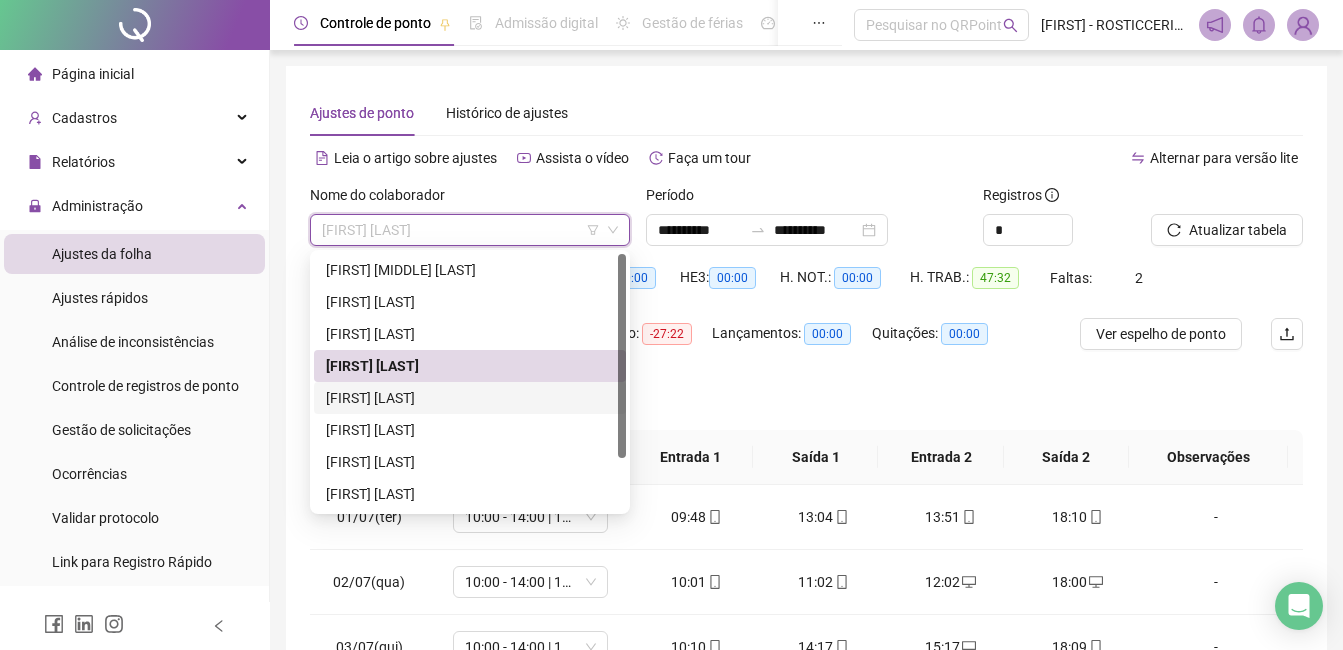 click on "[FIRST] [LAST]" at bounding box center (470, 398) 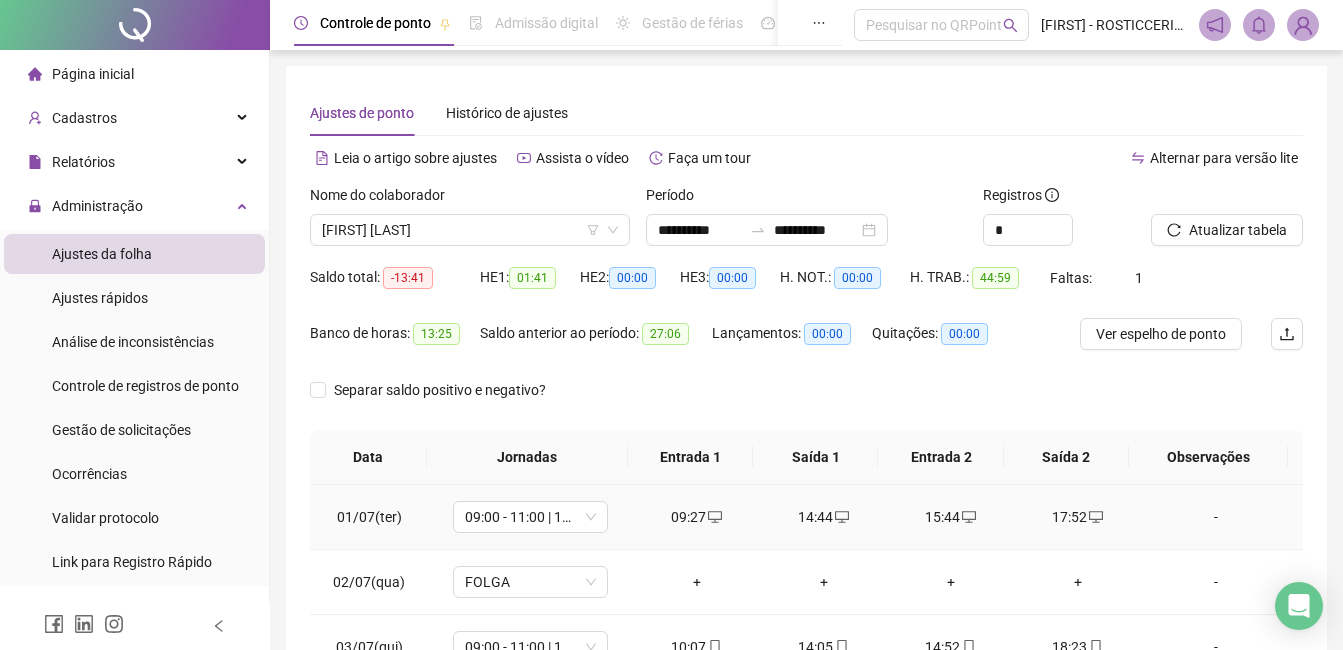 scroll, scrollTop: 372, scrollLeft: 0, axis: vertical 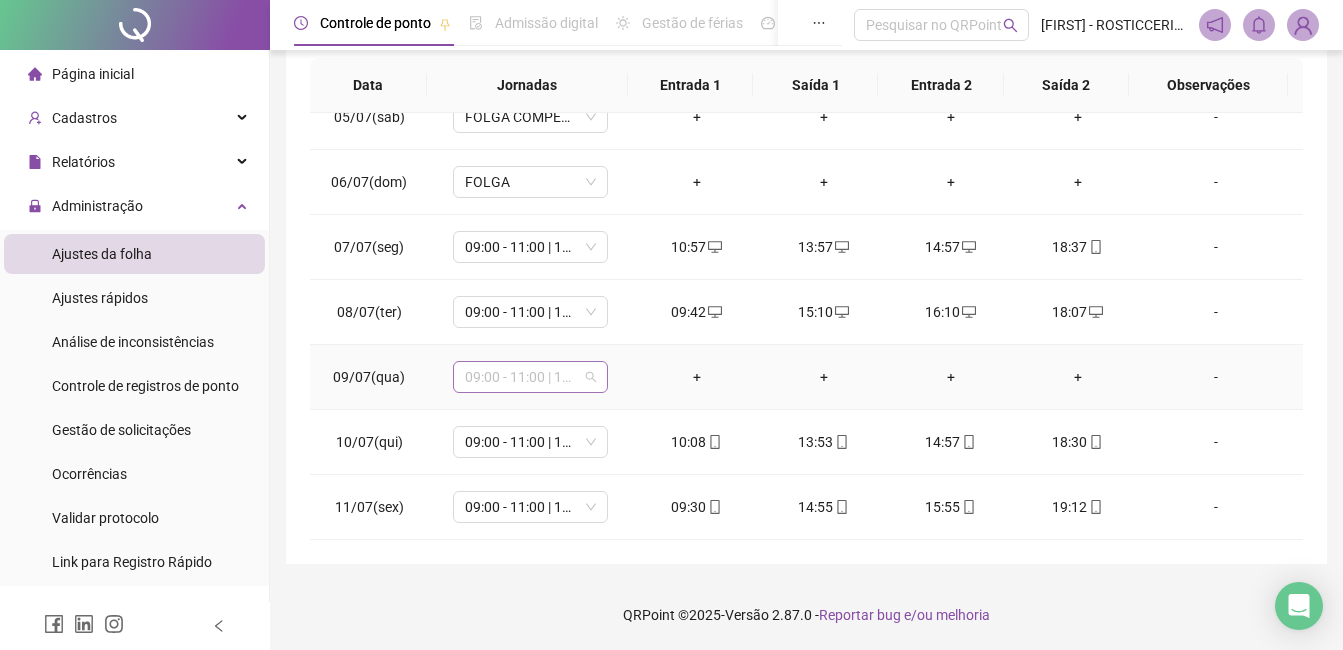 click on "09:00 - 11:00 | 12:00 - 17:20" at bounding box center [530, 377] 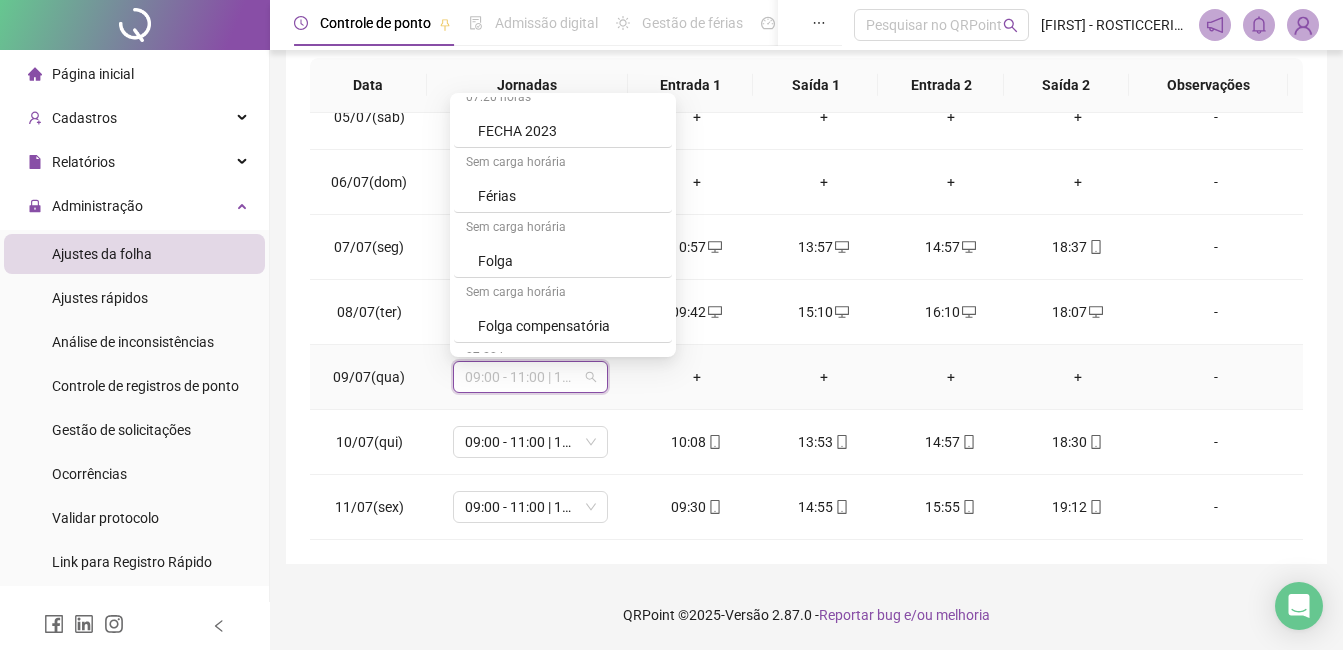 scroll, scrollTop: 600, scrollLeft: 0, axis: vertical 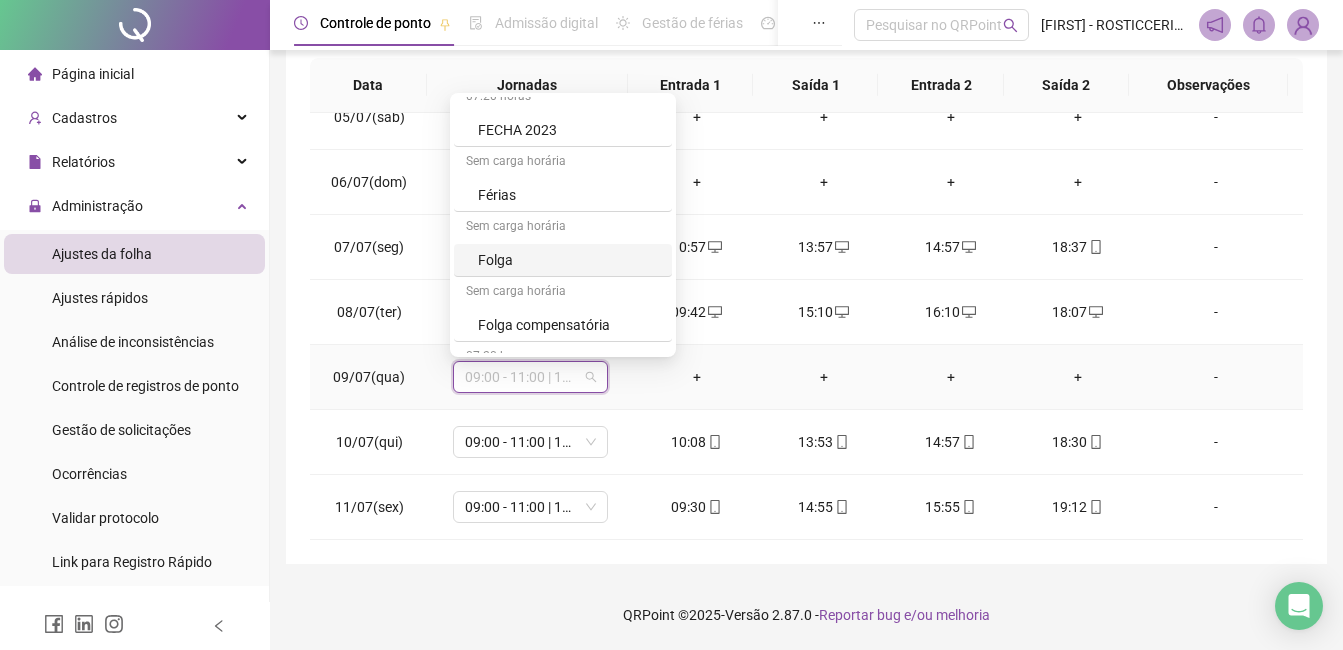 click on "Folga" at bounding box center (569, 260) 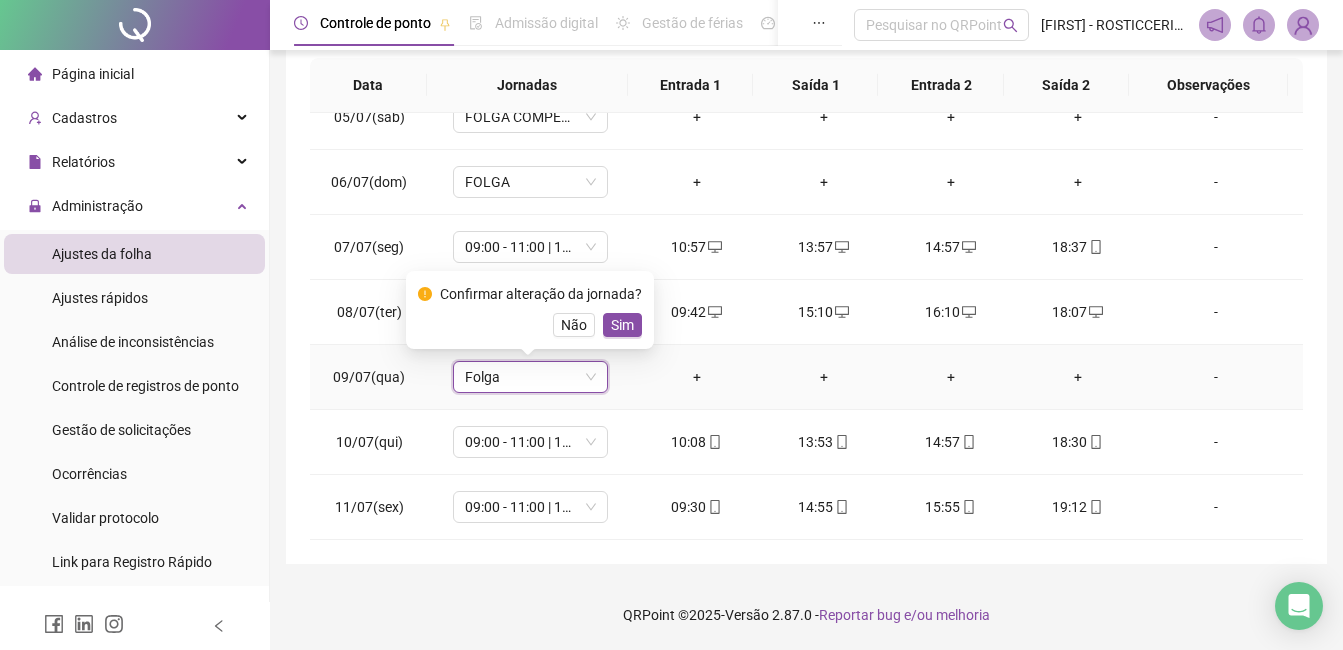 click on "Sim" at bounding box center [622, 325] 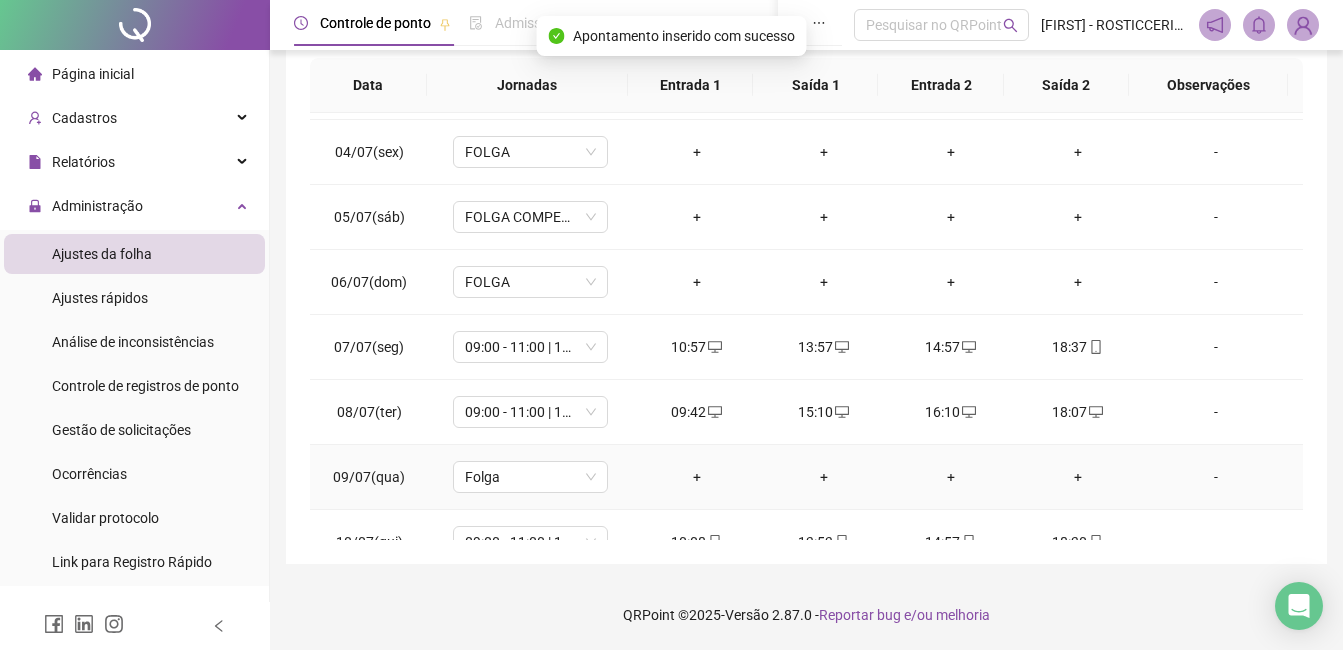 scroll, scrollTop: 0, scrollLeft: 0, axis: both 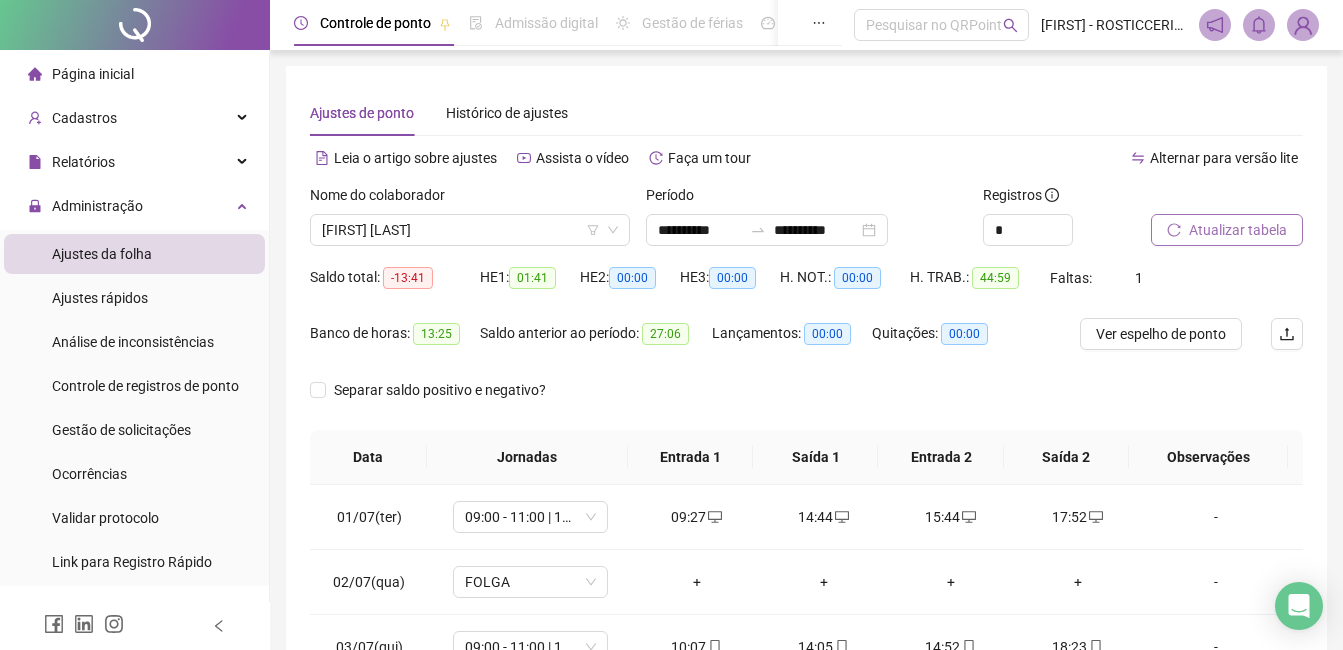 click on "Atualizar tabela" at bounding box center (1227, 230) 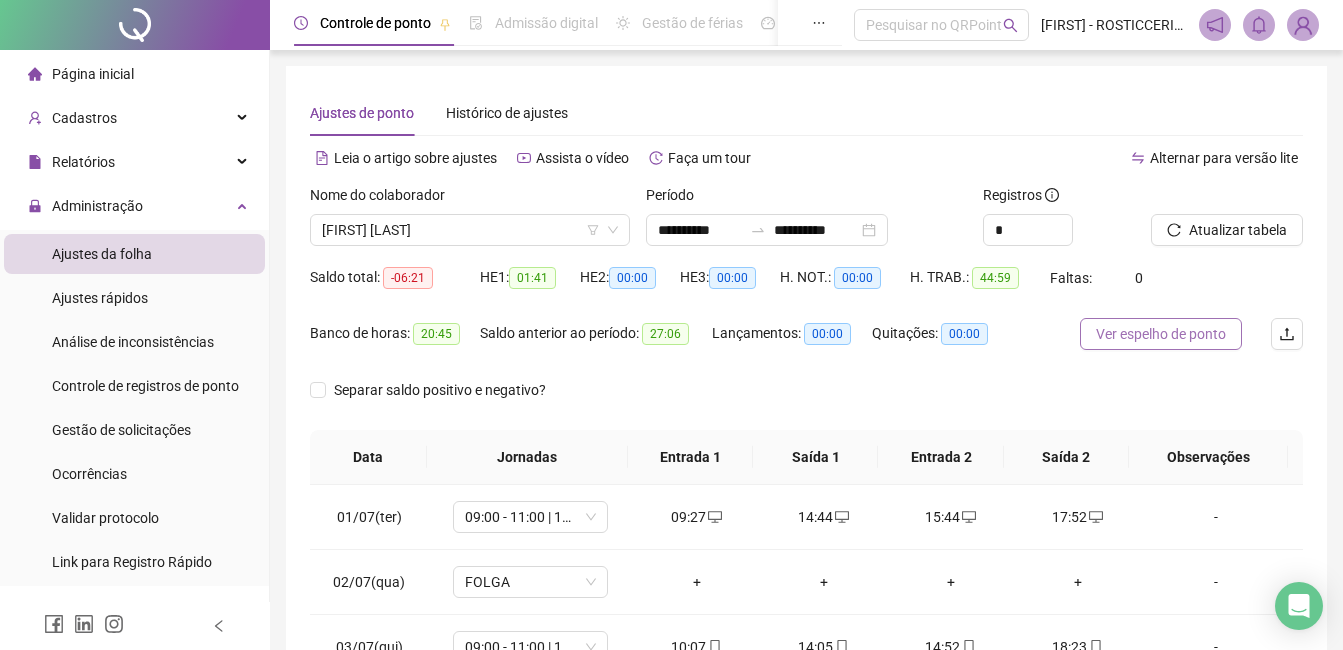 click on "Ver espelho de ponto" at bounding box center (1161, 334) 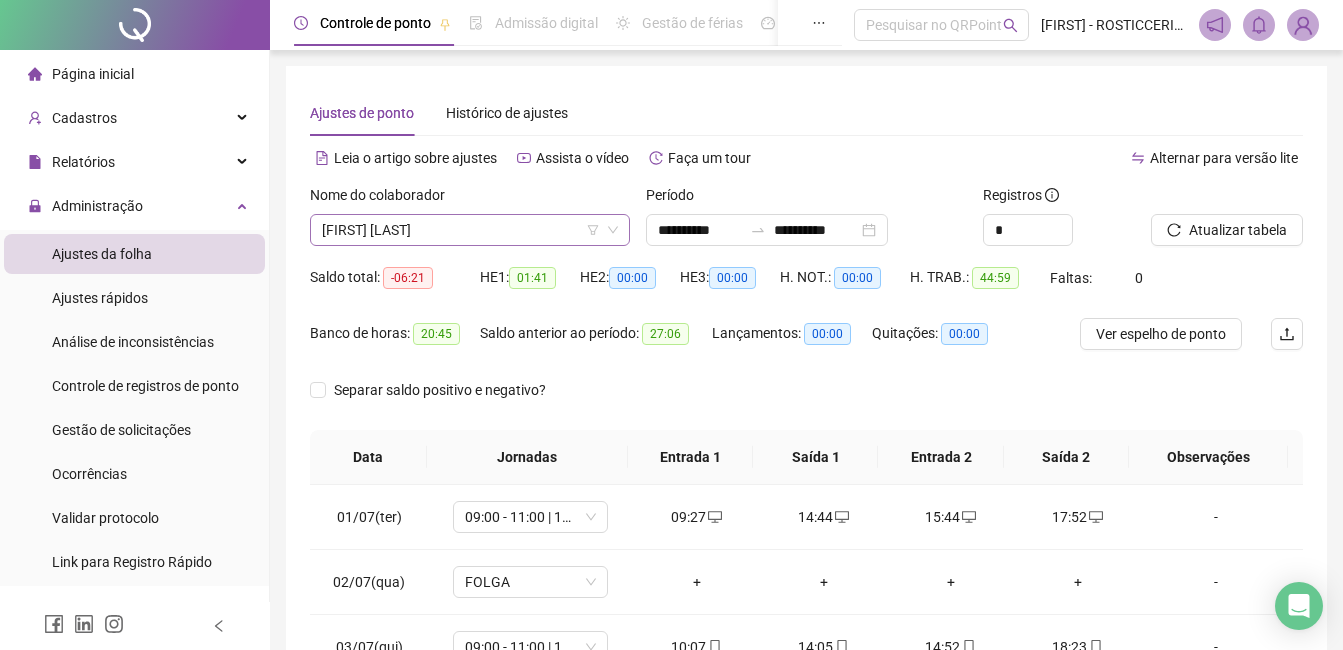 click on "[FIRST] [LAST]" at bounding box center (470, 230) 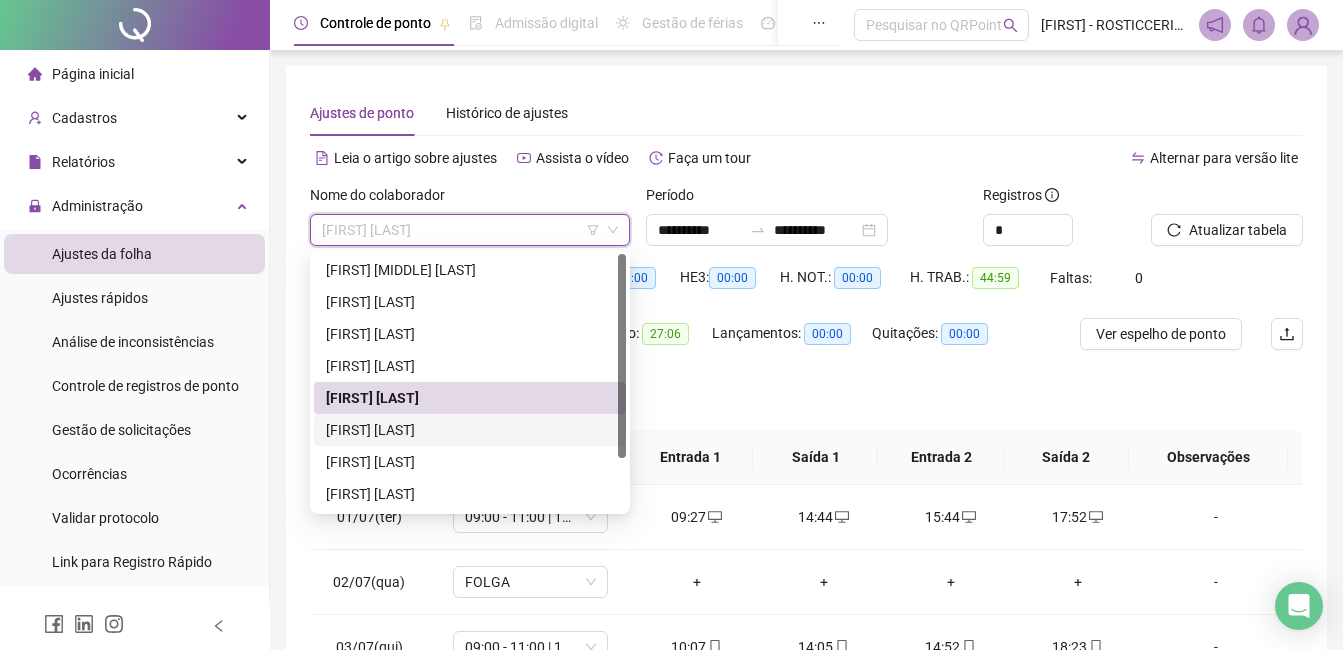 click on "[FIRST] [LAST]" at bounding box center [470, 430] 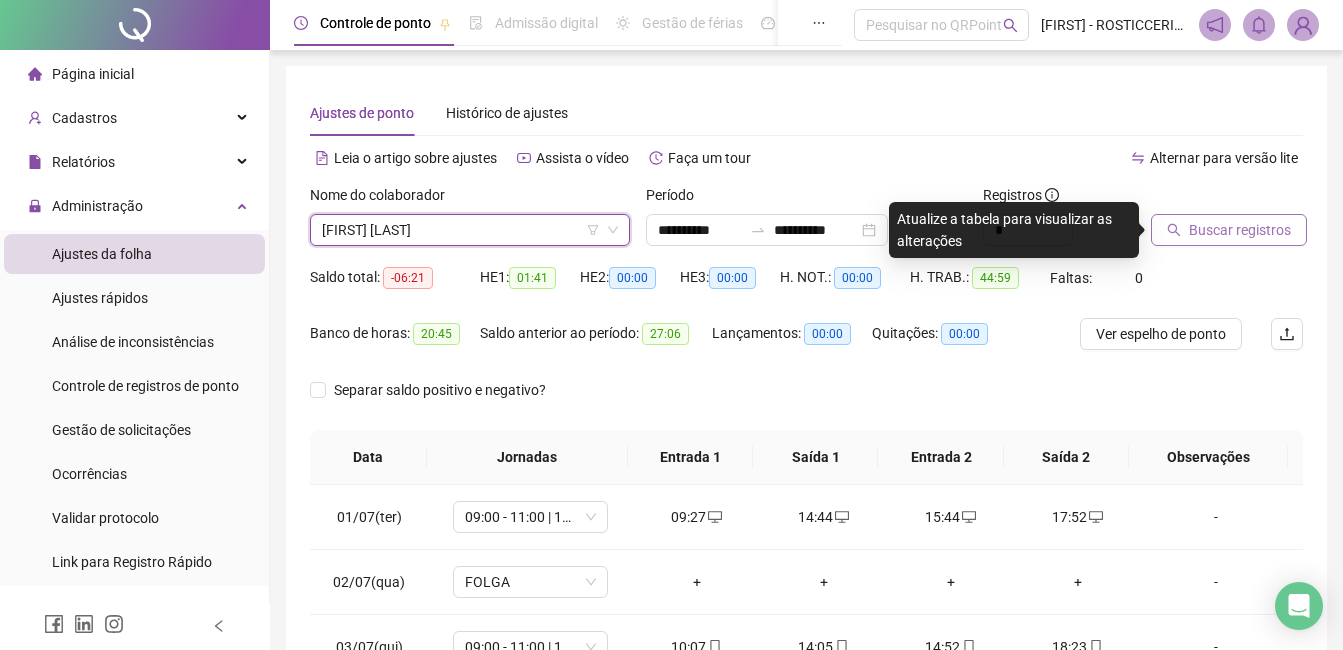 click on "Buscar registros" at bounding box center (1240, 230) 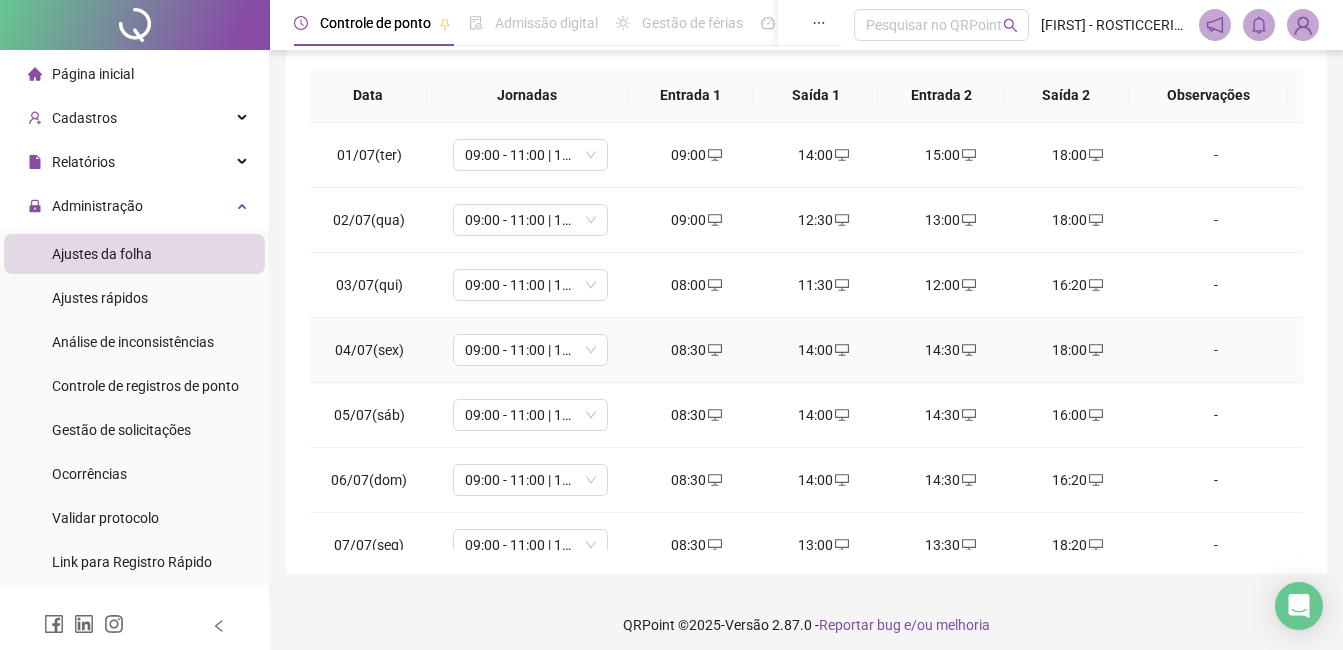 scroll, scrollTop: 372, scrollLeft: 0, axis: vertical 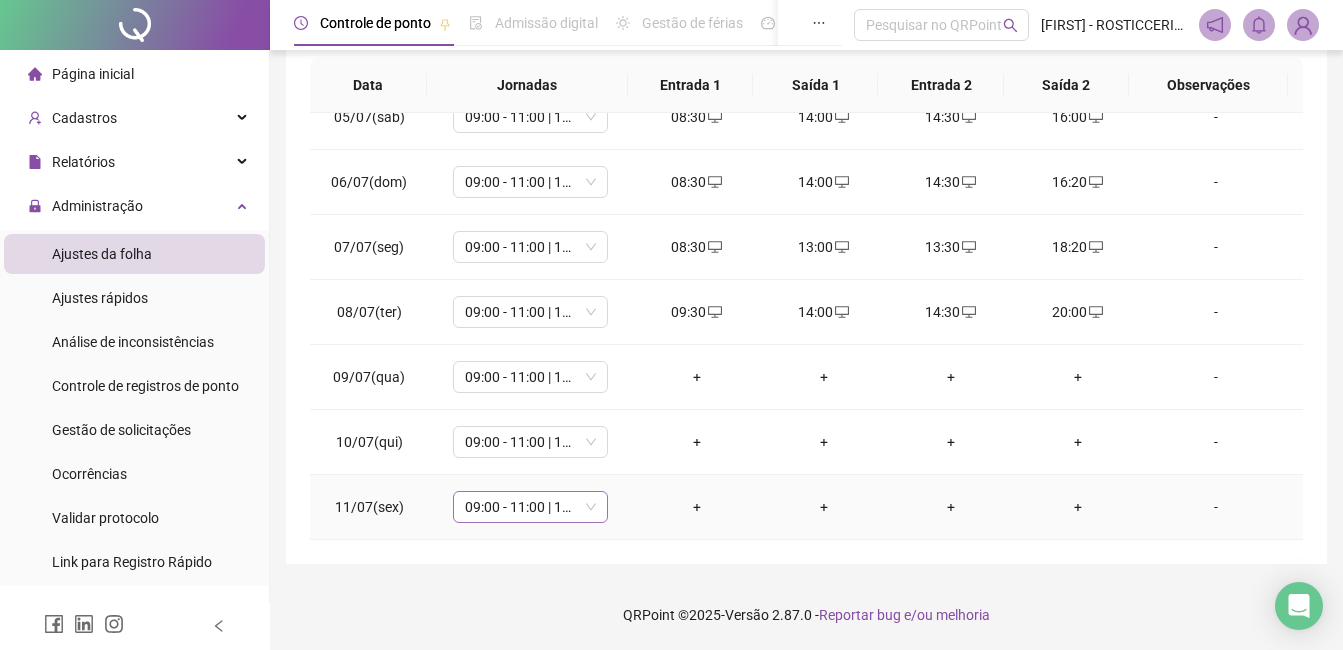 click on "09:00 - 11:00 | 12:00 - 17:20" at bounding box center [530, 507] 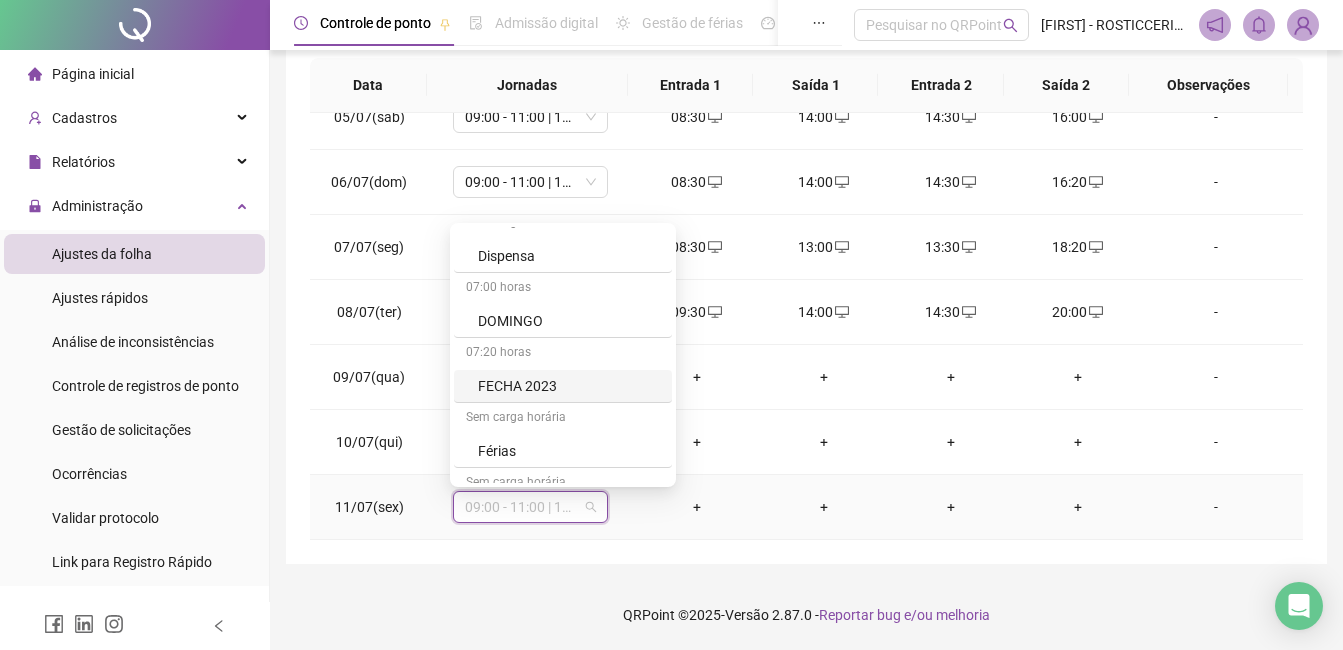 scroll, scrollTop: 600, scrollLeft: 0, axis: vertical 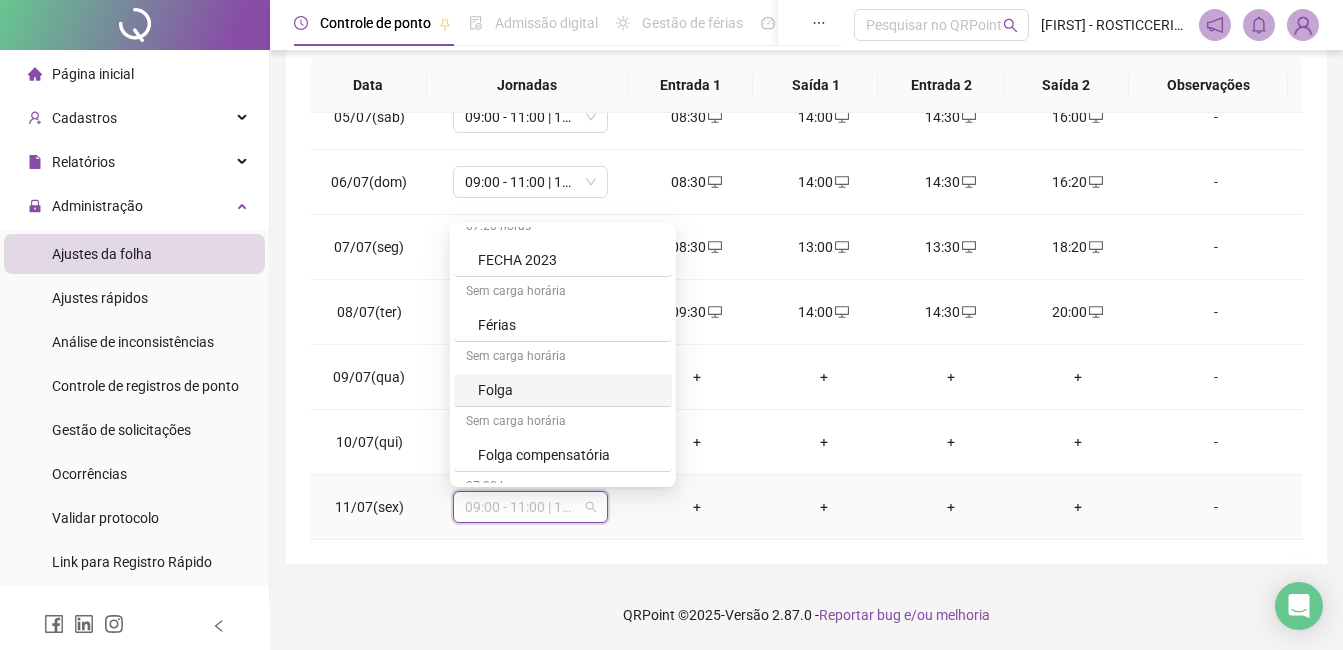 click on "Folga" at bounding box center (569, 390) 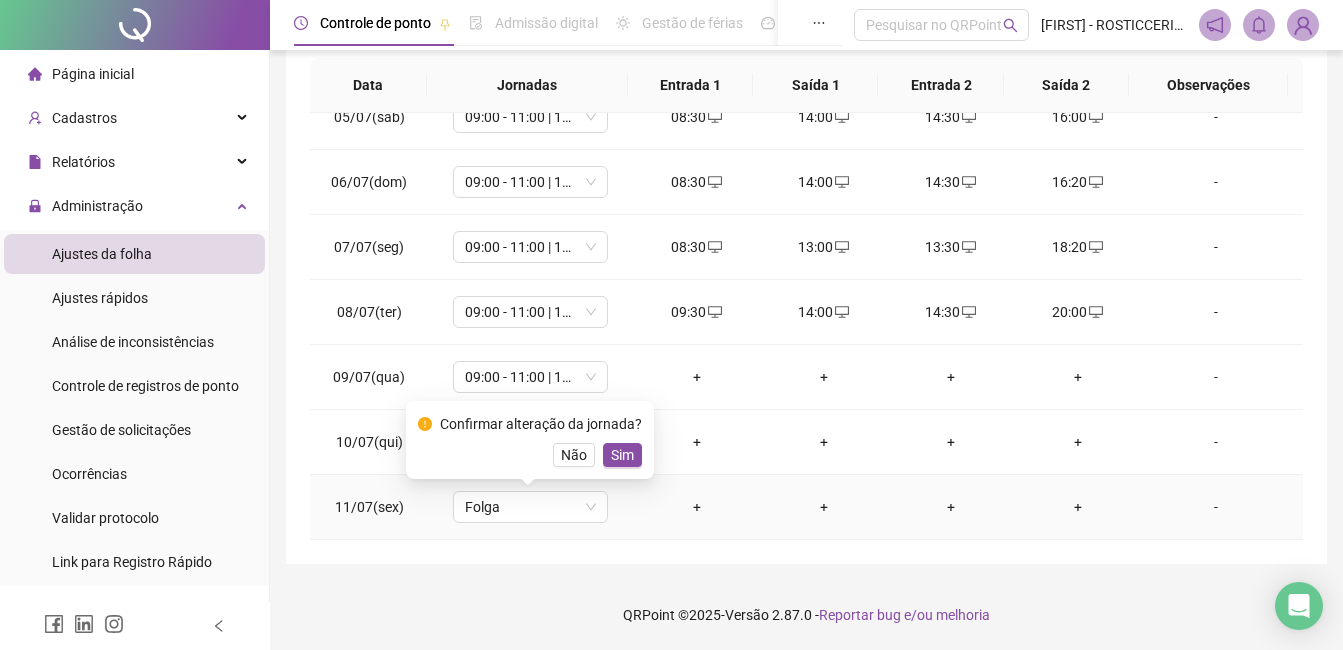 drag, startPoint x: 611, startPoint y: 451, endPoint x: 624, endPoint y: 449, distance: 13.152946 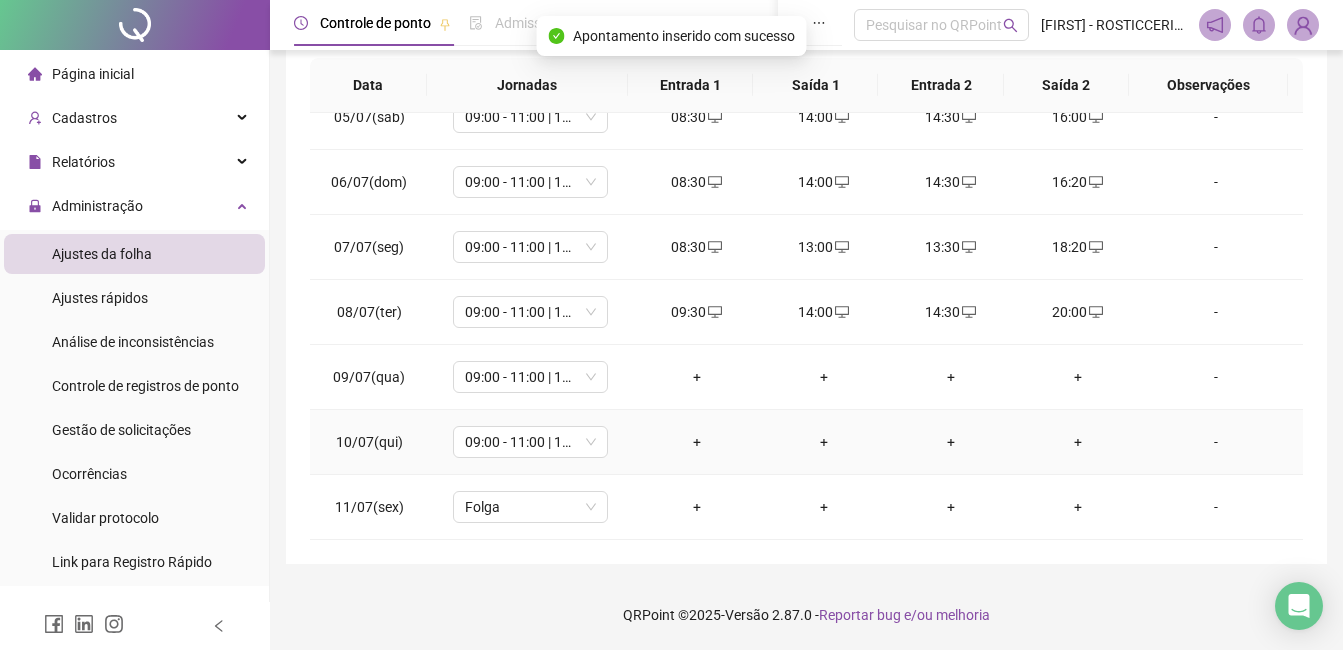 click on "+" at bounding box center [696, 442] 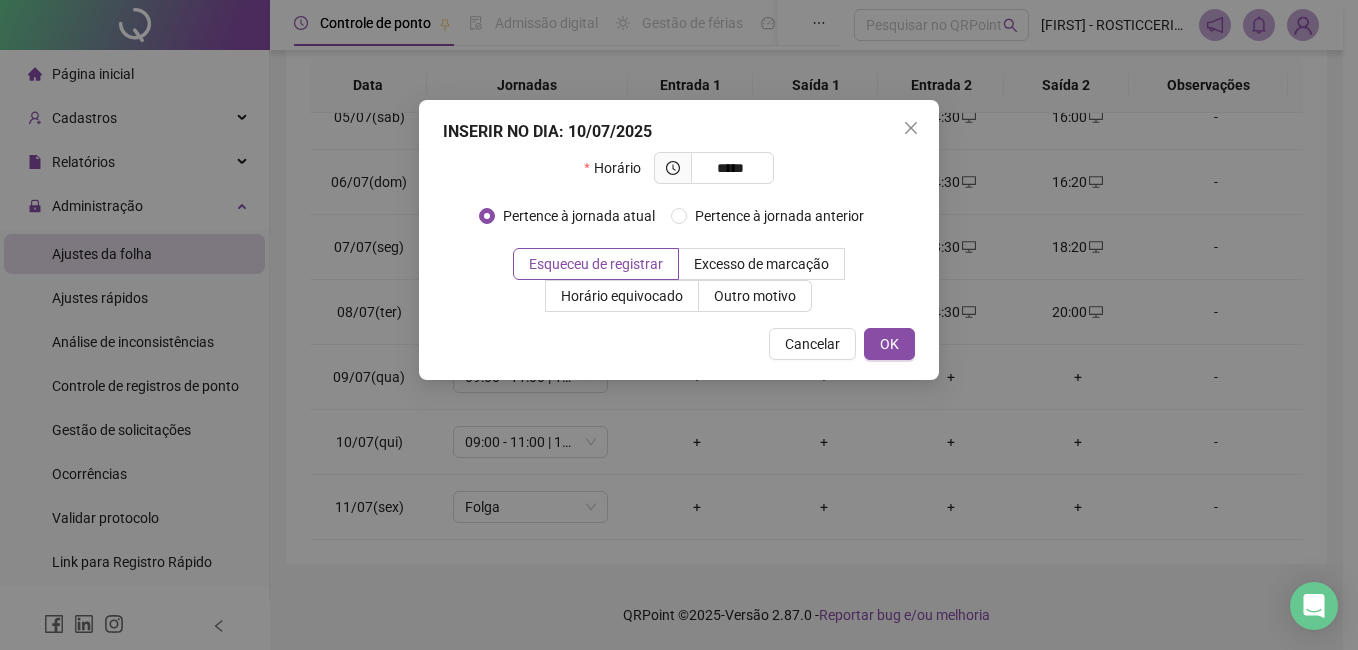 type on "*****" 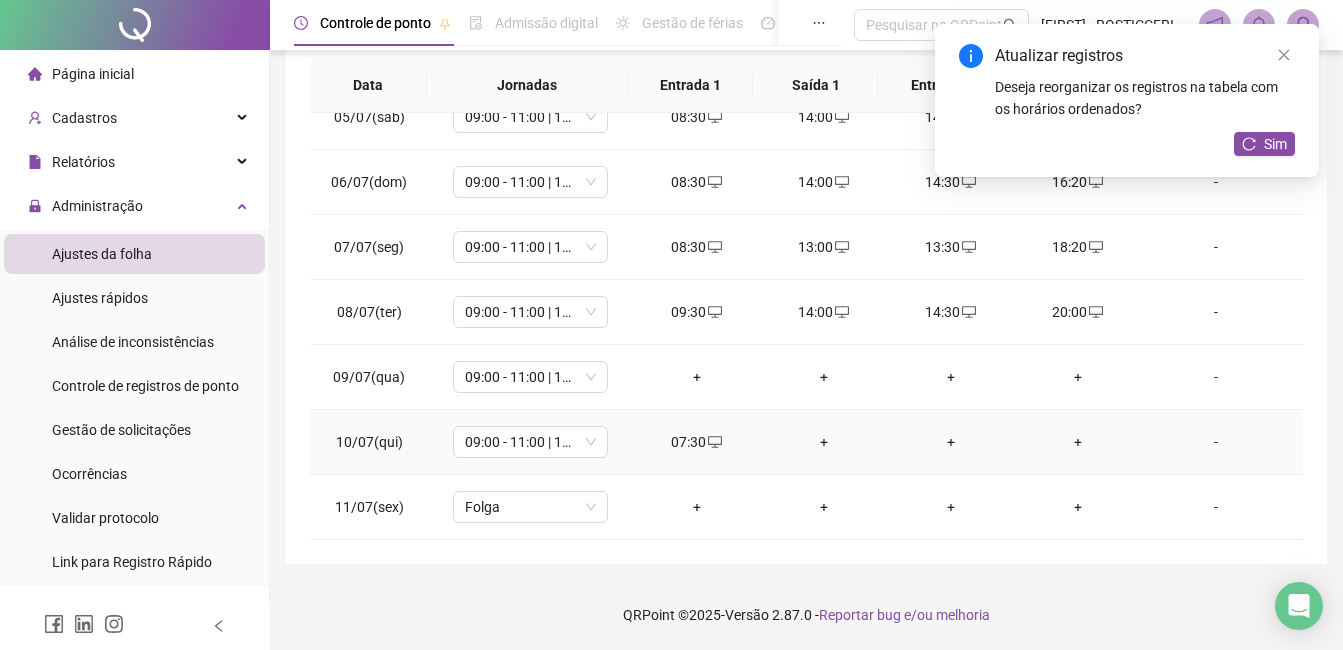 click on "+" at bounding box center [823, 442] 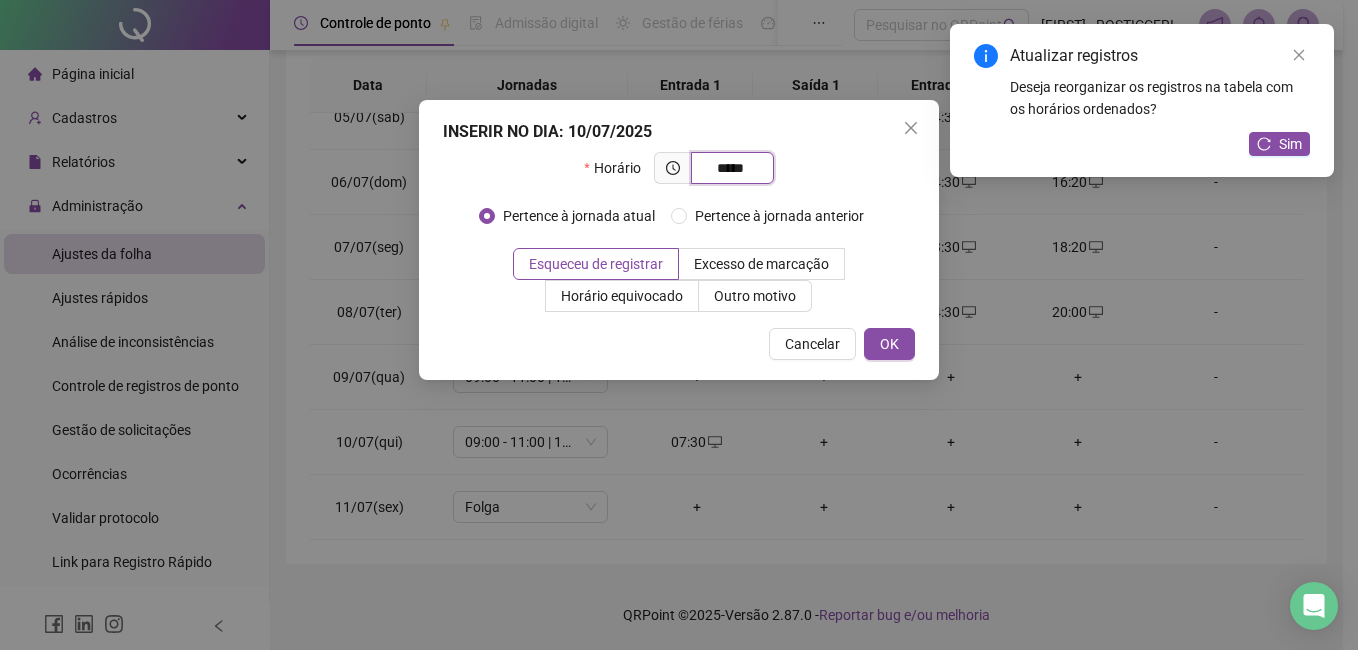 type on "*****" 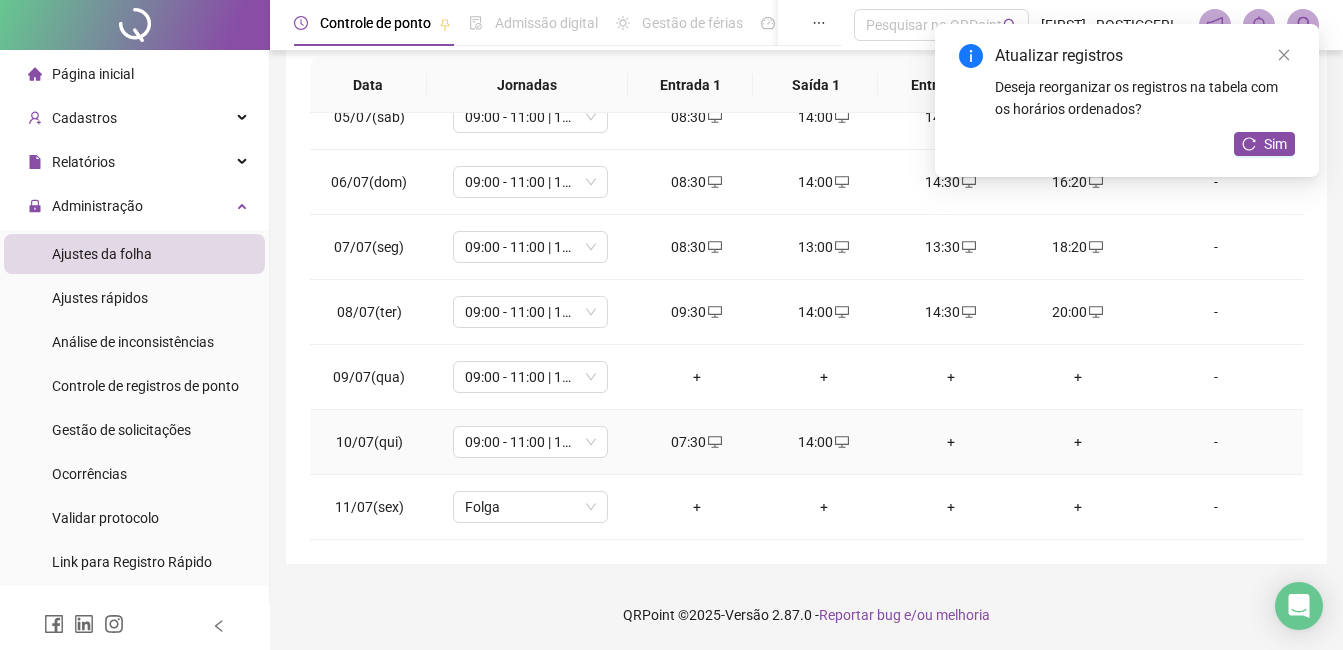 click on "+" at bounding box center [950, 442] 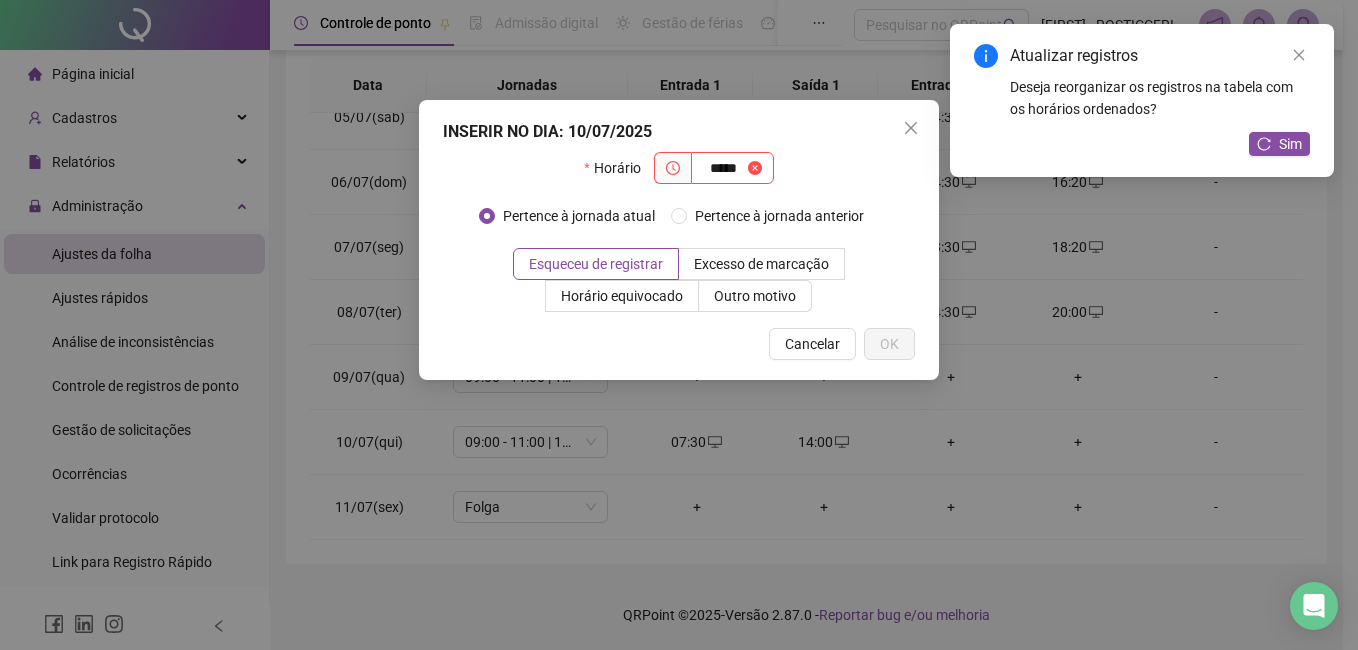 type on "*****" 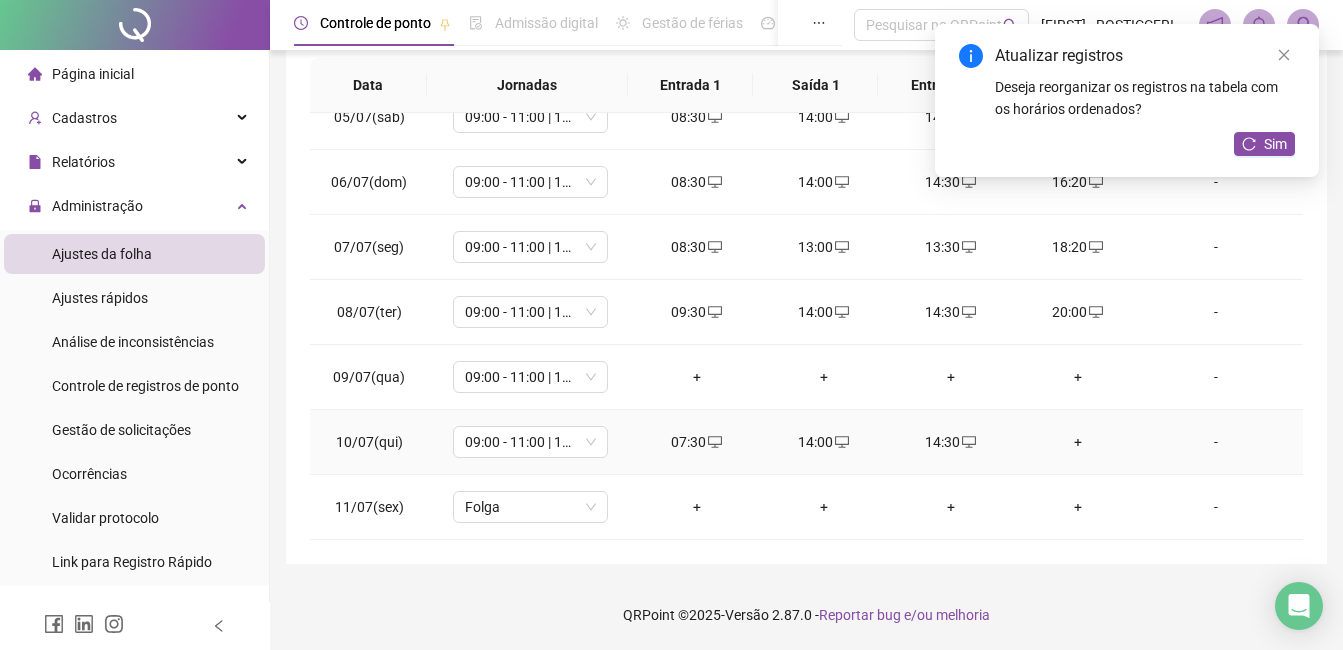 click on "+" at bounding box center (1077, 442) 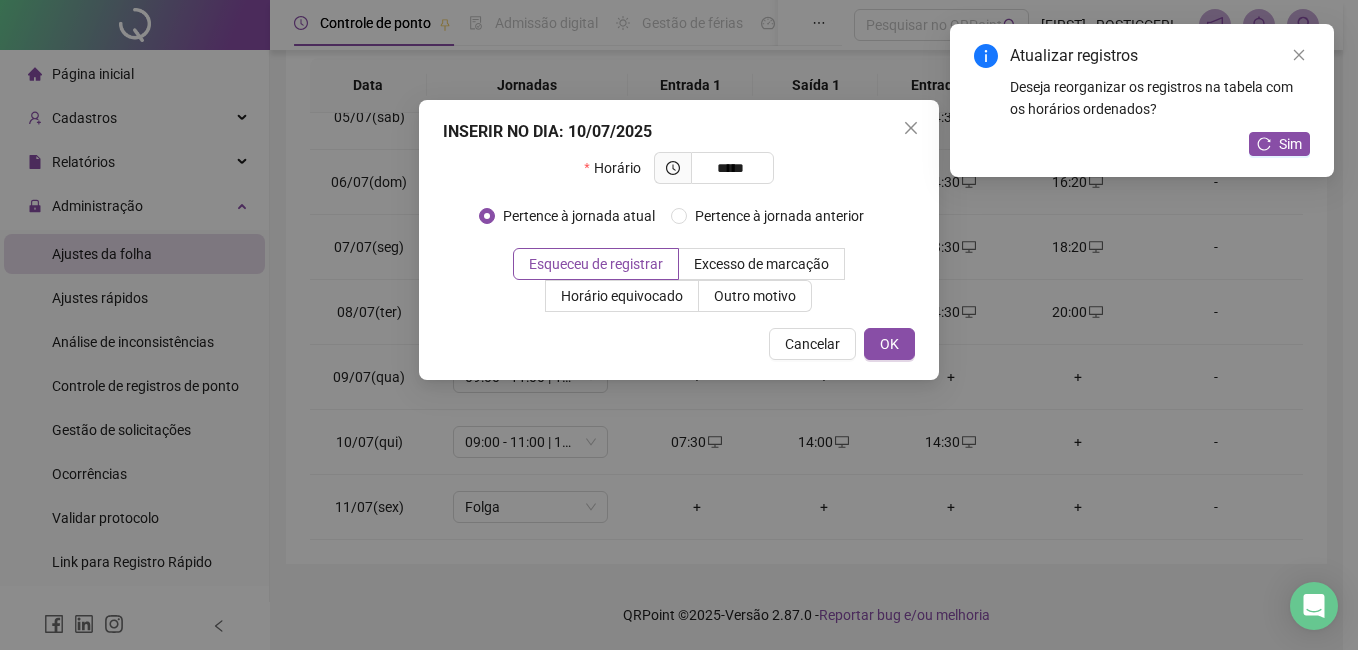 type on "*****" 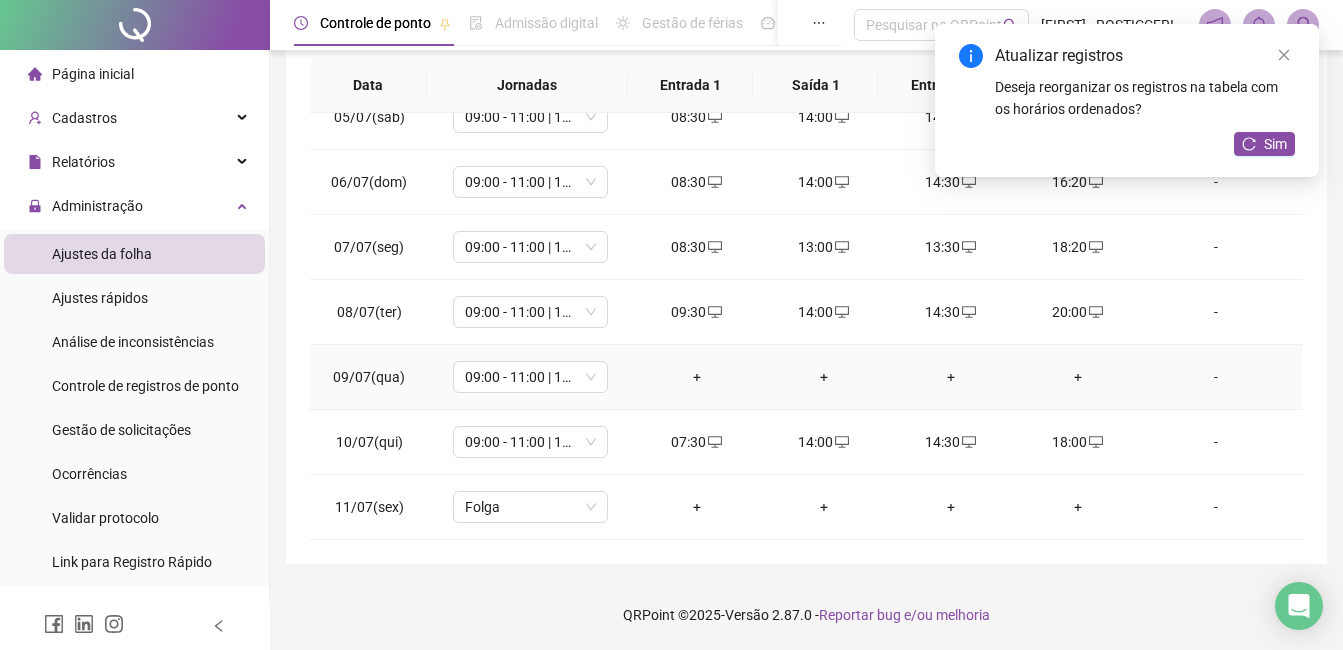 click on "+" at bounding box center [696, 377] 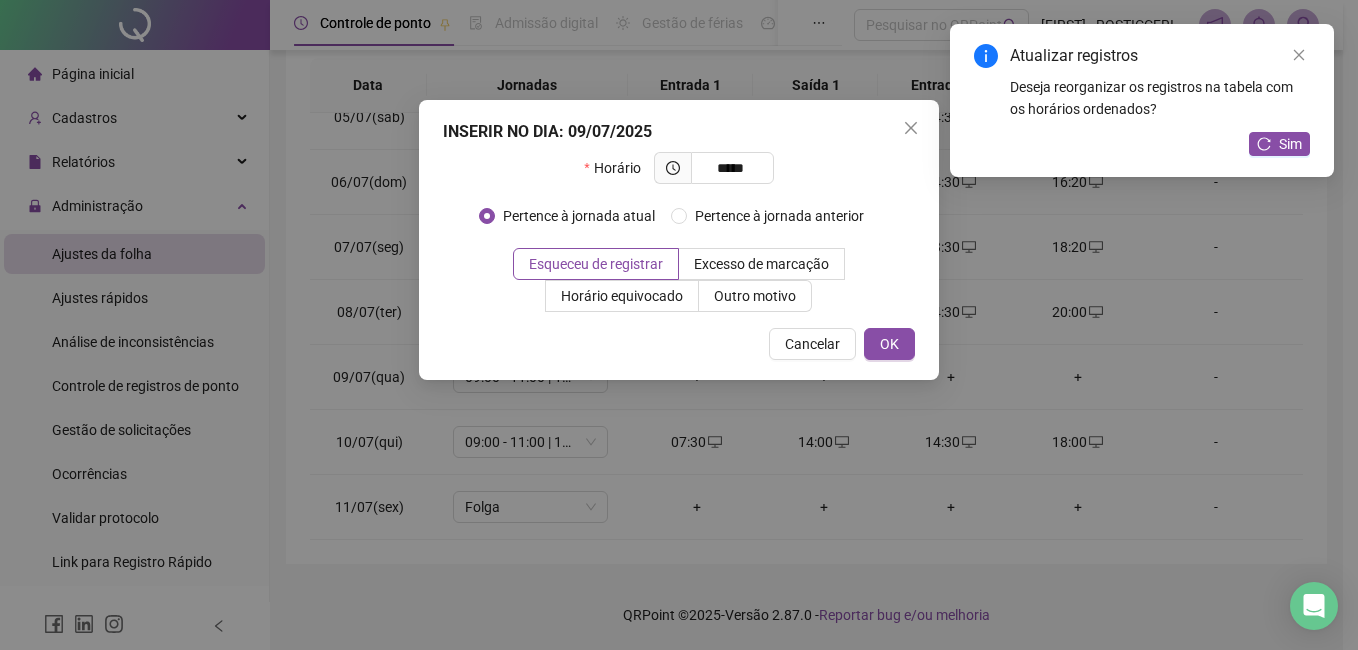 type on "*****" 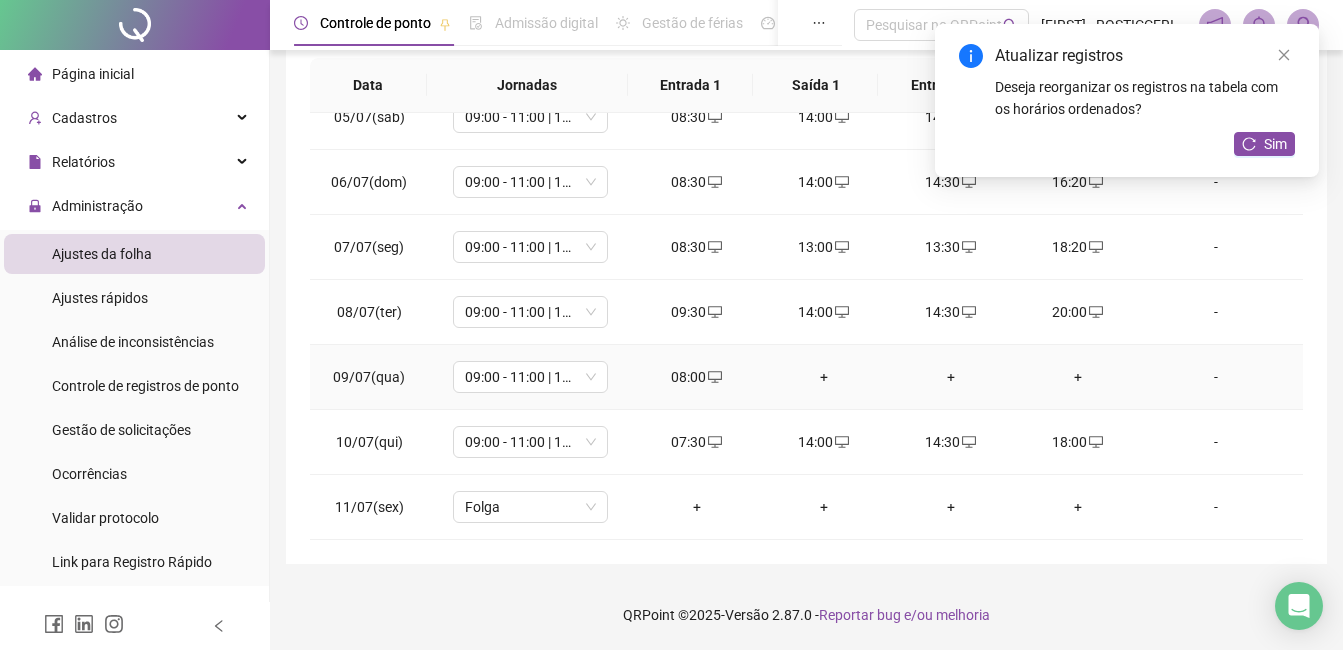 click on "+" at bounding box center [823, 377] 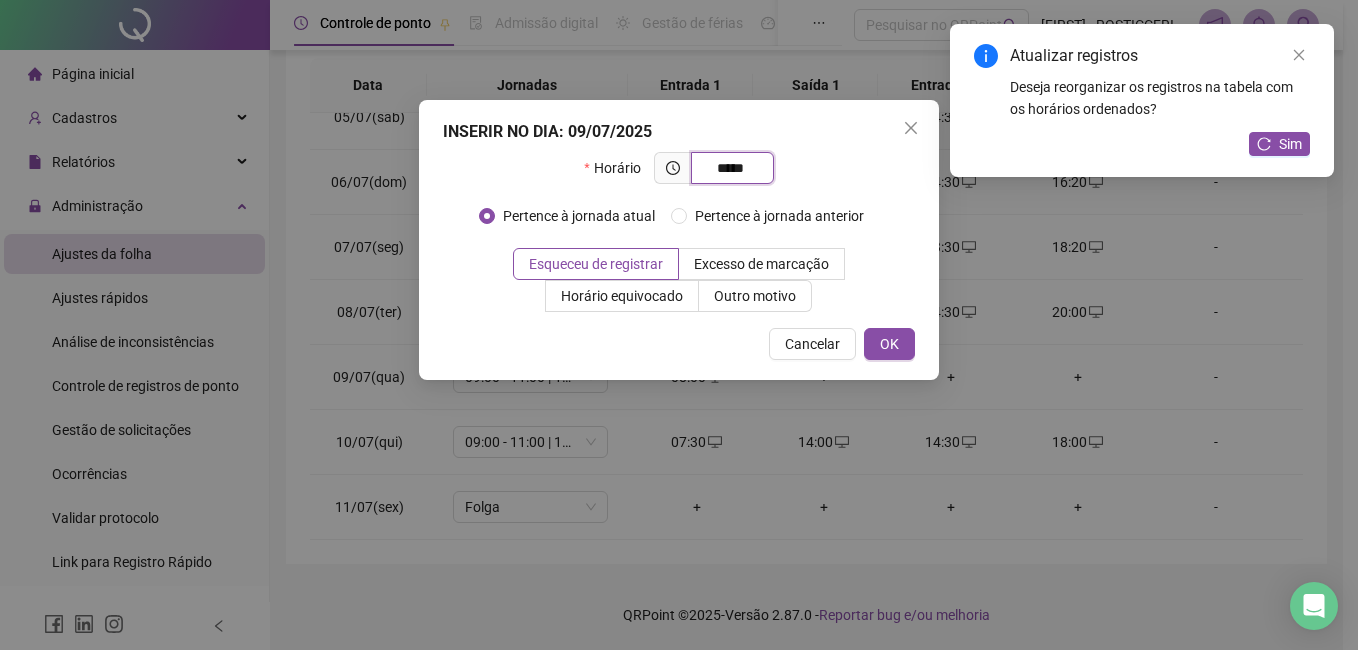 type on "*****" 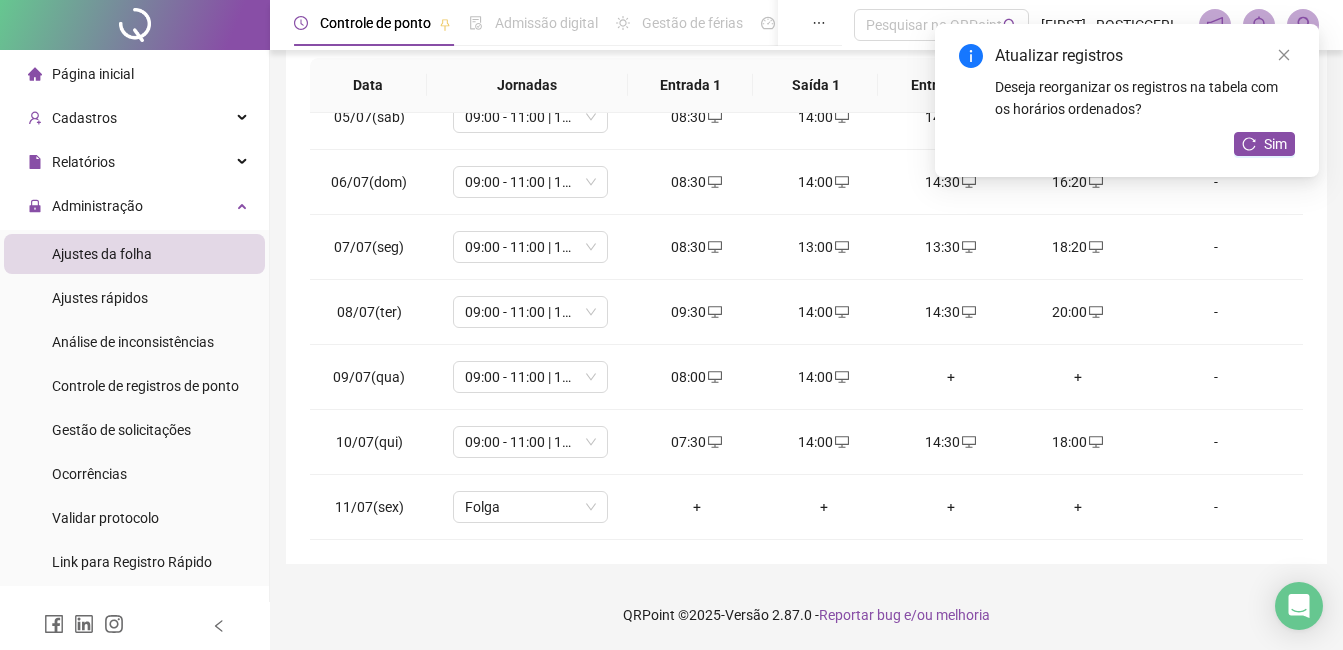 click on "+" at bounding box center [950, 377] 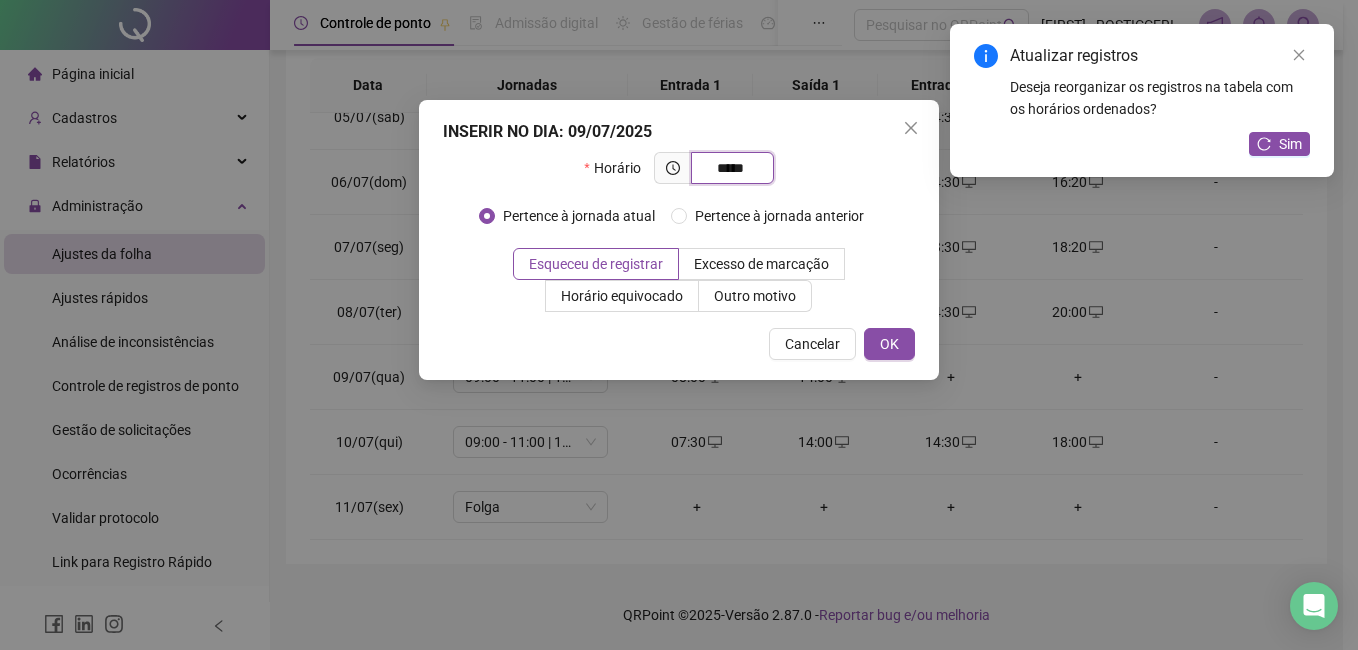 type on "*****" 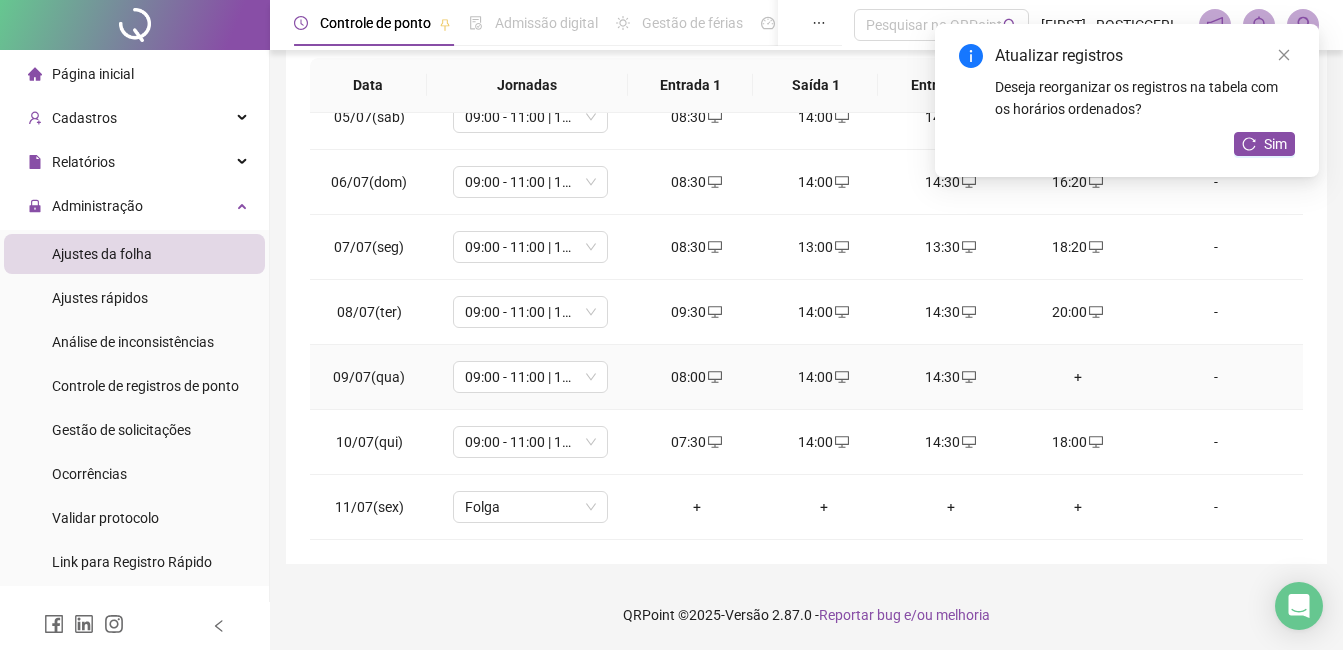 click on "+" at bounding box center [1077, 377] 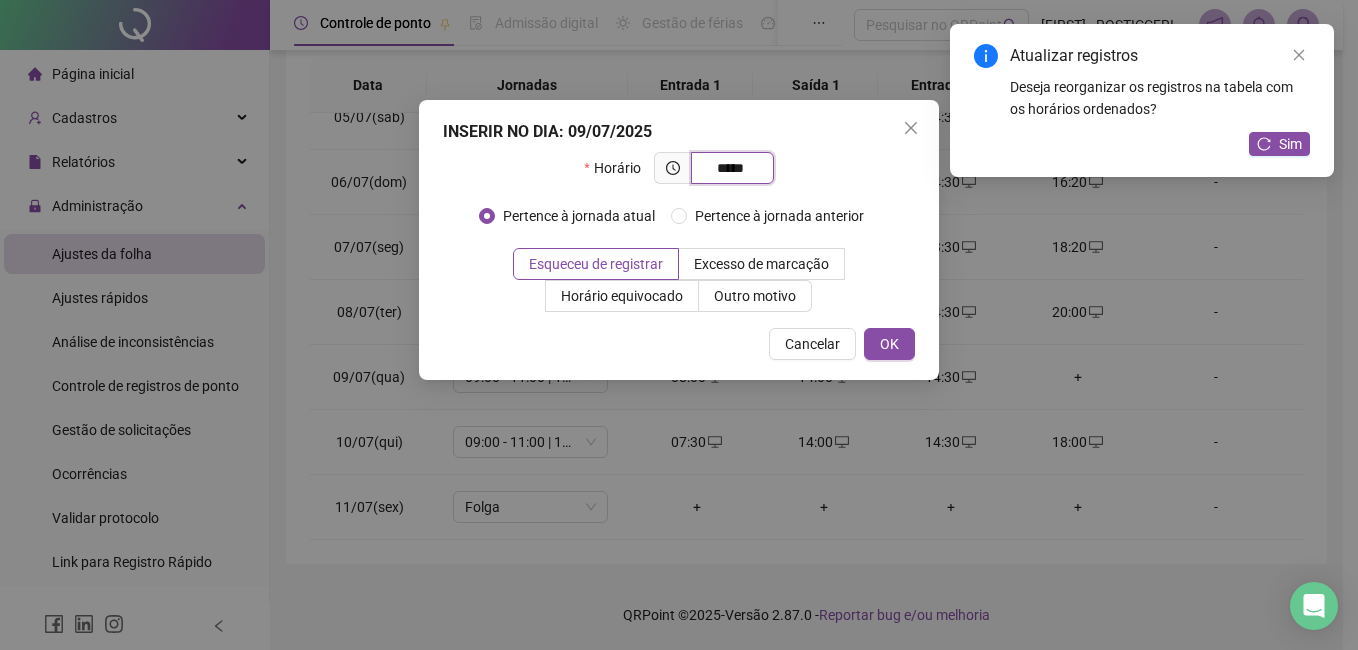type on "*****" 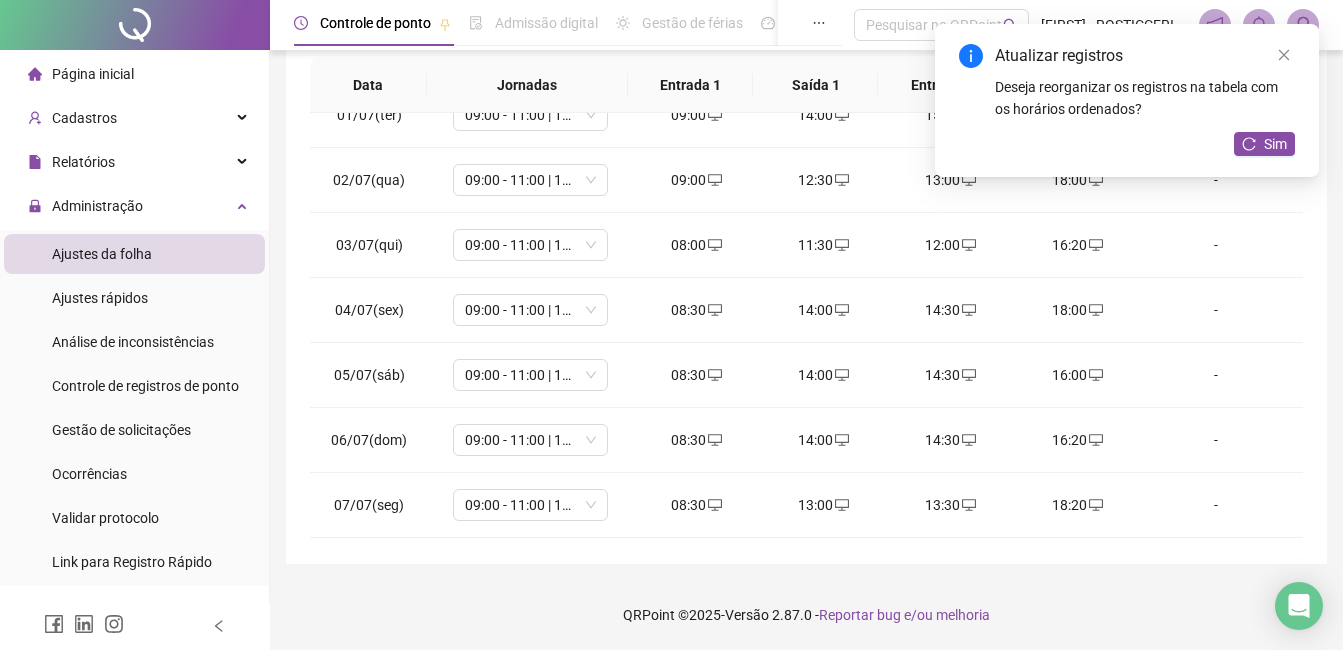 scroll, scrollTop: 0, scrollLeft: 0, axis: both 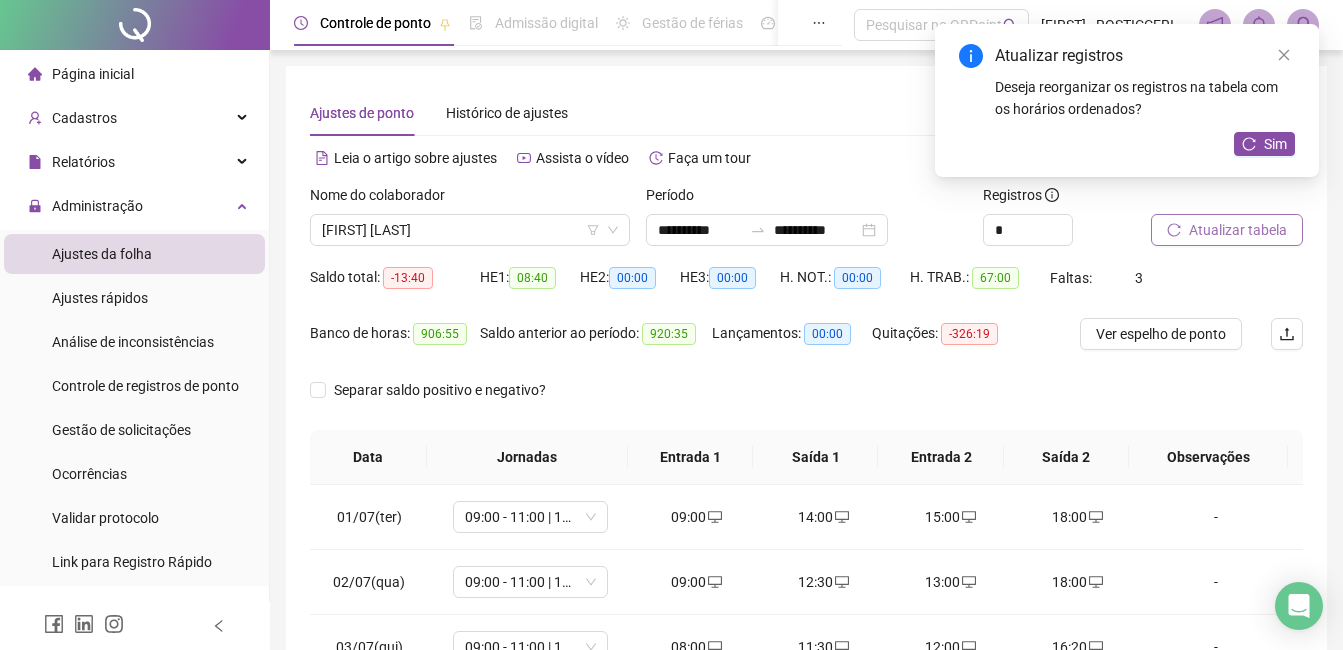 click on "Atualizar tabela" at bounding box center [1238, 230] 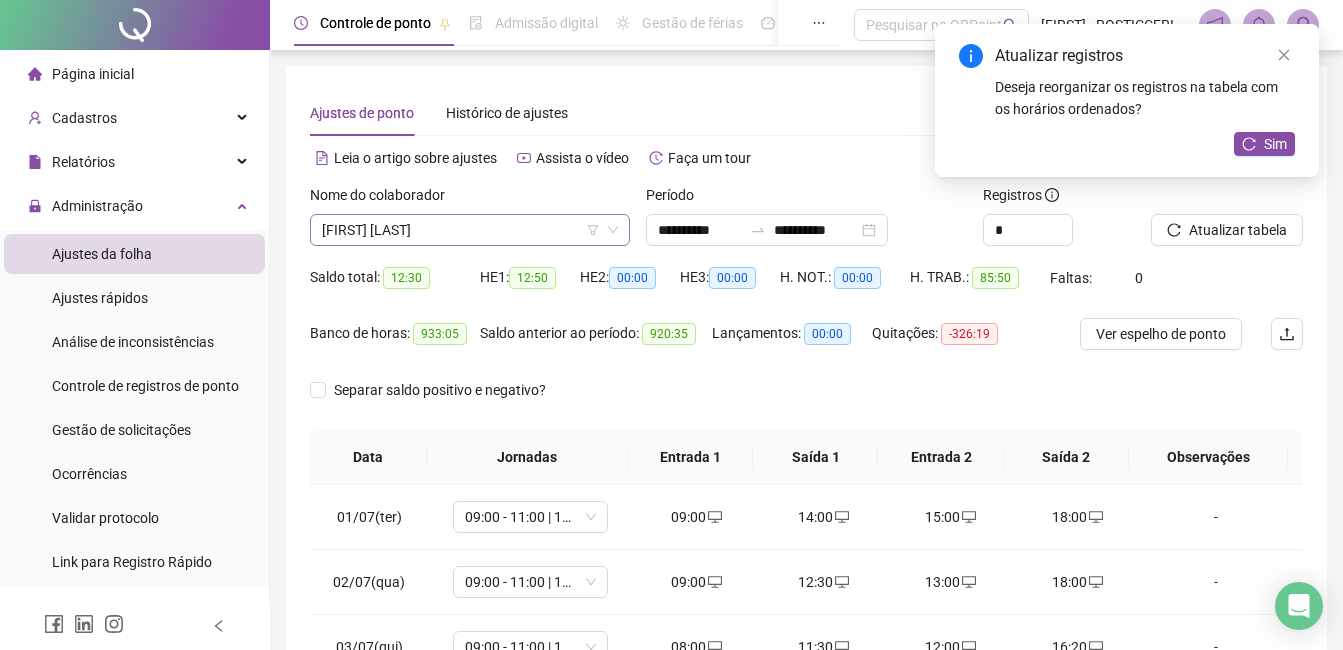 click on "[FIRST] [LAST]" at bounding box center [470, 230] 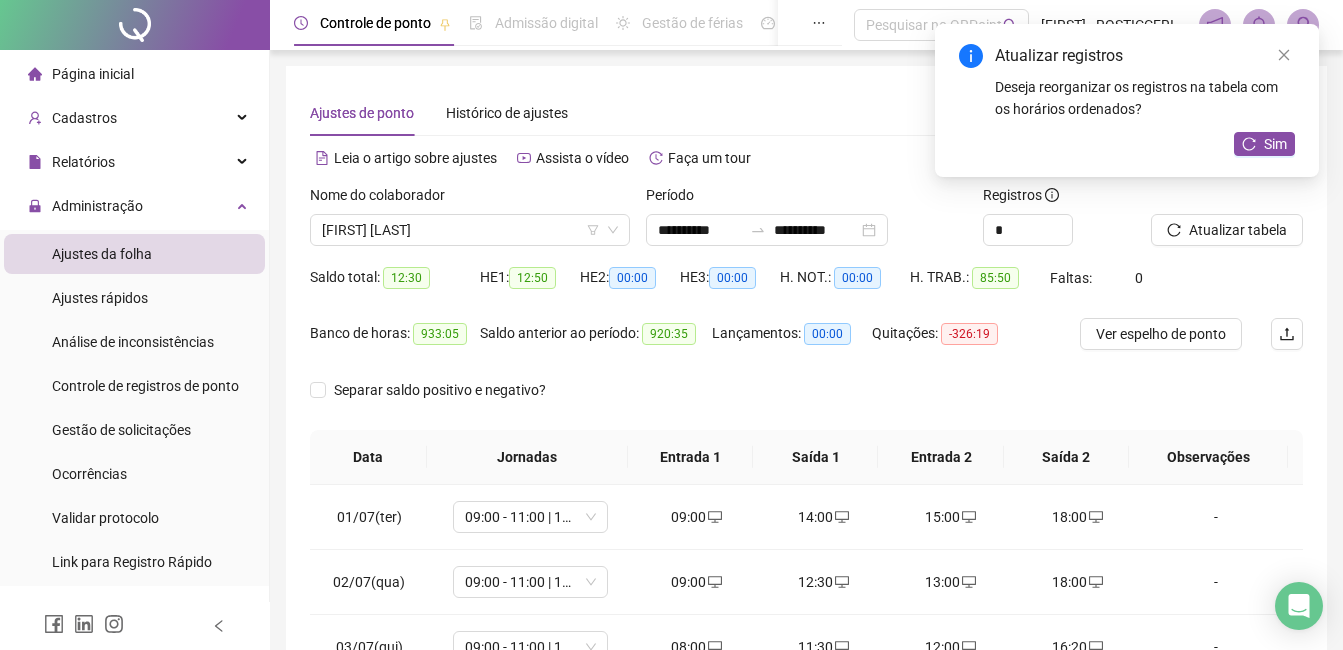 click on "Nome do colaborador" at bounding box center (470, 199) 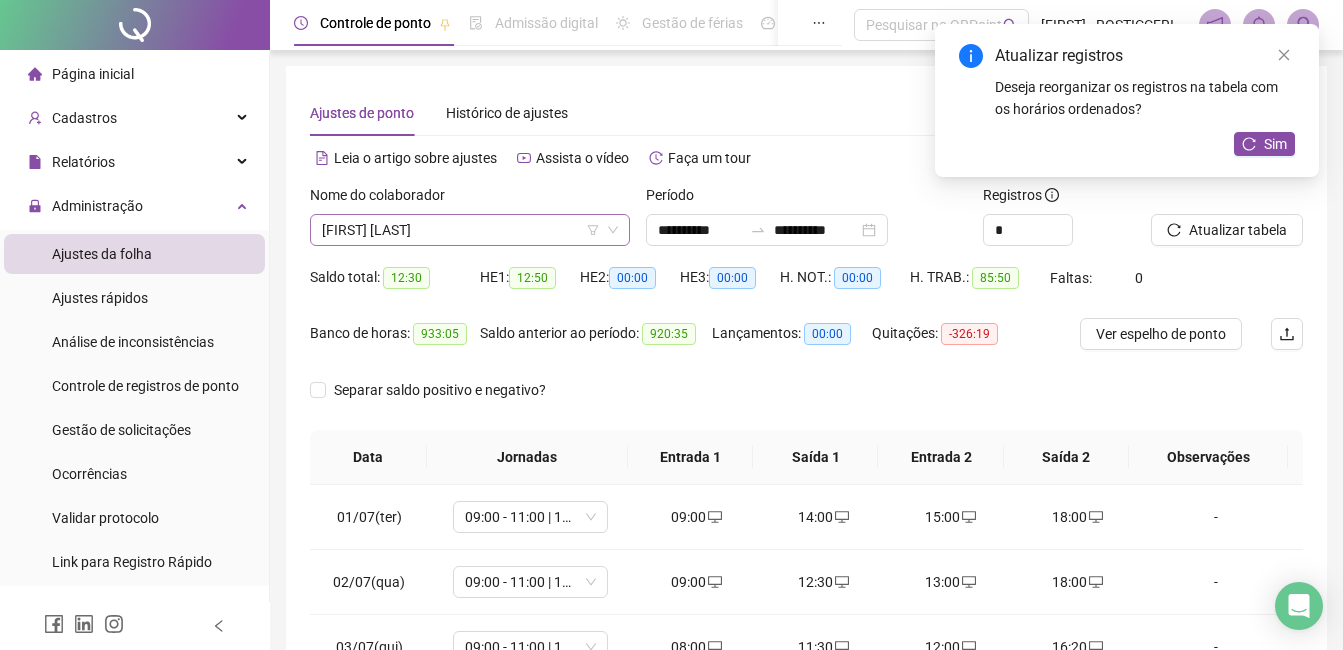 click on "[FIRST] [LAST]" at bounding box center (470, 230) 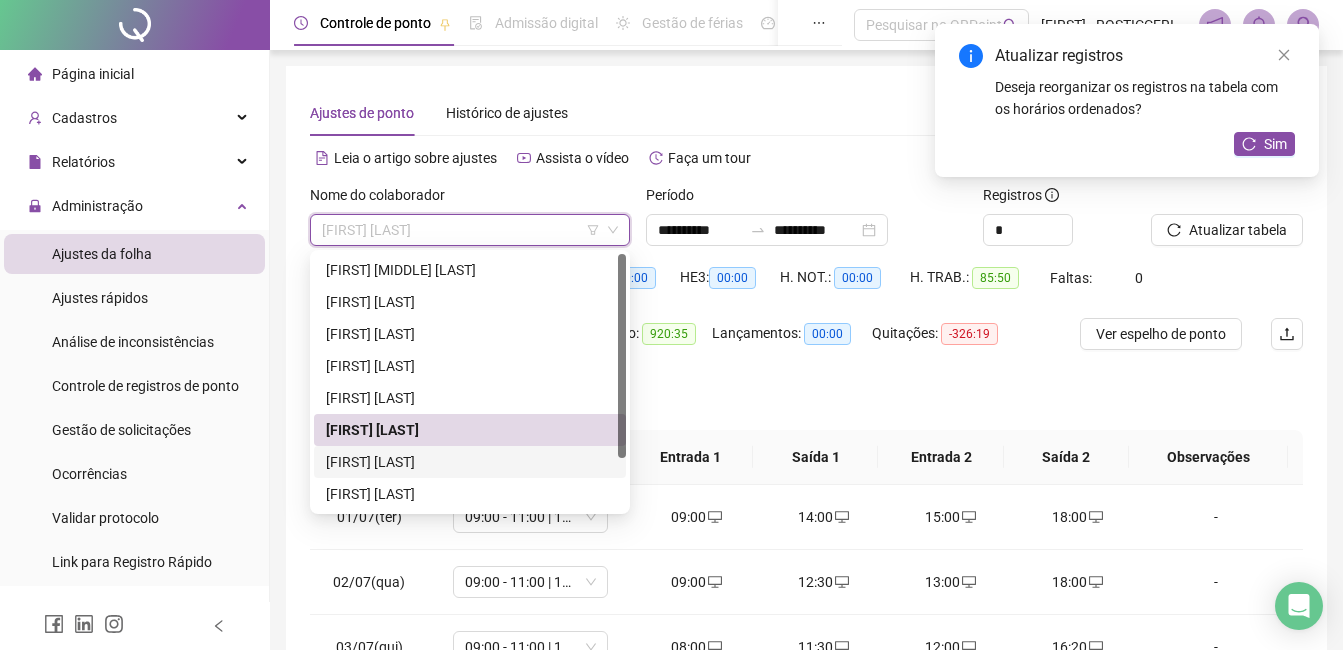 click on "[FIRST] [LAST]" at bounding box center (470, 462) 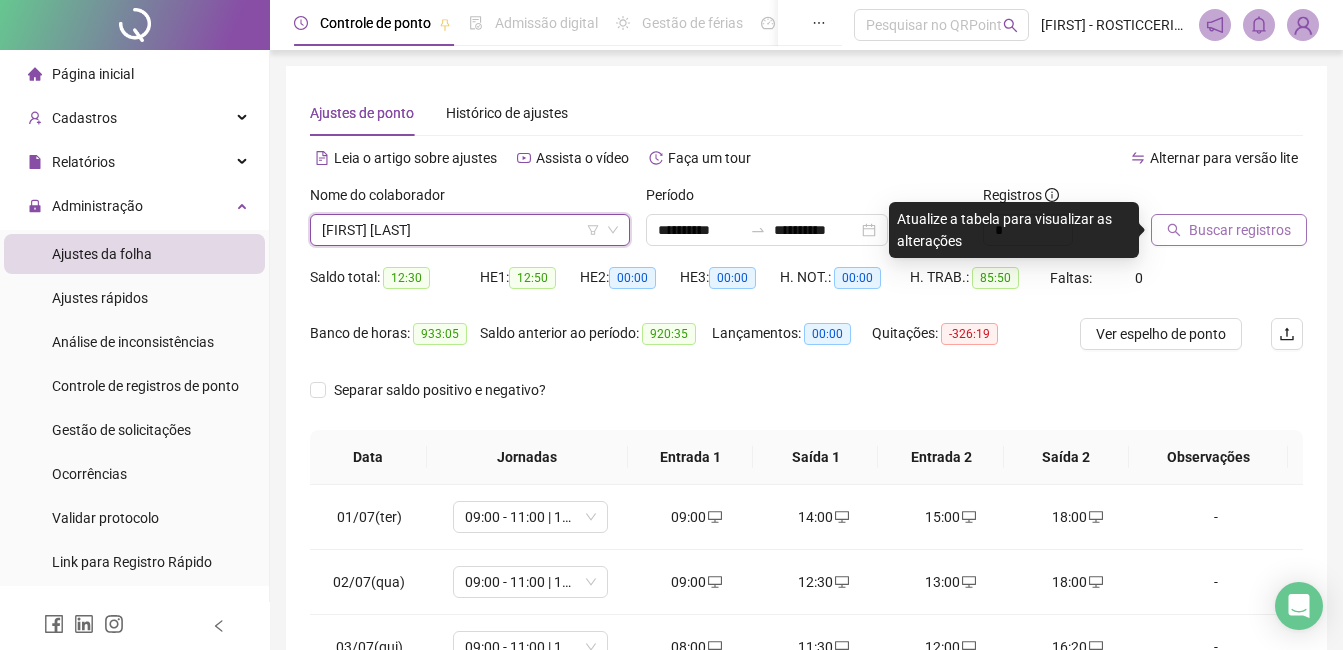 click on "Buscar registros" at bounding box center (1240, 230) 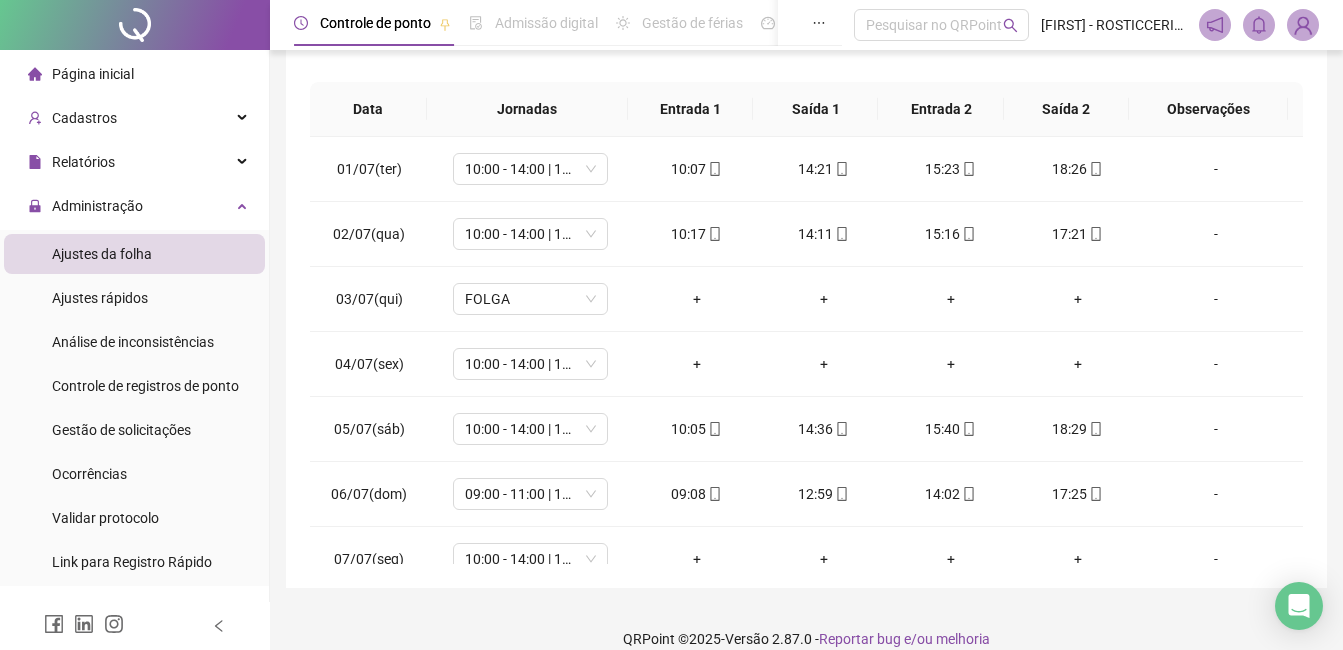 scroll, scrollTop: 372, scrollLeft: 0, axis: vertical 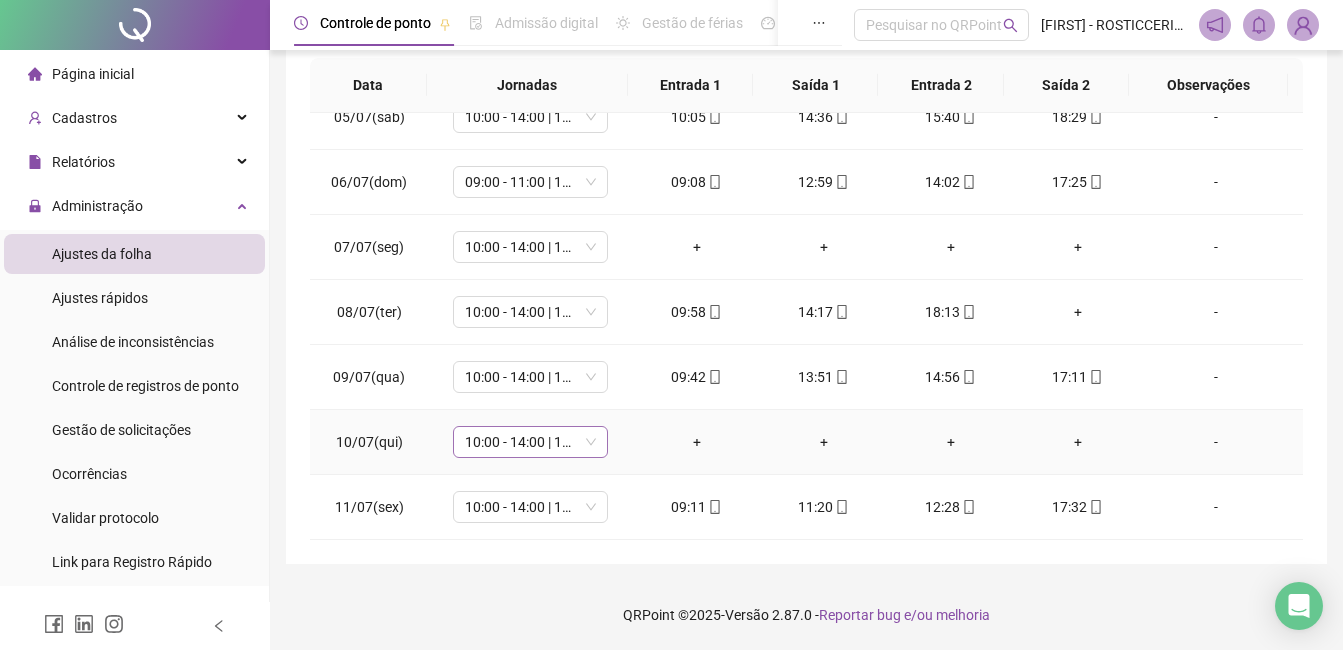 click on "10:00 - 14:00 | 15:00 - 18:20" at bounding box center (530, 442) 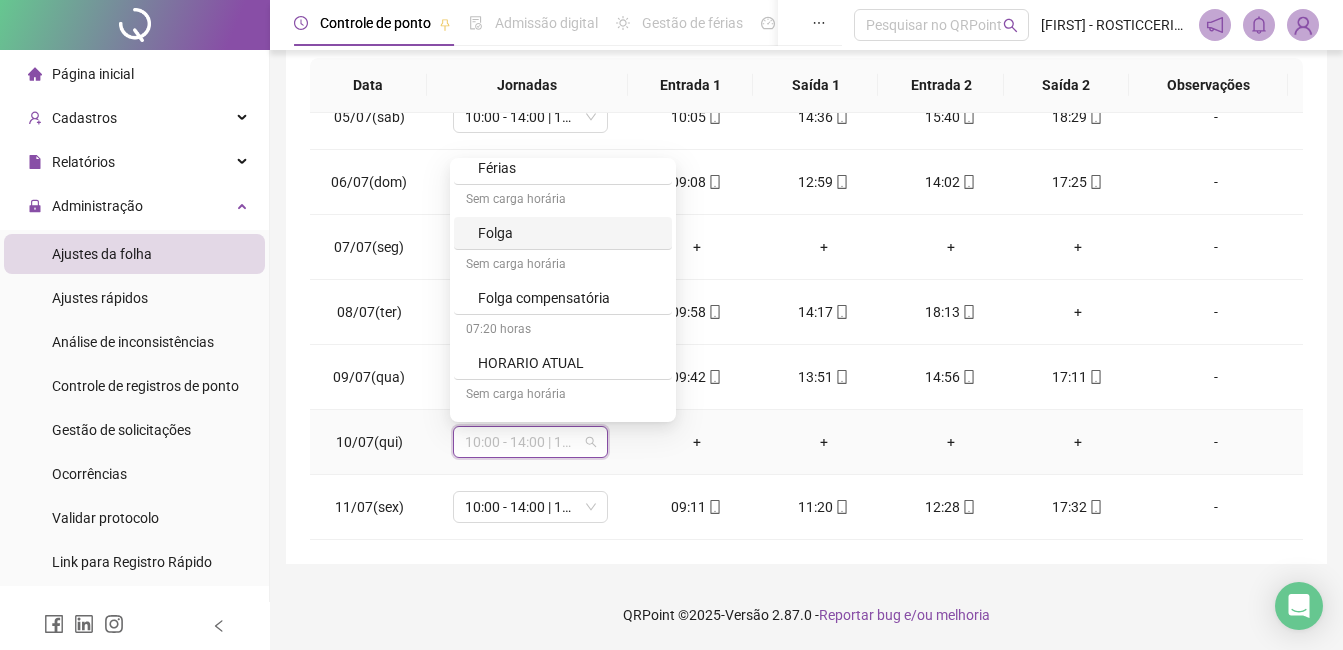 scroll, scrollTop: 700, scrollLeft: 0, axis: vertical 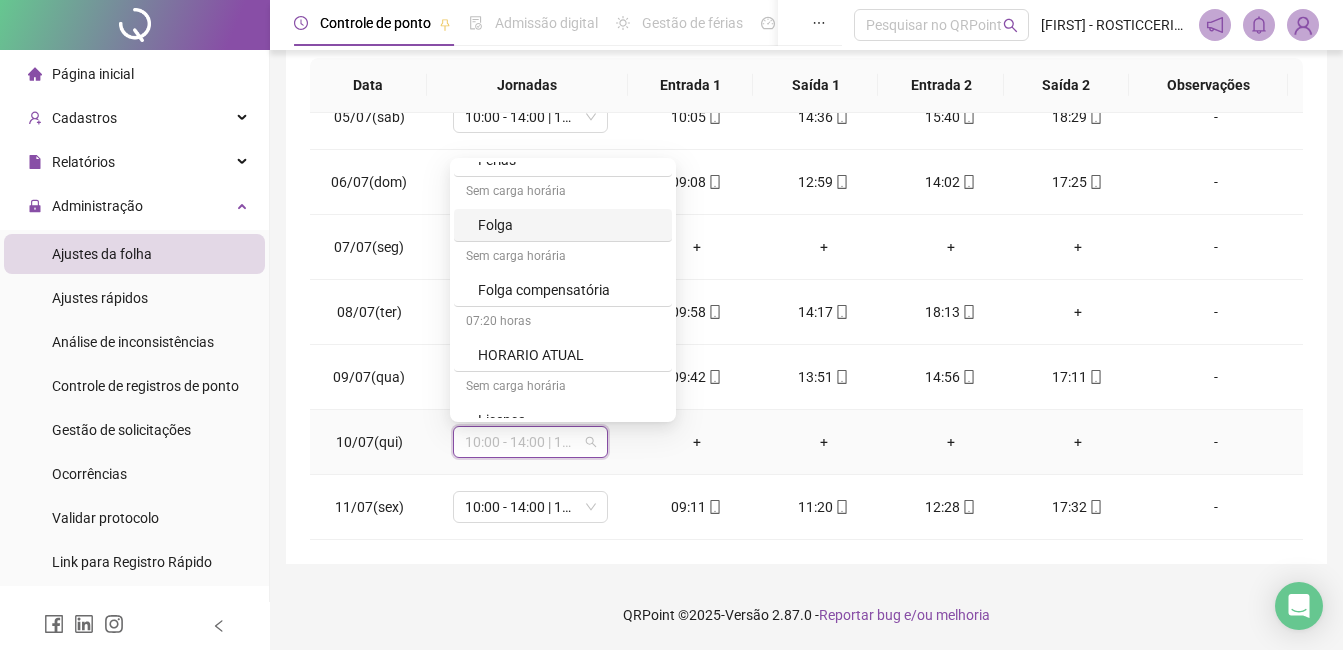 click on "Folga" at bounding box center [569, 225] 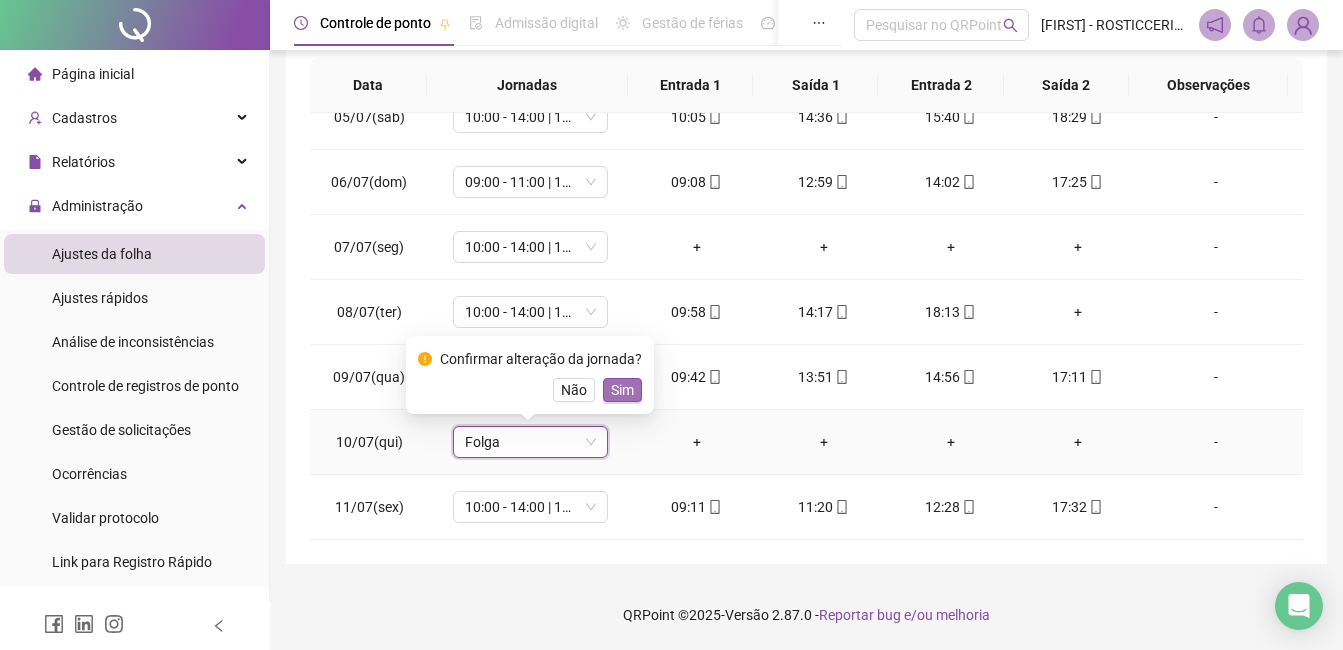 click on "Sim" at bounding box center (622, 390) 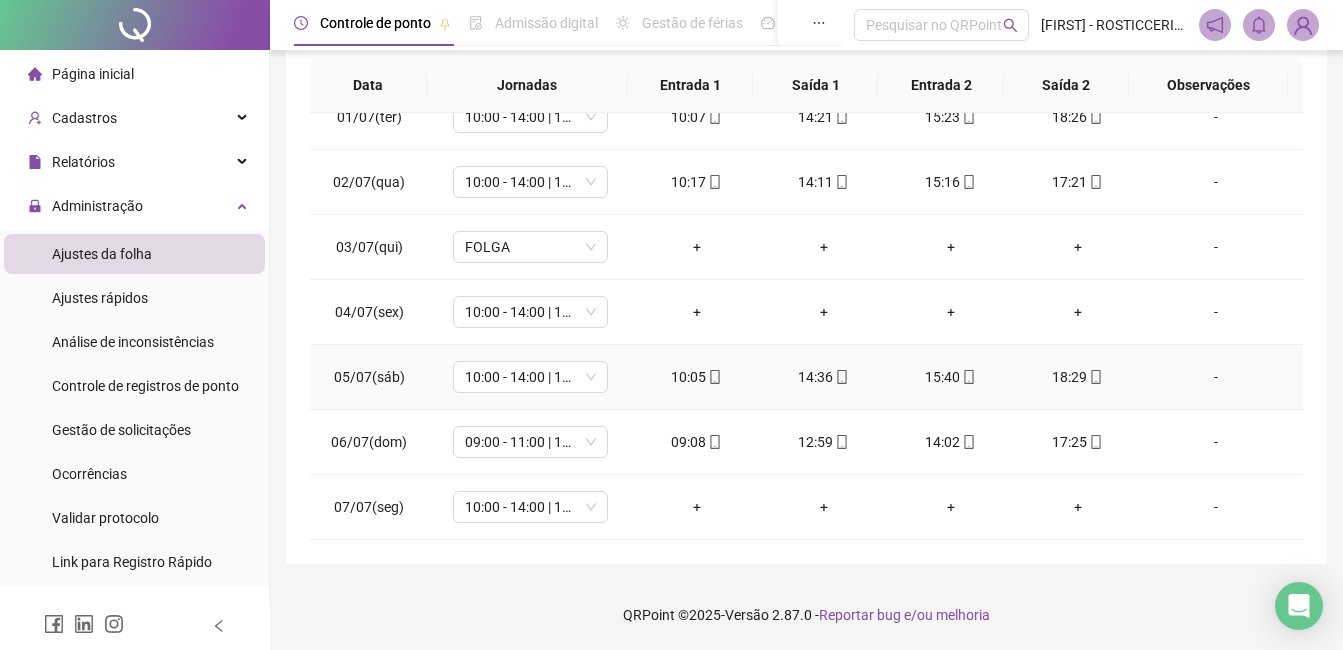 scroll, scrollTop: 0, scrollLeft: 0, axis: both 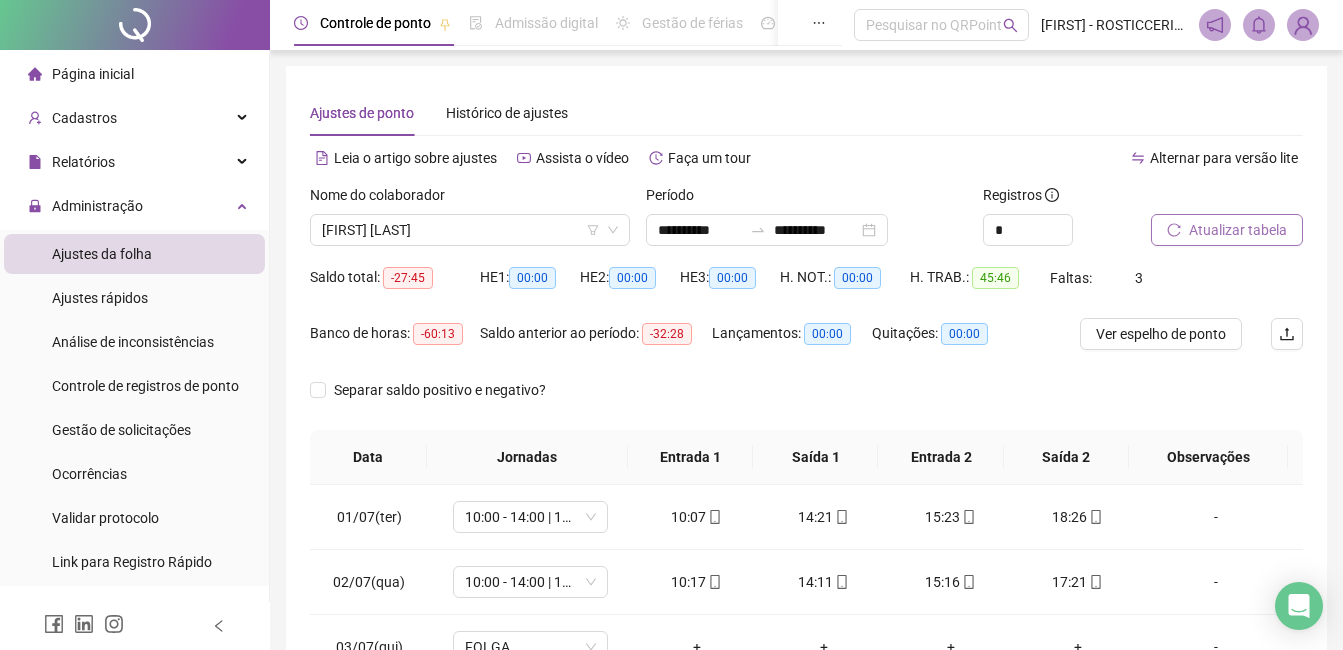 click on "Atualizar tabela" at bounding box center (1238, 230) 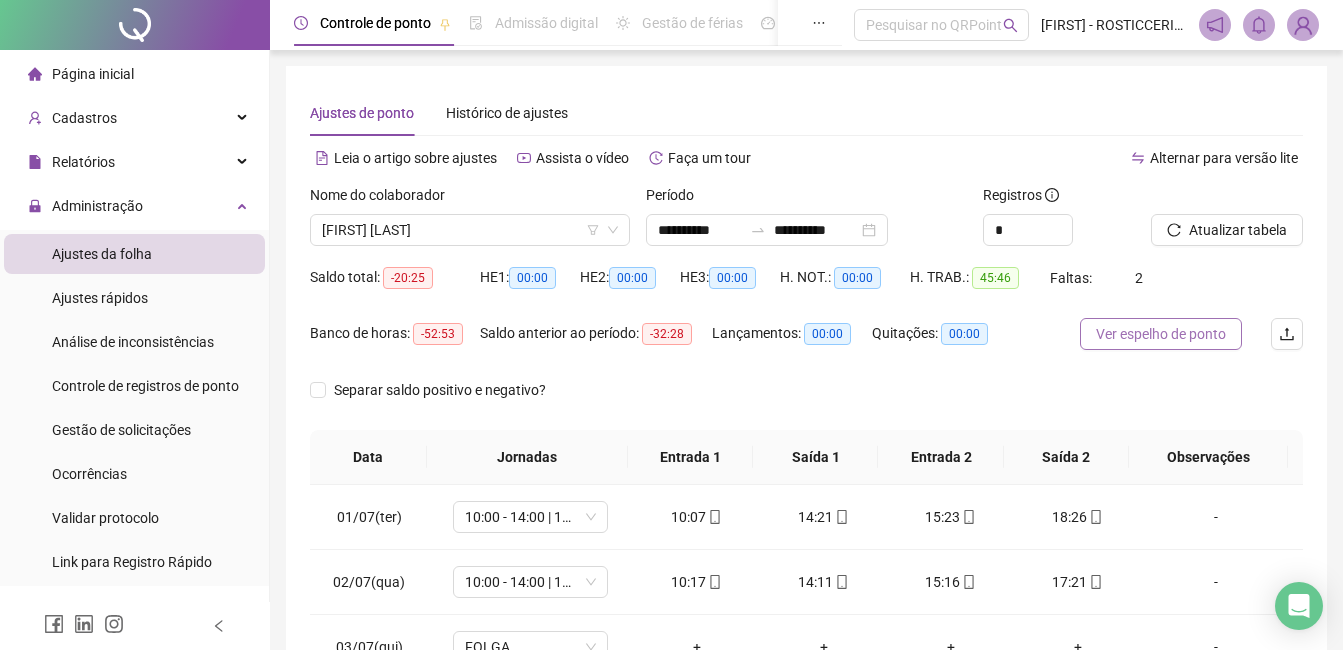 click on "Ver espelho de ponto" at bounding box center (1161, 334) 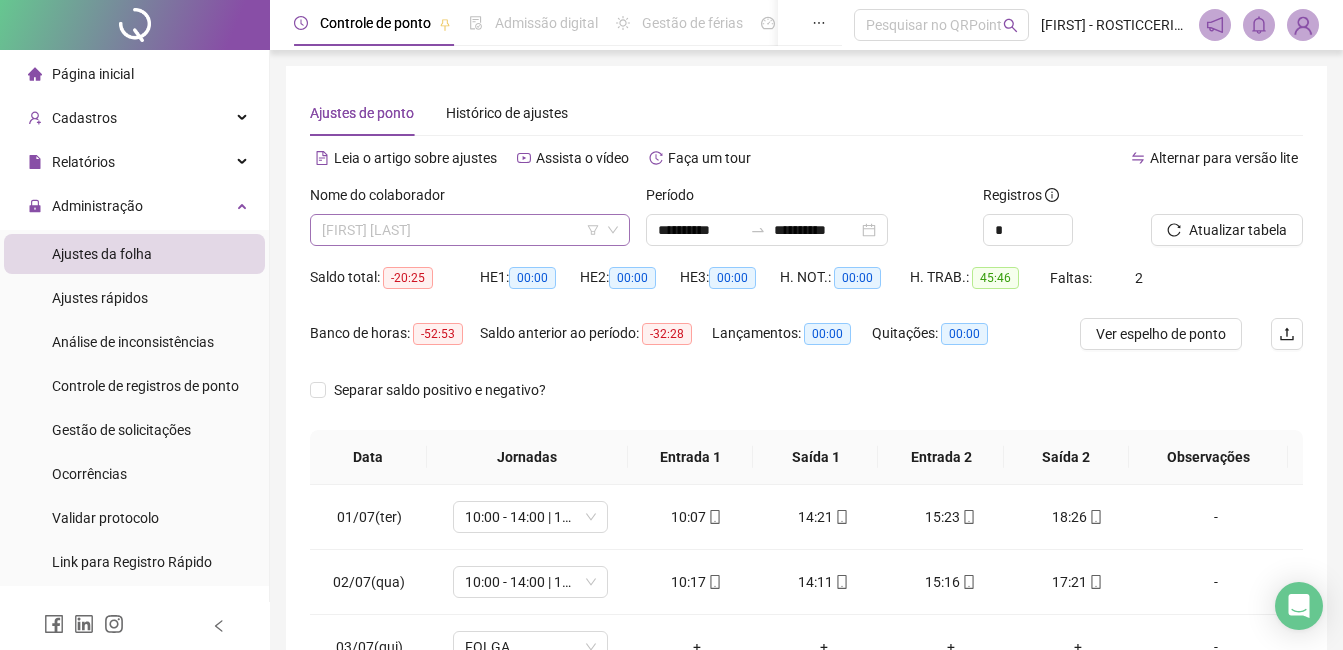 click on "[FIRST] [LAST]" at bounding box center [470, 230] 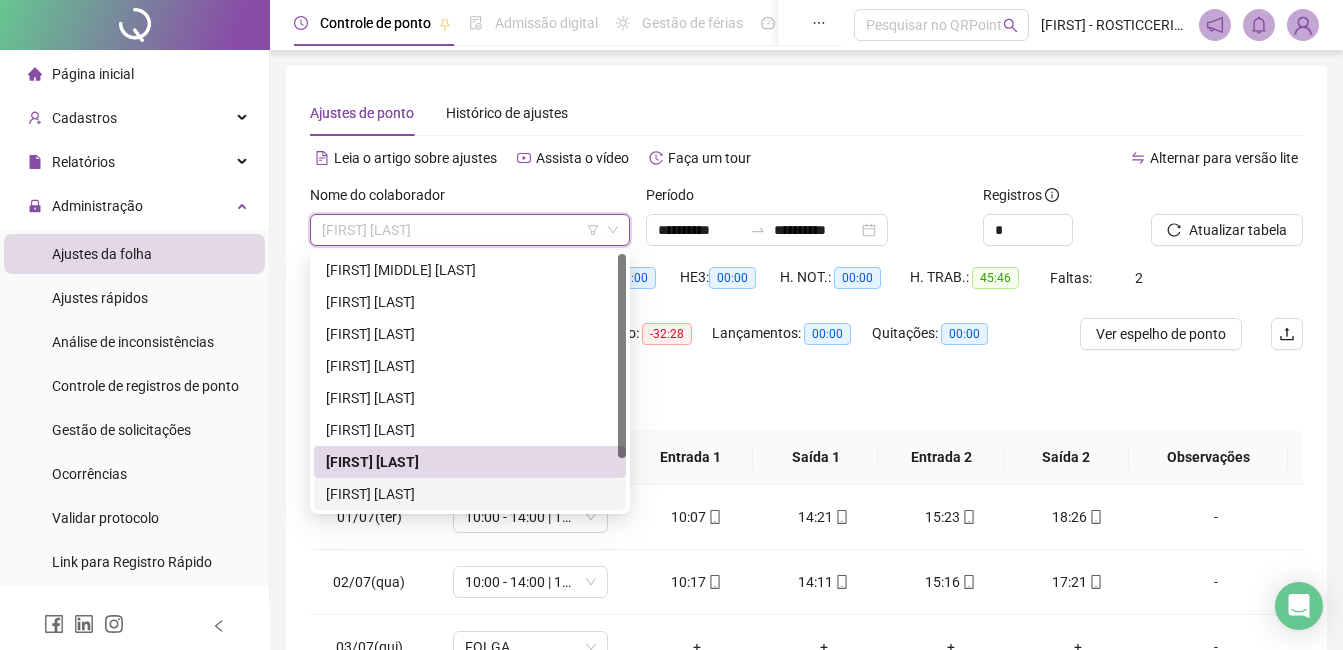 click on "[FIRST] [LAST]" at bounding box center (470, 494) 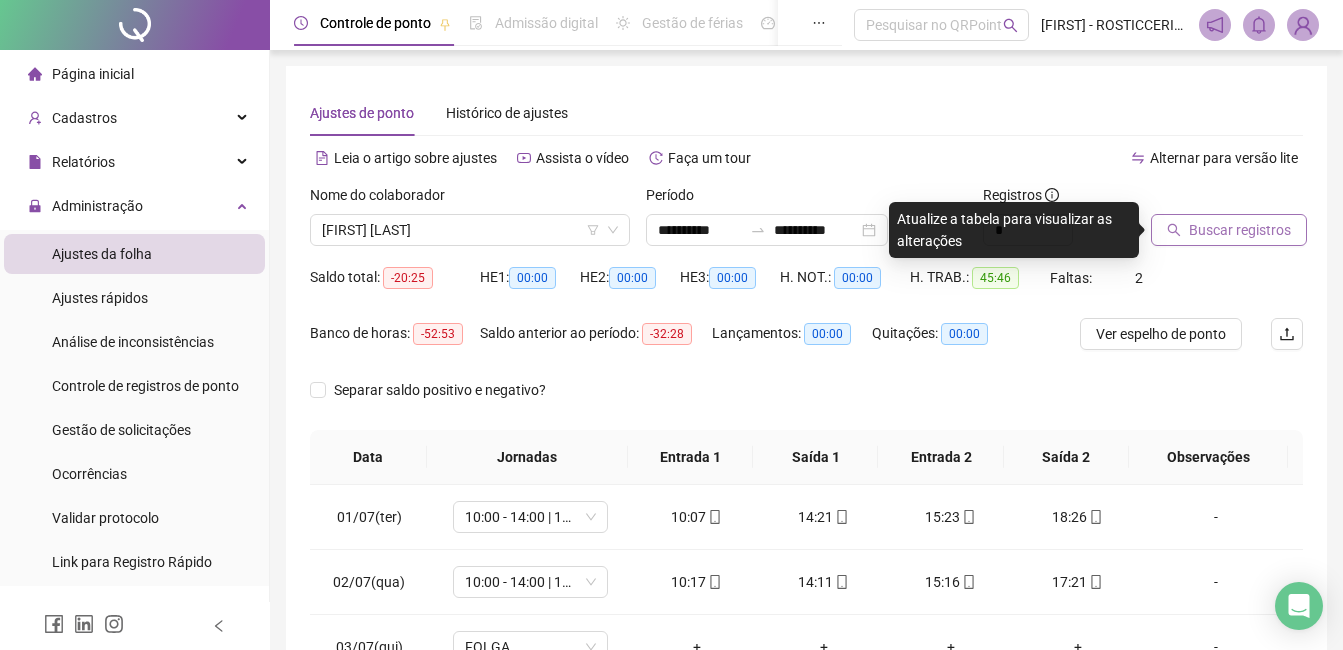click on "Buscar registros" at bounding box center [1240, 230] 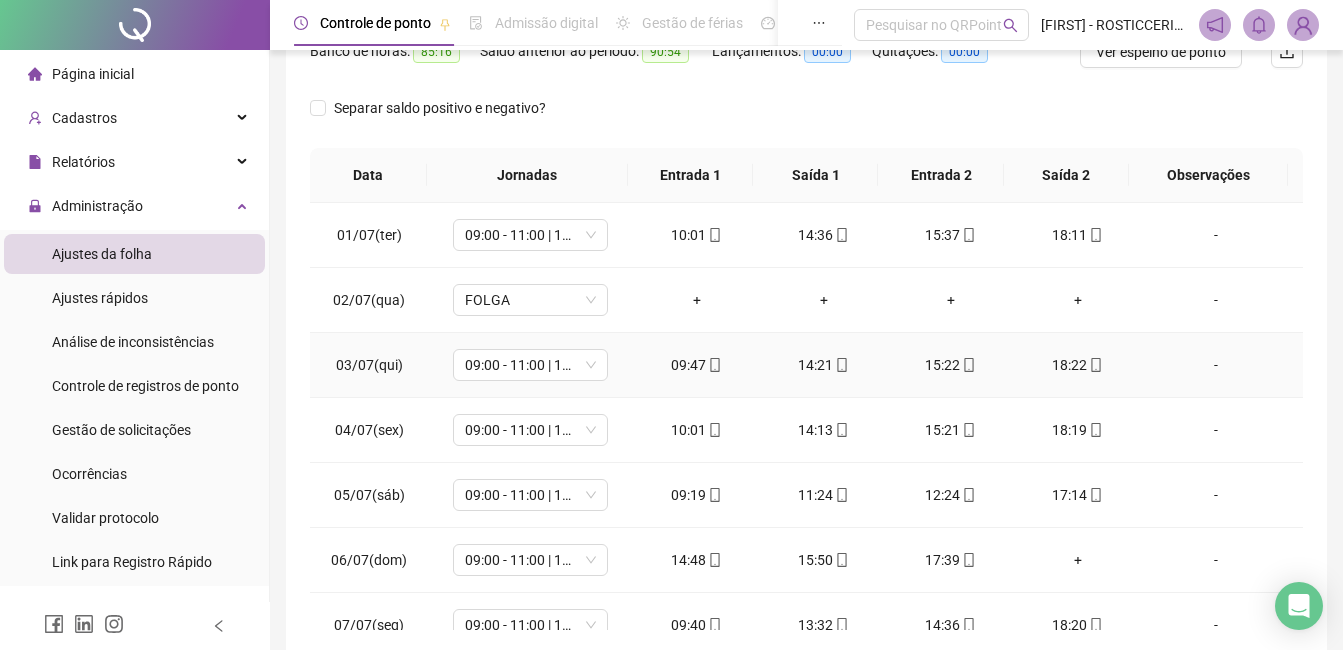 scroll, scrollTop: 300, scrollLeft: 0, axis: vertical 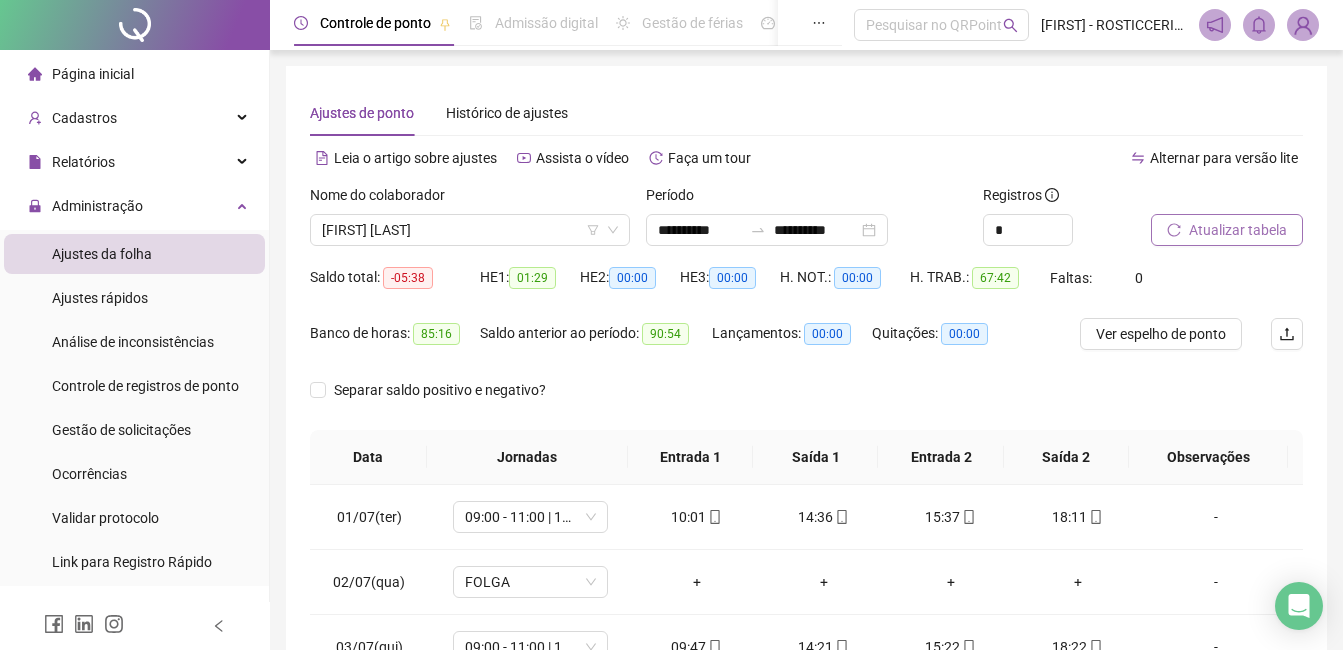 click on "Atualizar tabela" at bounding box center [1238, 230] 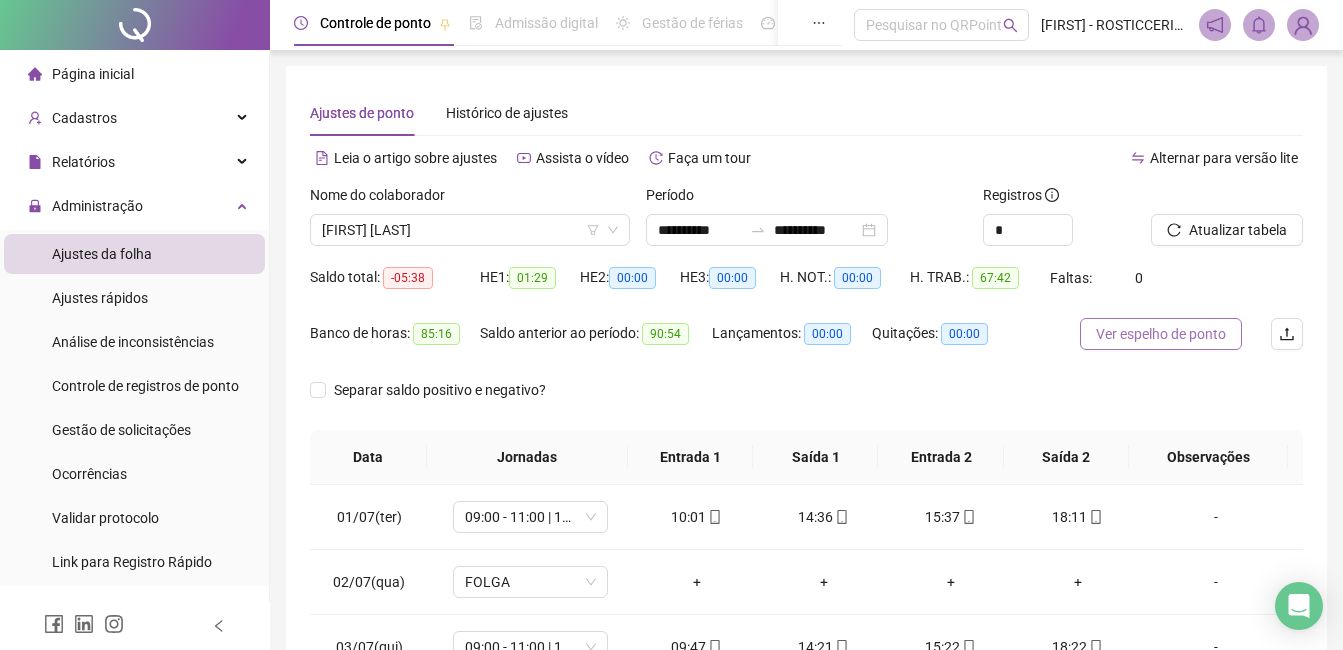 click on "Ver espelho de ponto" at bounding box center (1161, 334) 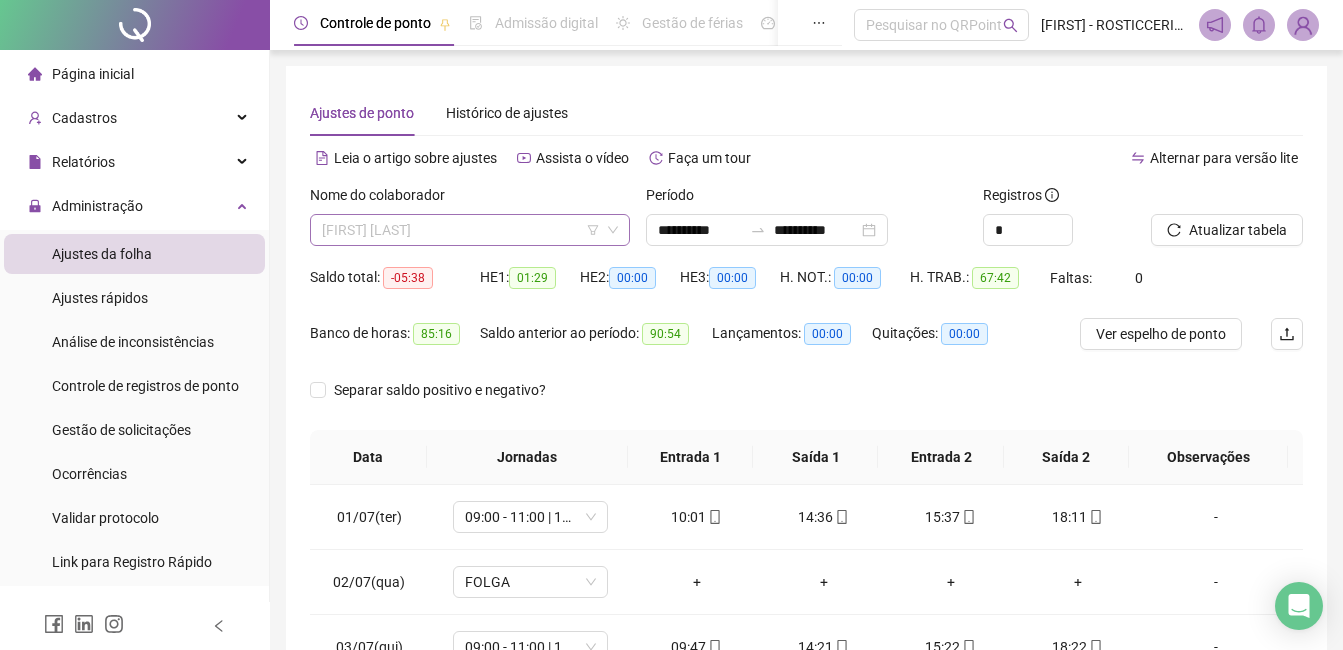 click on "[FIRST] [LAST]" at bounding box center [470, 230] 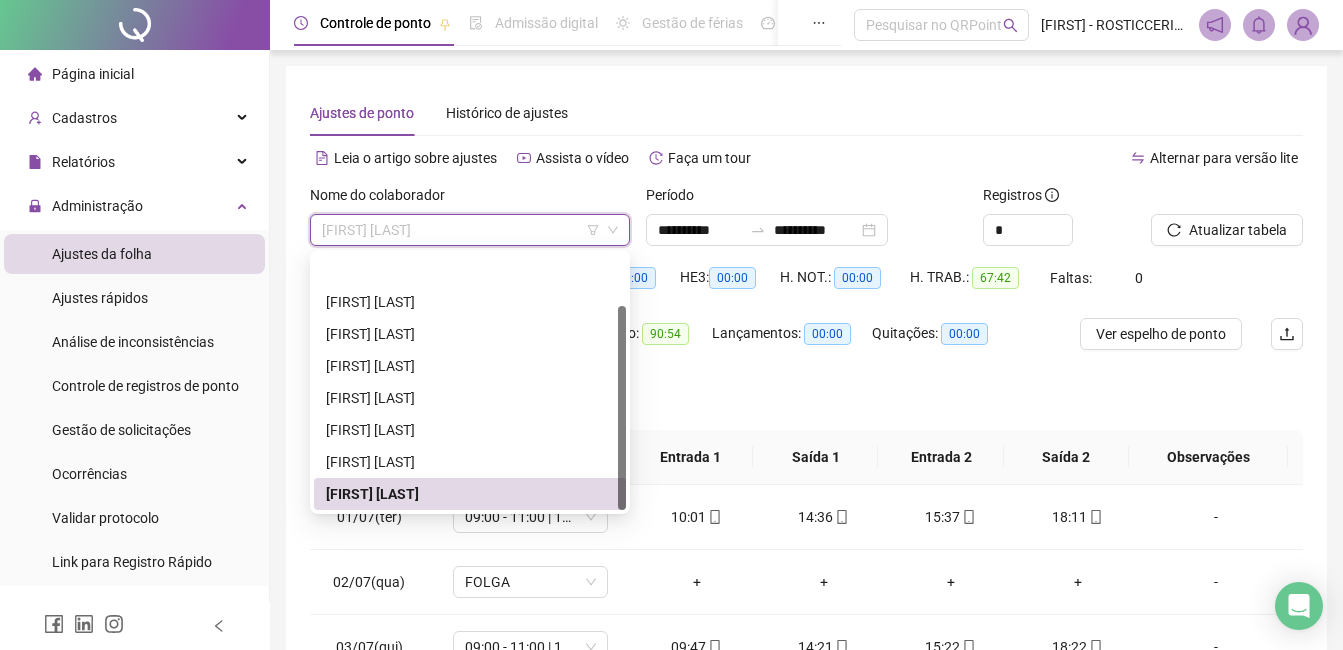 scroll, scrollTop: 64, scrollLeft: 0, axis: vertical 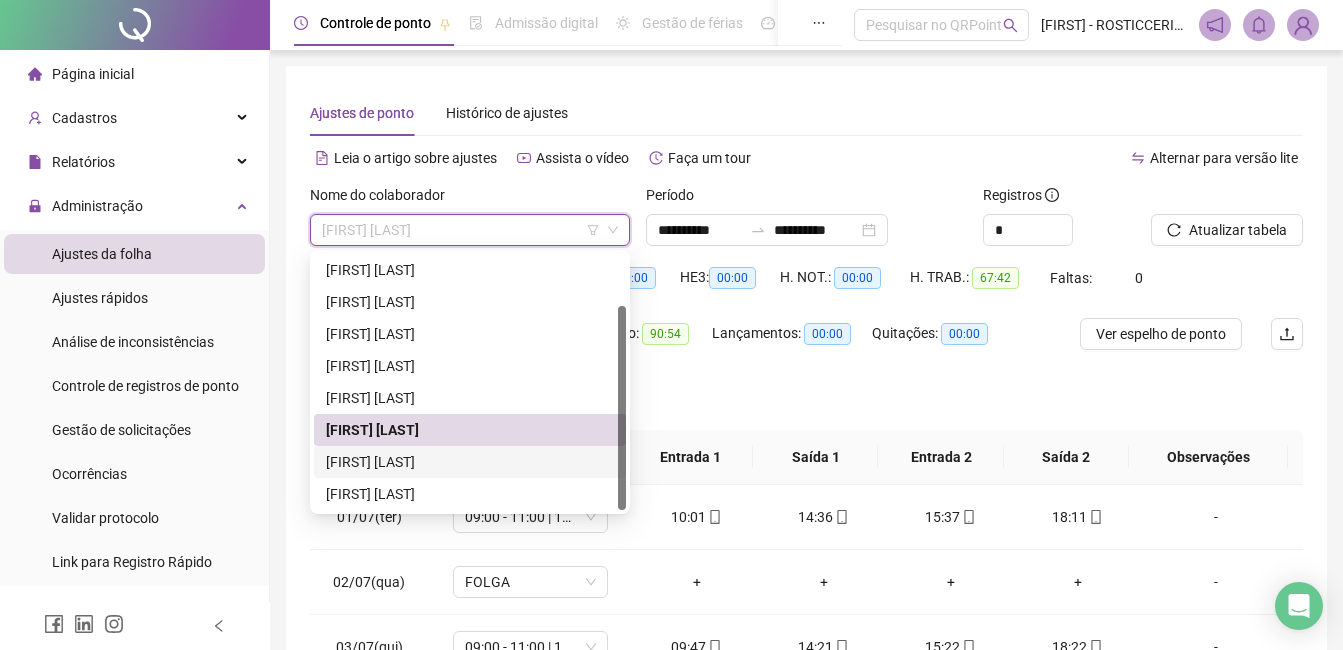 click on "[FIRST] [LAST]" at bounding box center (470, 462) 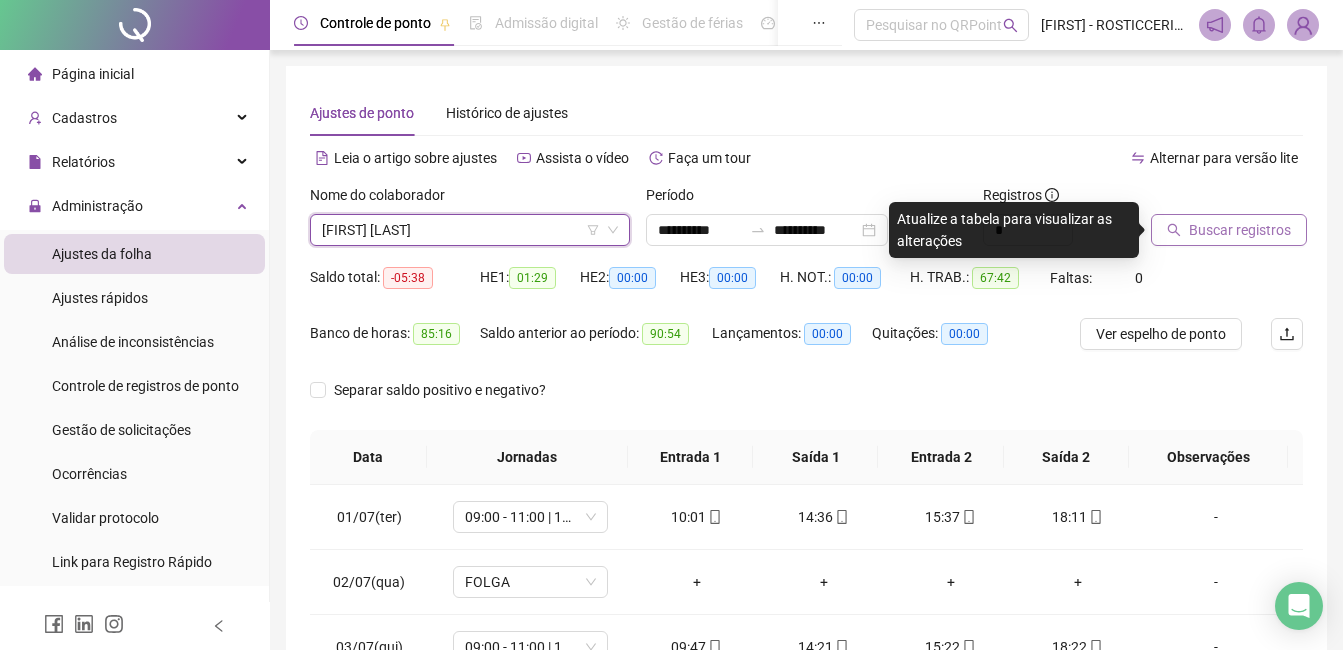 click on "Buscar registros" at bounding box center [1240, 230] 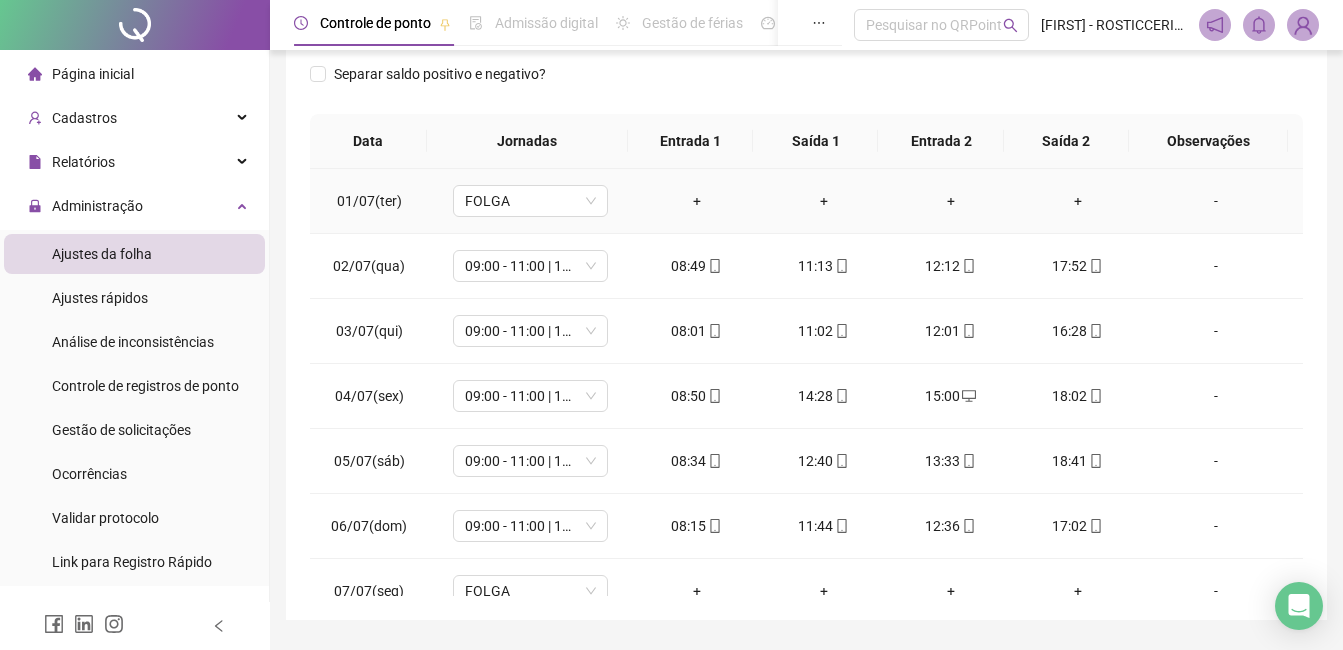scroll, scrollTop: 372, scrollLeft: 0, axis: vertical 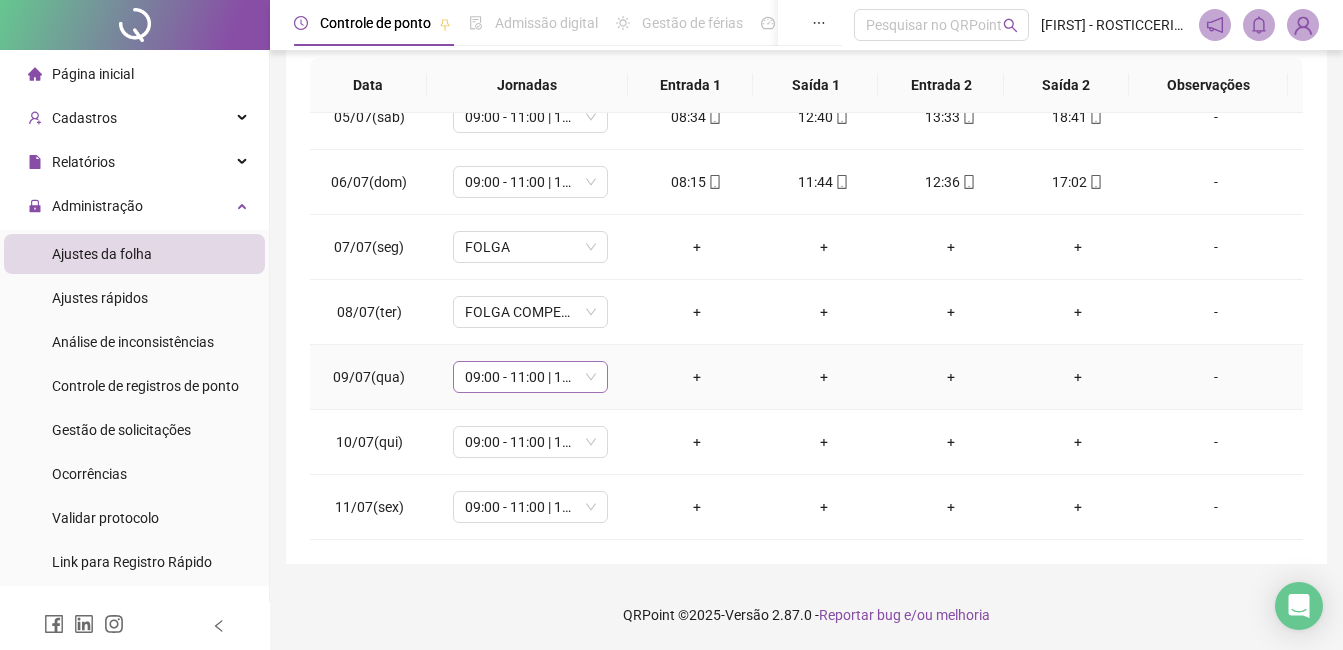 click on "09:00 - 11:00 | 12:00 - 17:20" at bounding box center [530, 377] 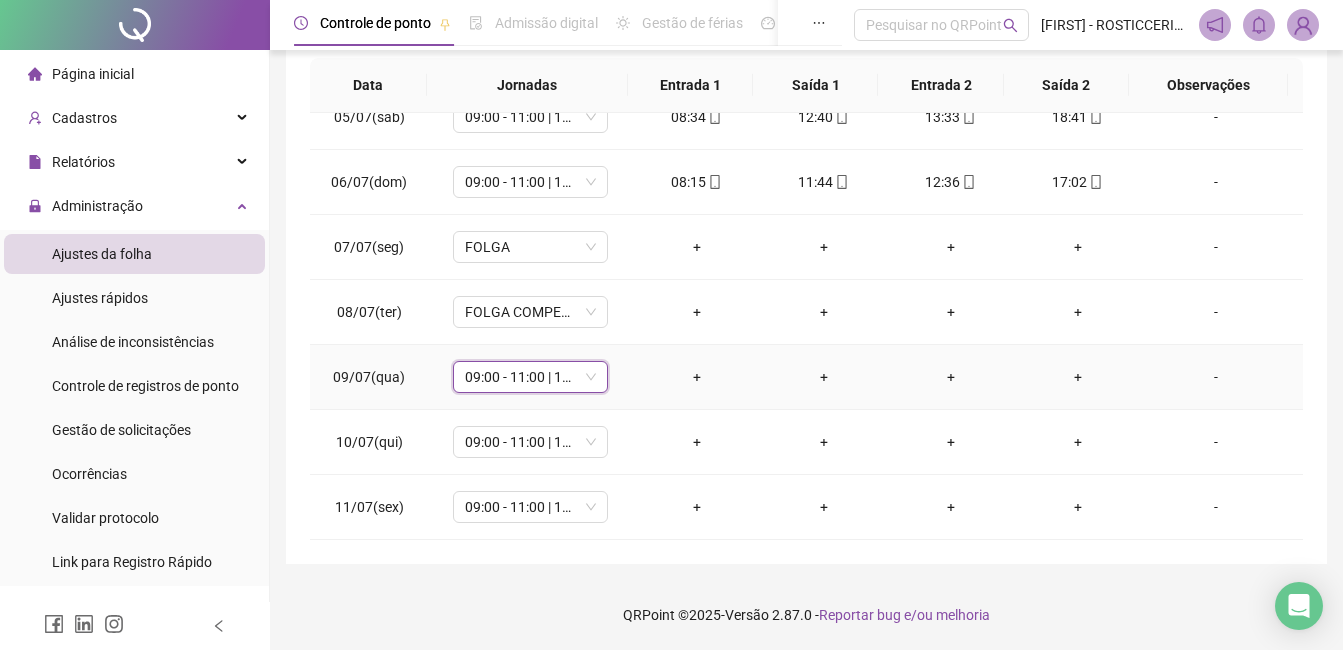 click on "09:00 - 11:00 | 12:00 - 17:20" at bounding box center (530, 377) 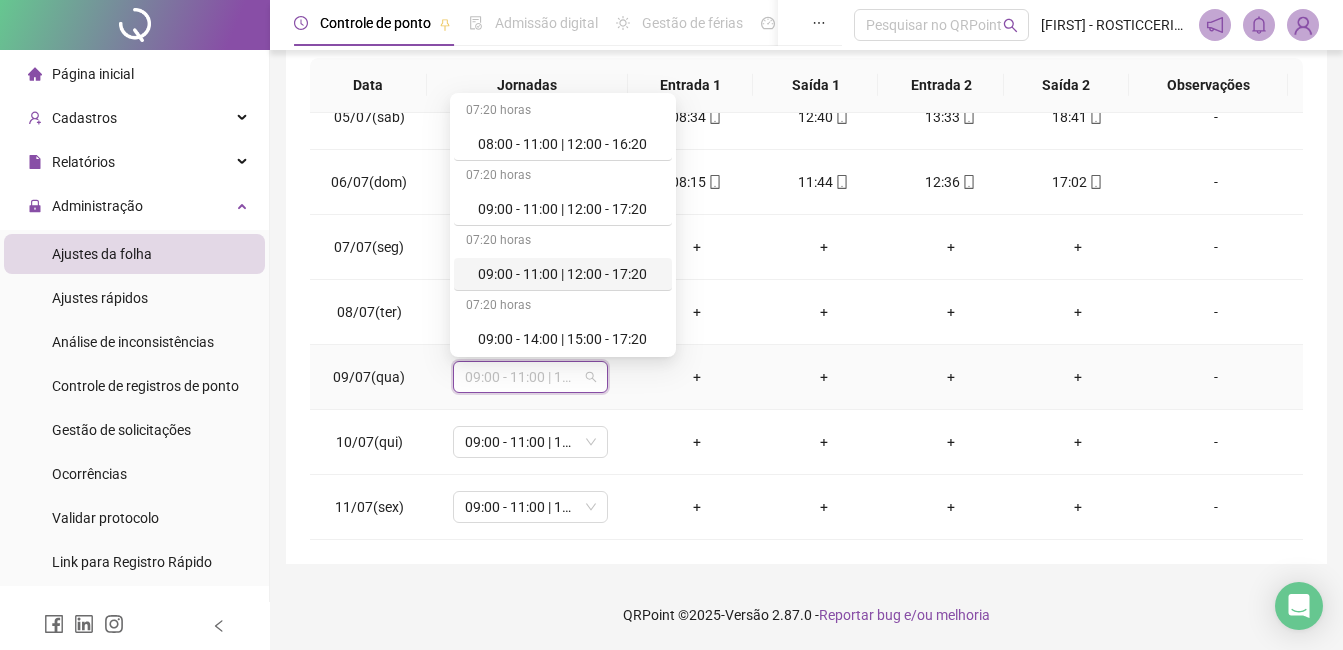 scroll, scrollTop: 0, scrollLeft: 0, axis: both 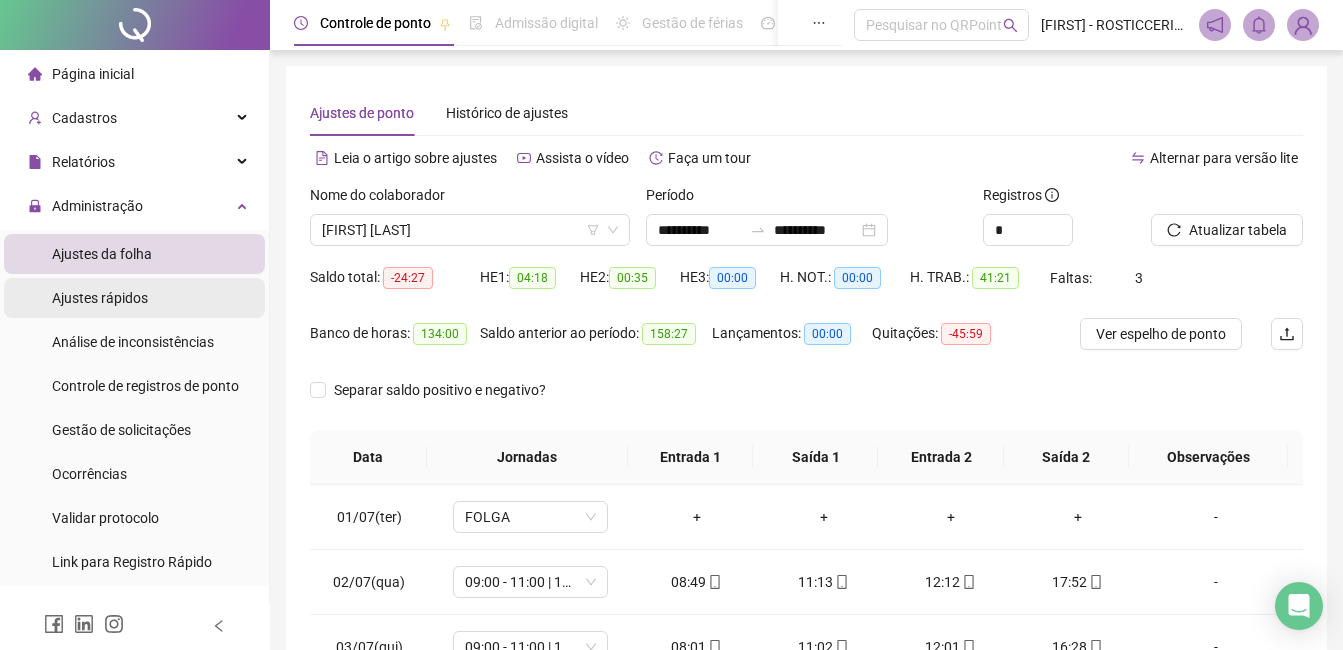 click on "Ajustes rápidos" at bounding box center (100, 298) 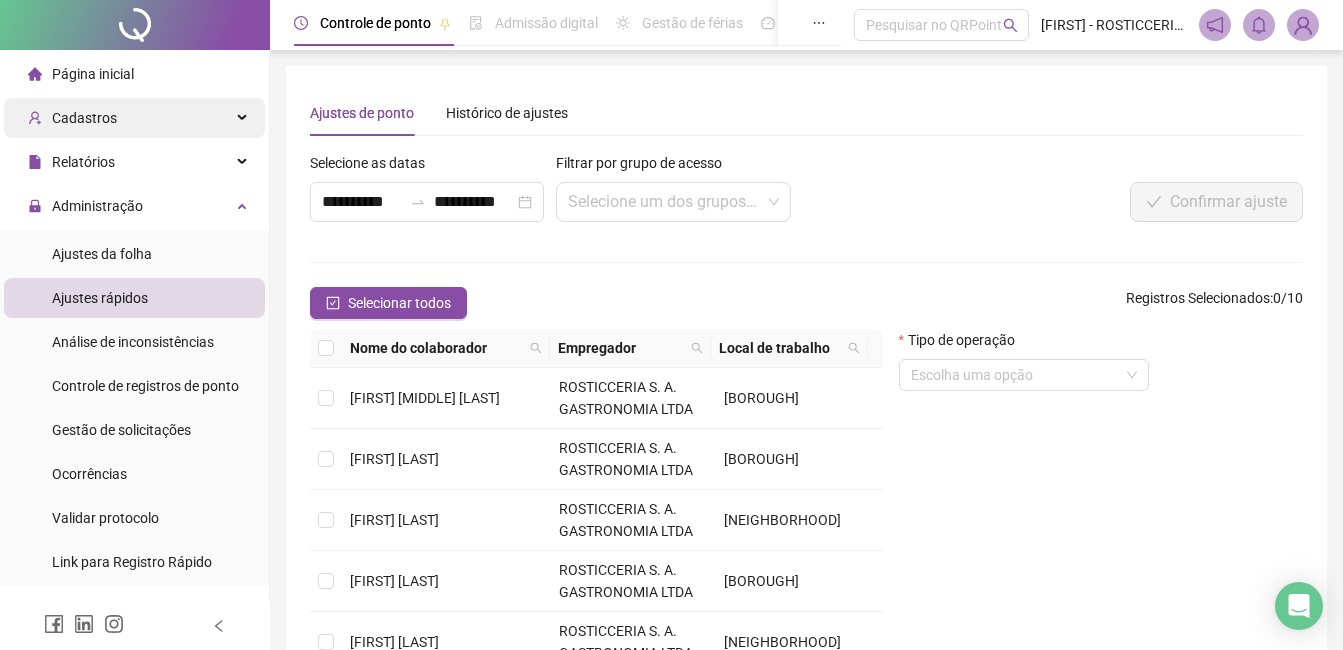 click on "Cadastros" at bounding box center [134, 118] 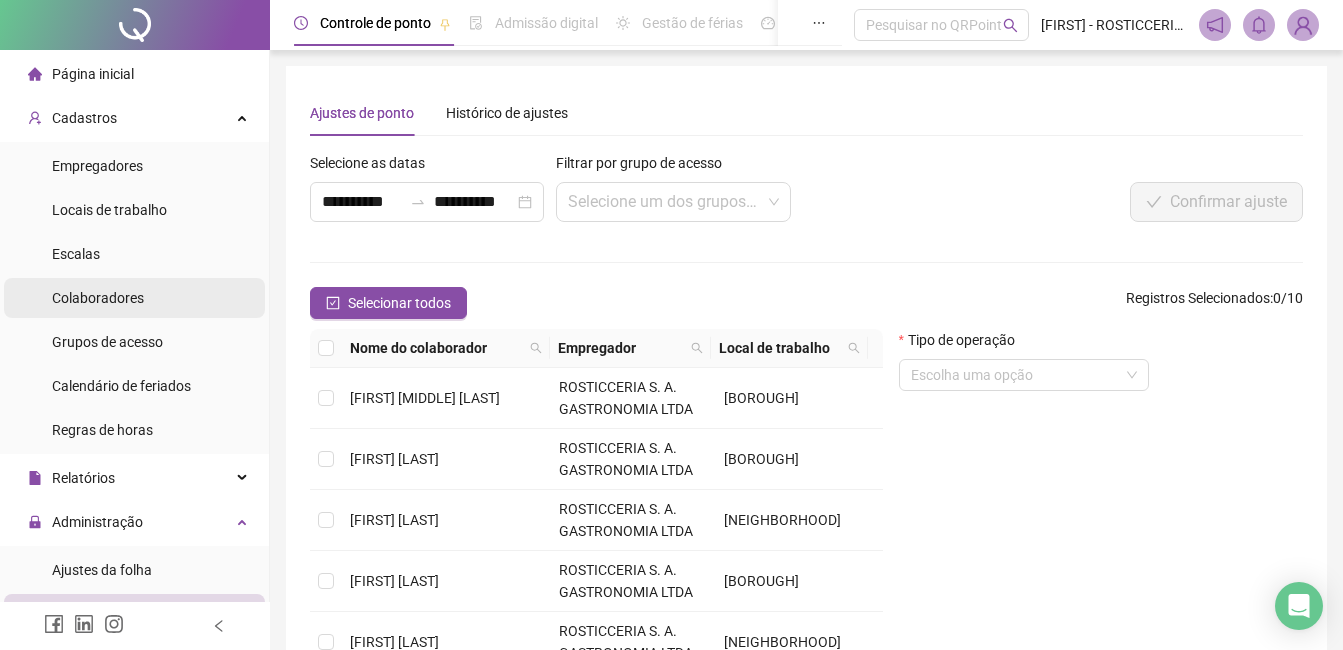 click on "Colaboradores" at bounding box center (98, 298) 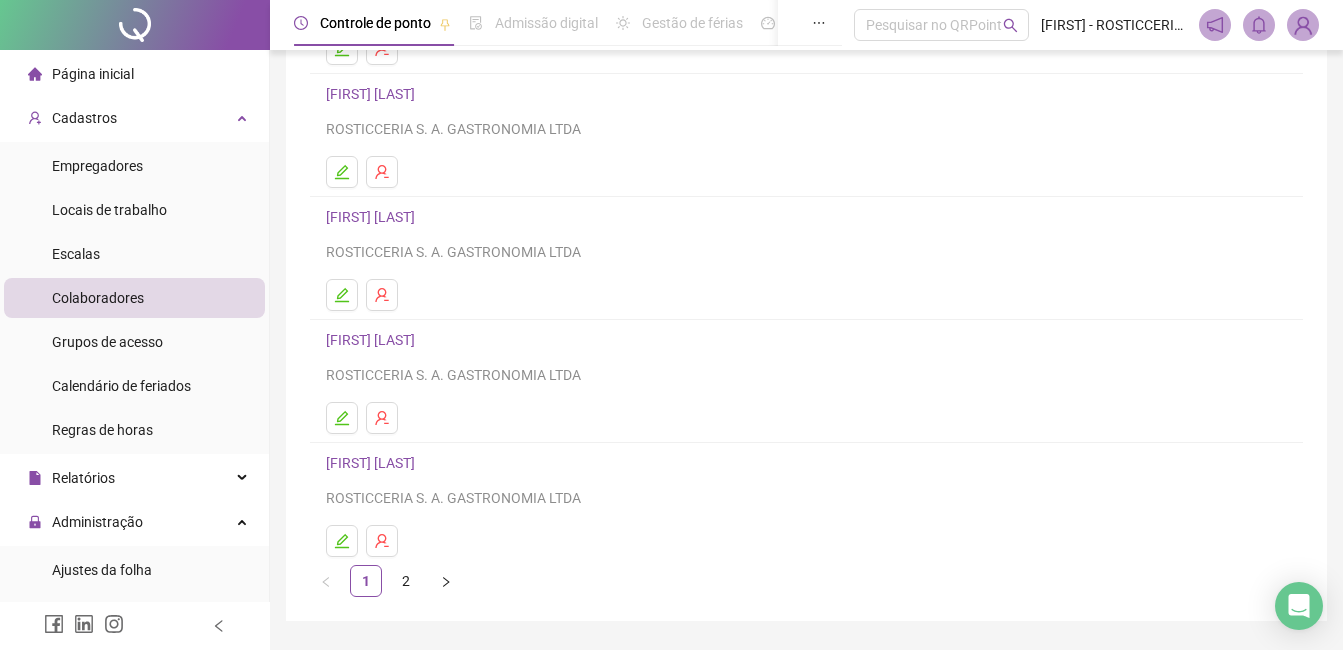scroll, scrollTop: 317, scrollLeft: 0, axis: vertical 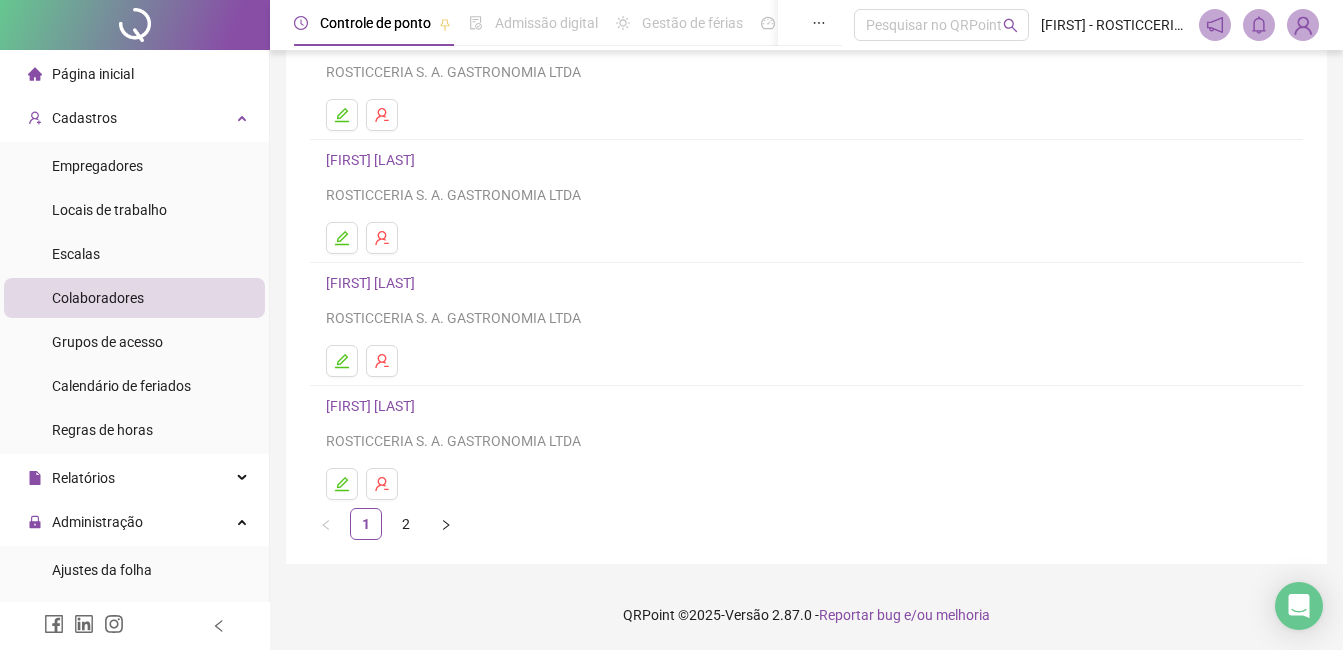 click on "2" at bounding box center (406, 524) 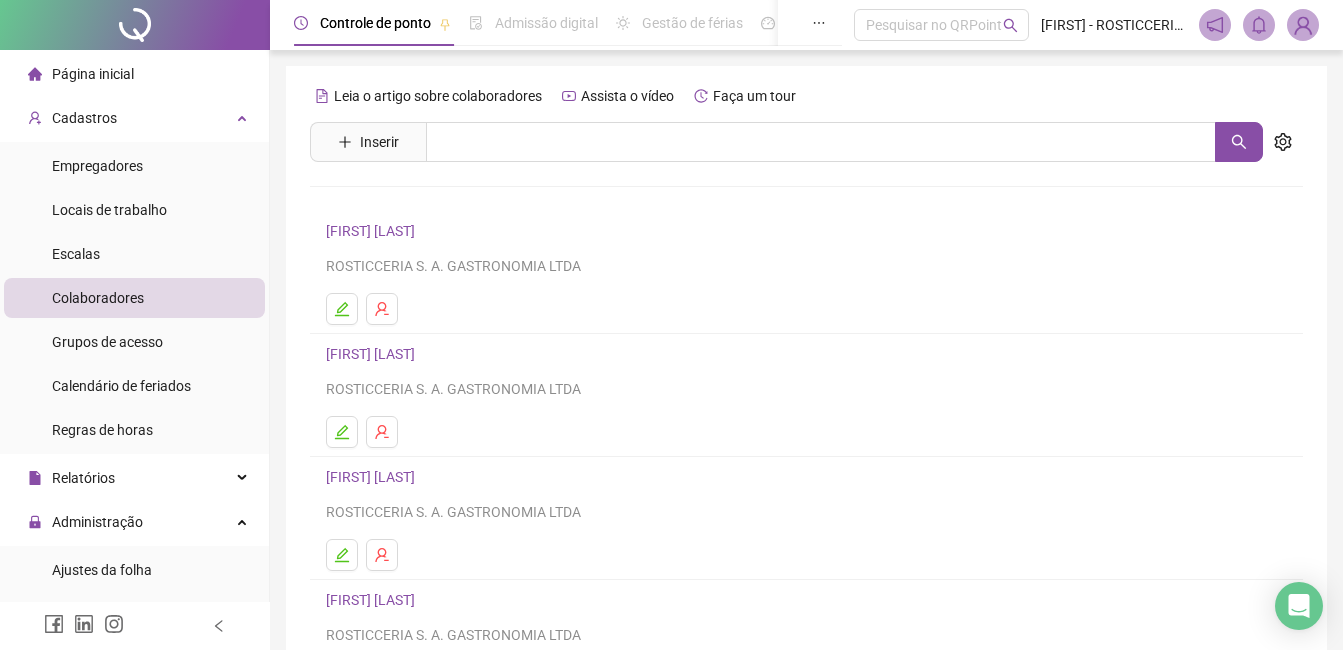 scroll, scrollTop: 100, scrollLeft: 0, axis: vertical 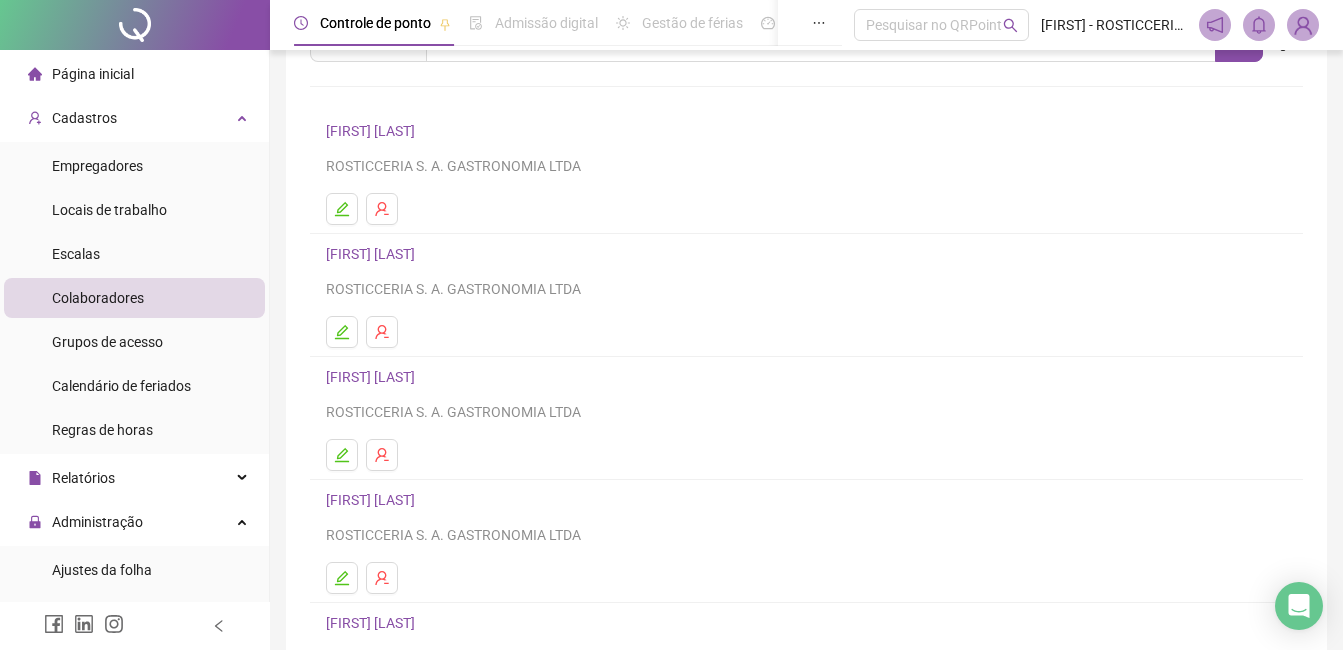 click on "[FIRST] [LAST]" at bounding box center [373, 500] 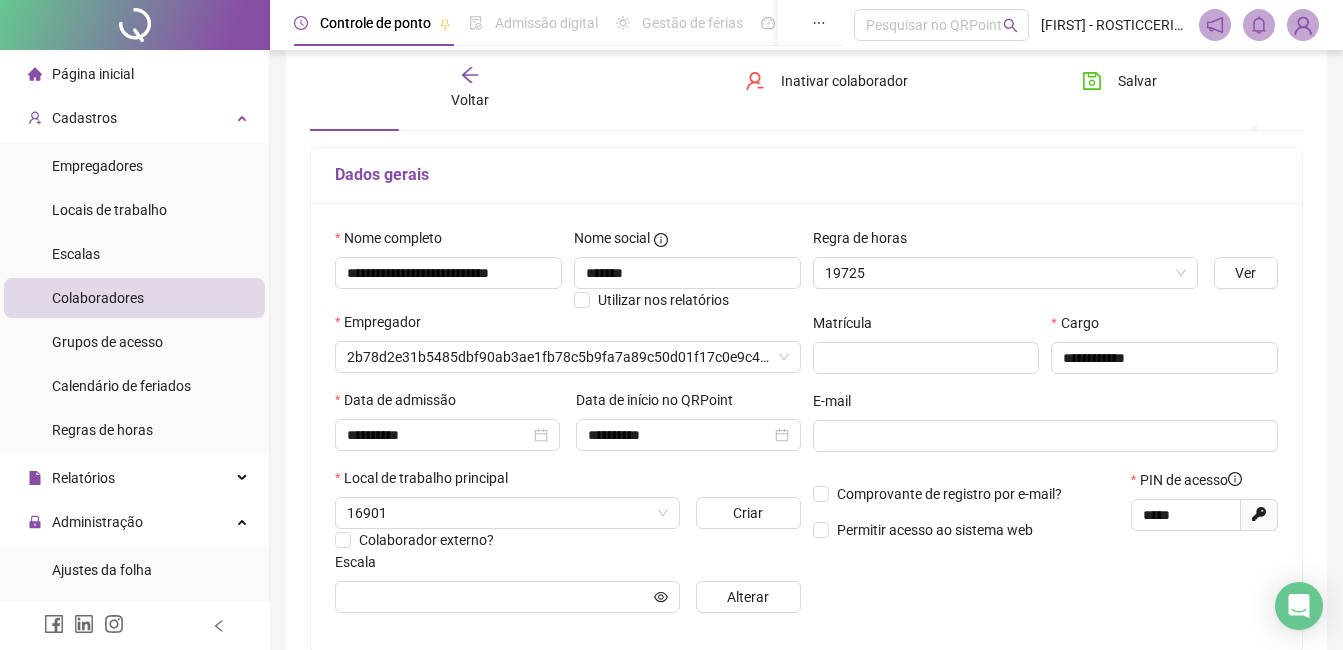 scroll, scrollTop: 110, scrollLeft: 0, axis: vertical 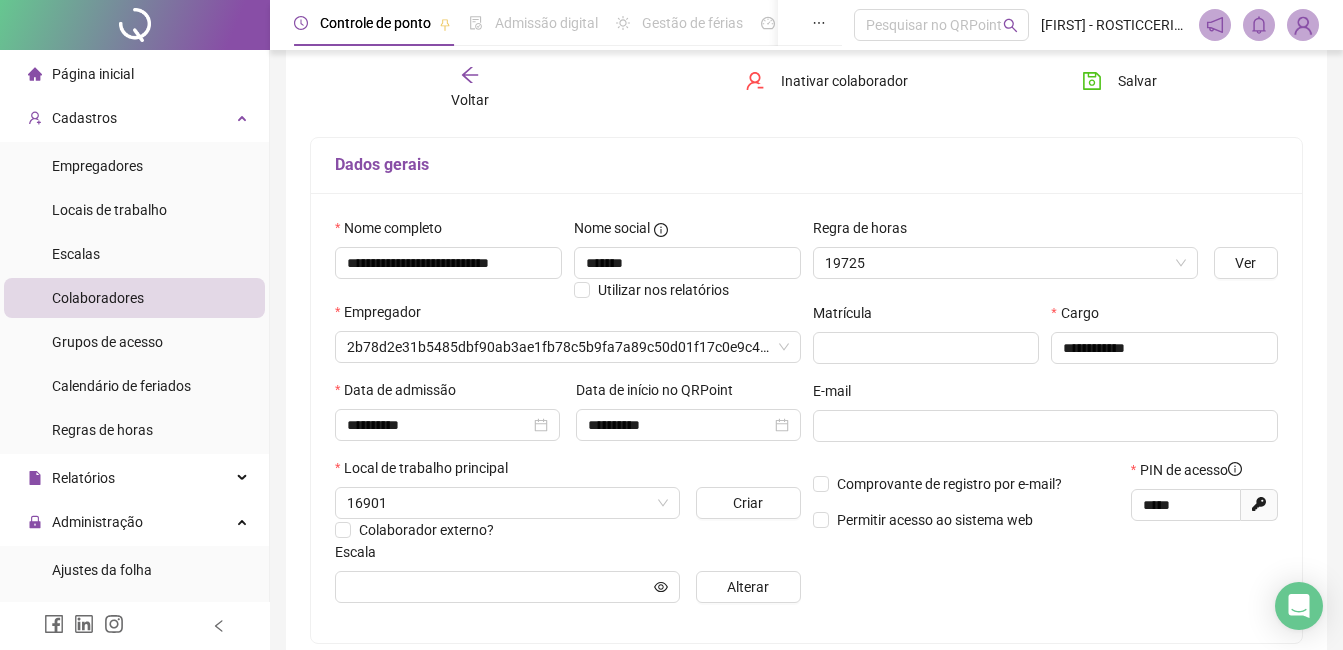 type on "*********" 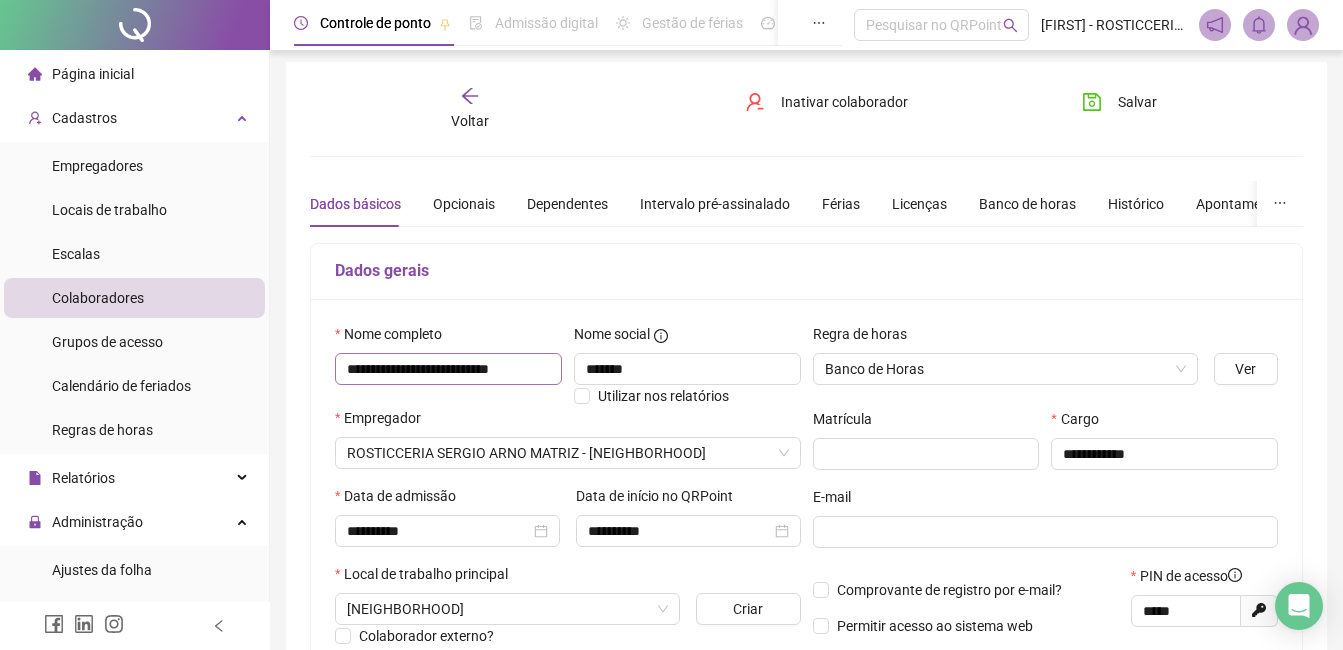 scroll, scrollTop: 0, scrollLeft: 0, axis: both 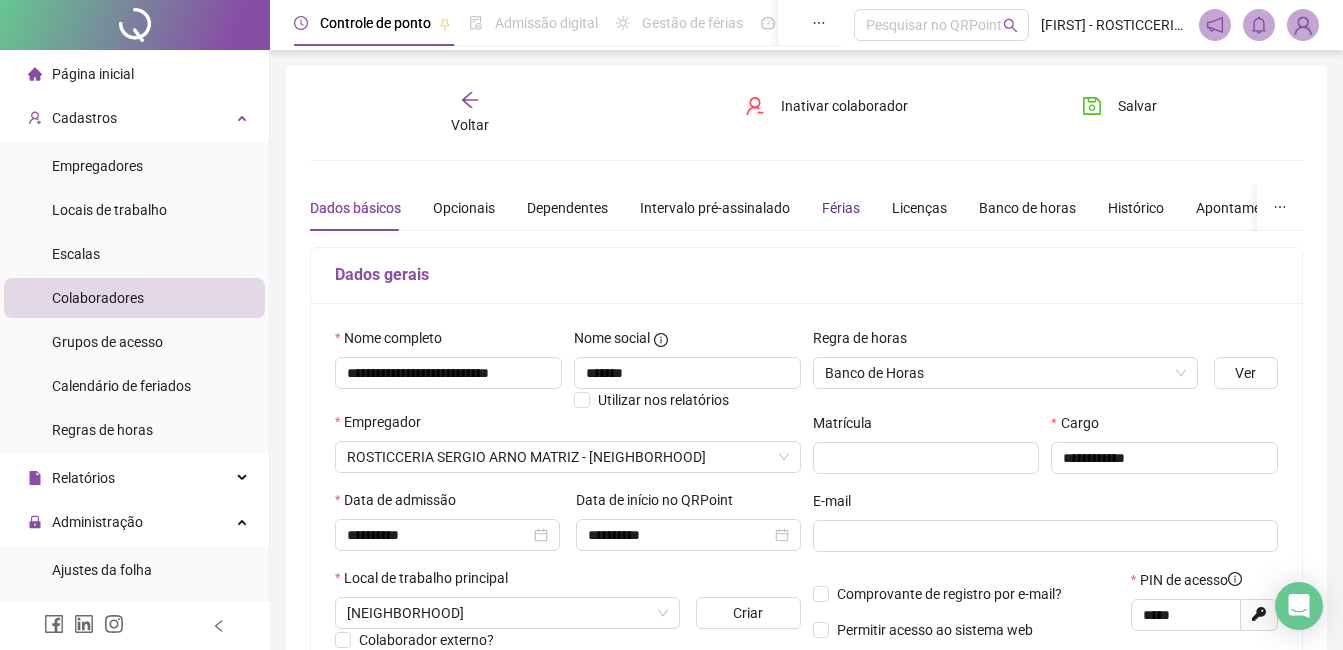 click on "Férias" at bounding box center [841, 208] 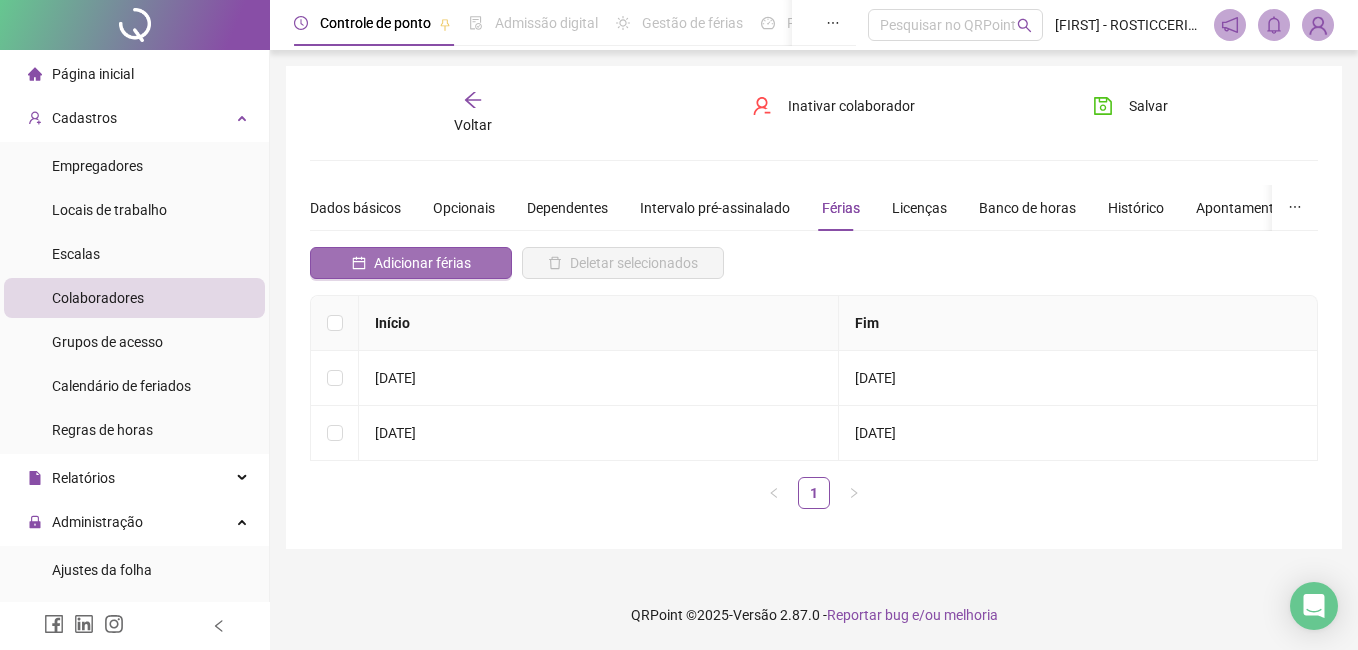 click on "Adicionar férias" at bounding box center [422, 263] 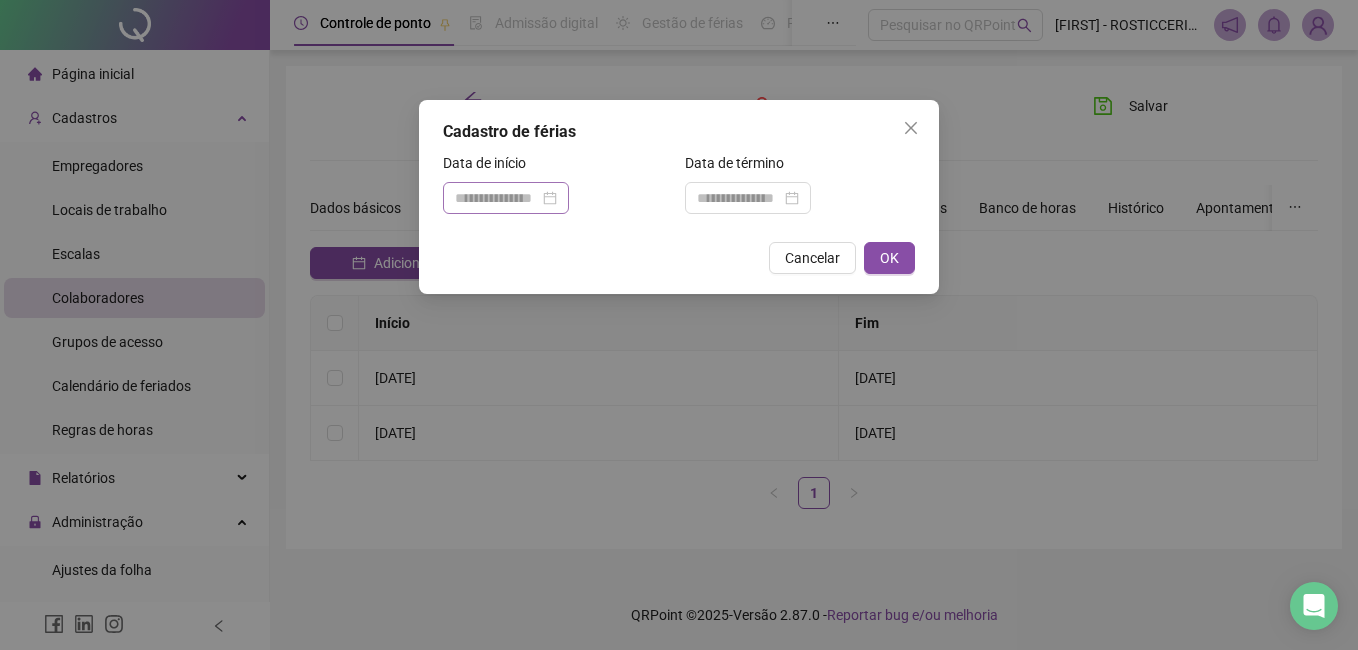 click at bounding box center (506, 198) 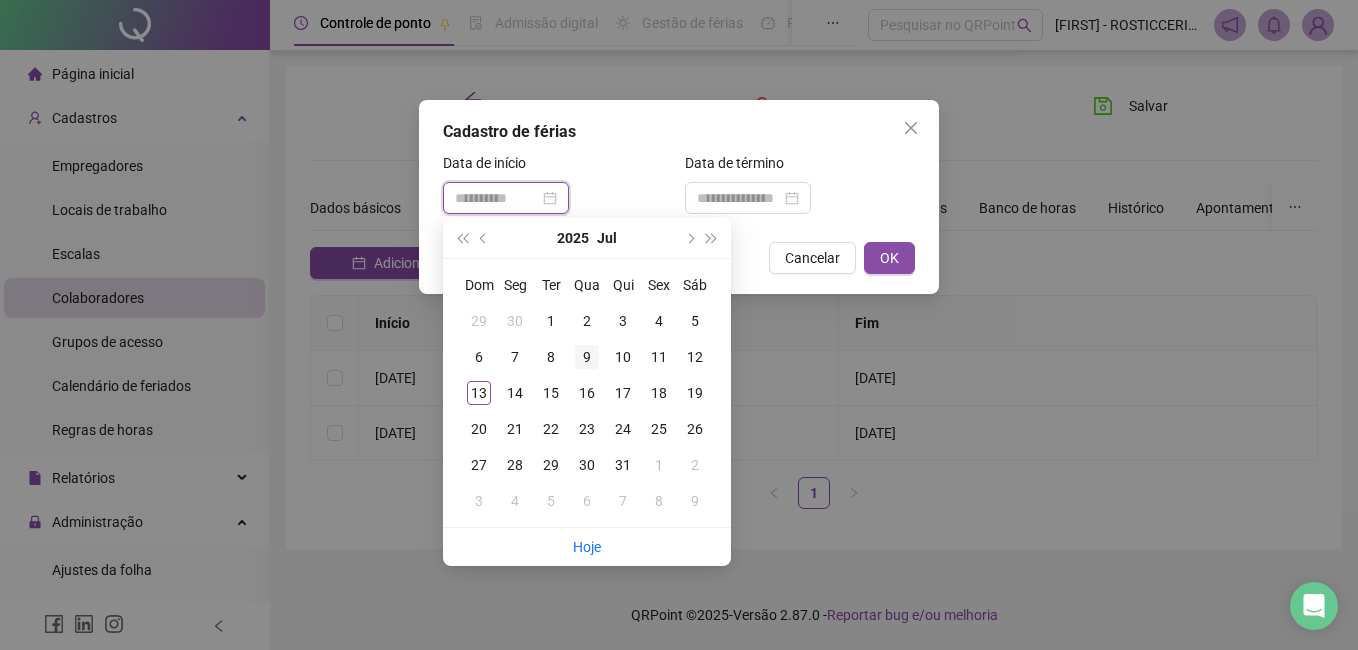 type on "**********" 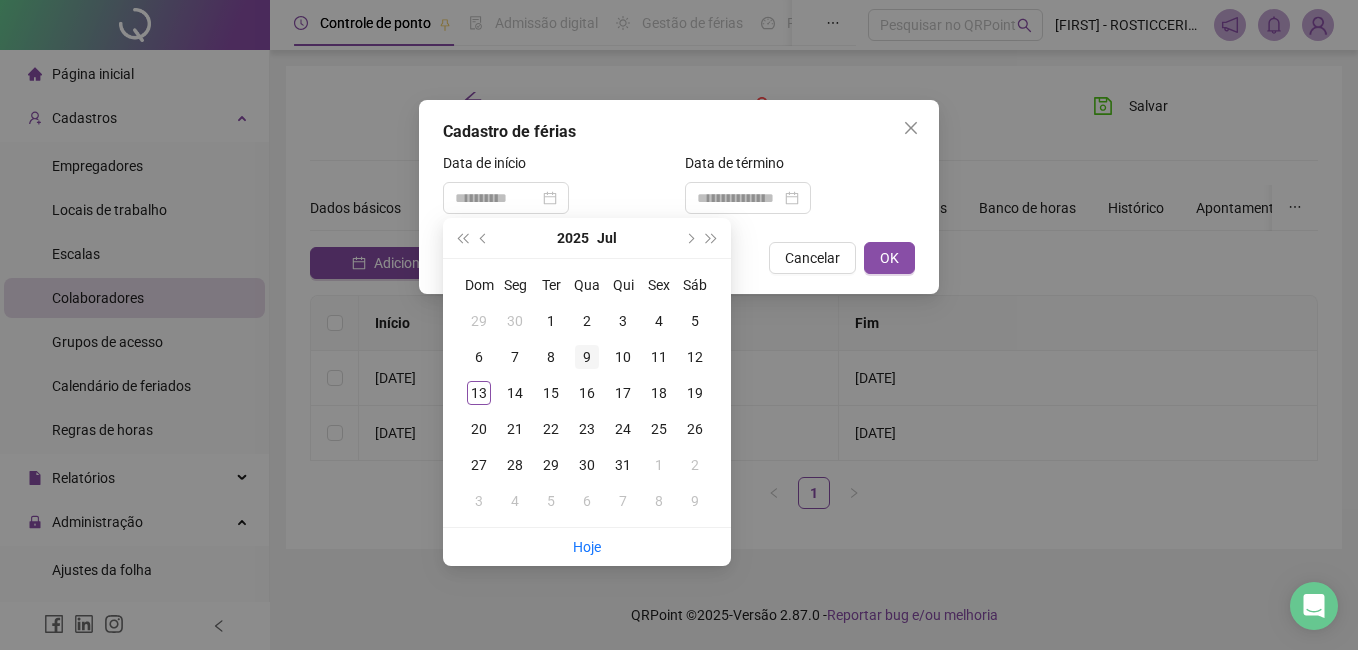 click on "9" at bounding box center (587, 357) 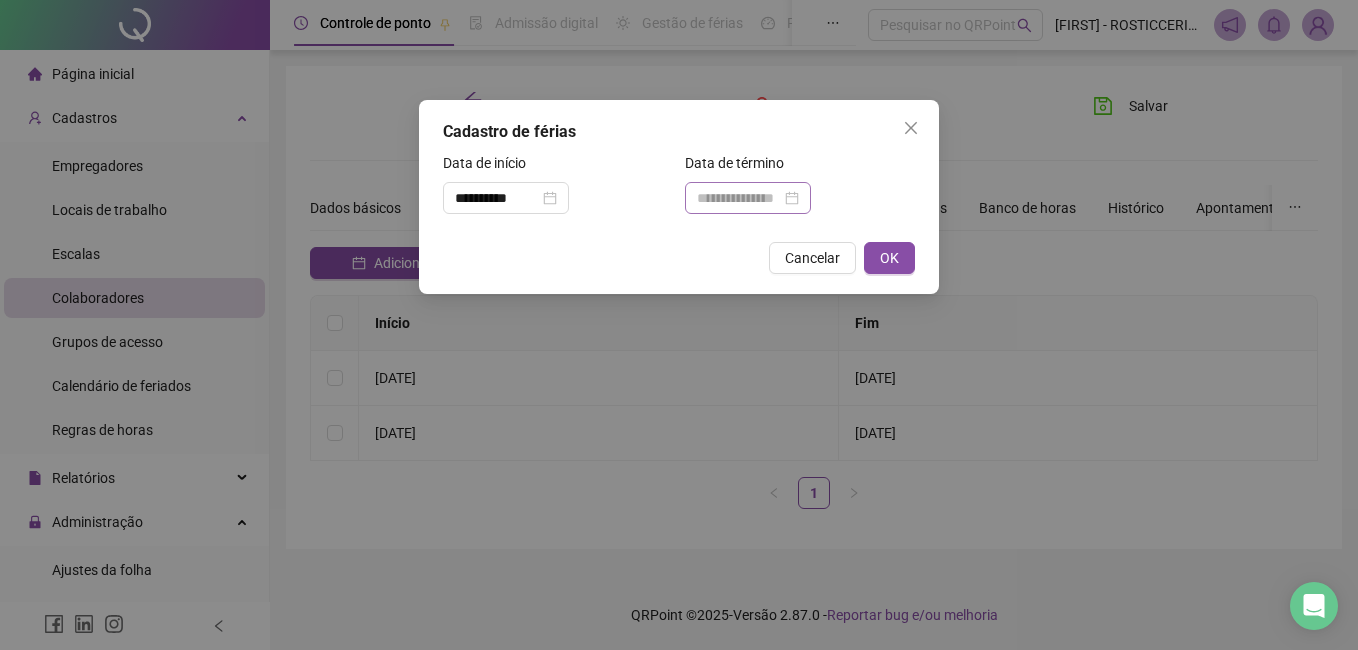 click at bounding box center (748, 198) 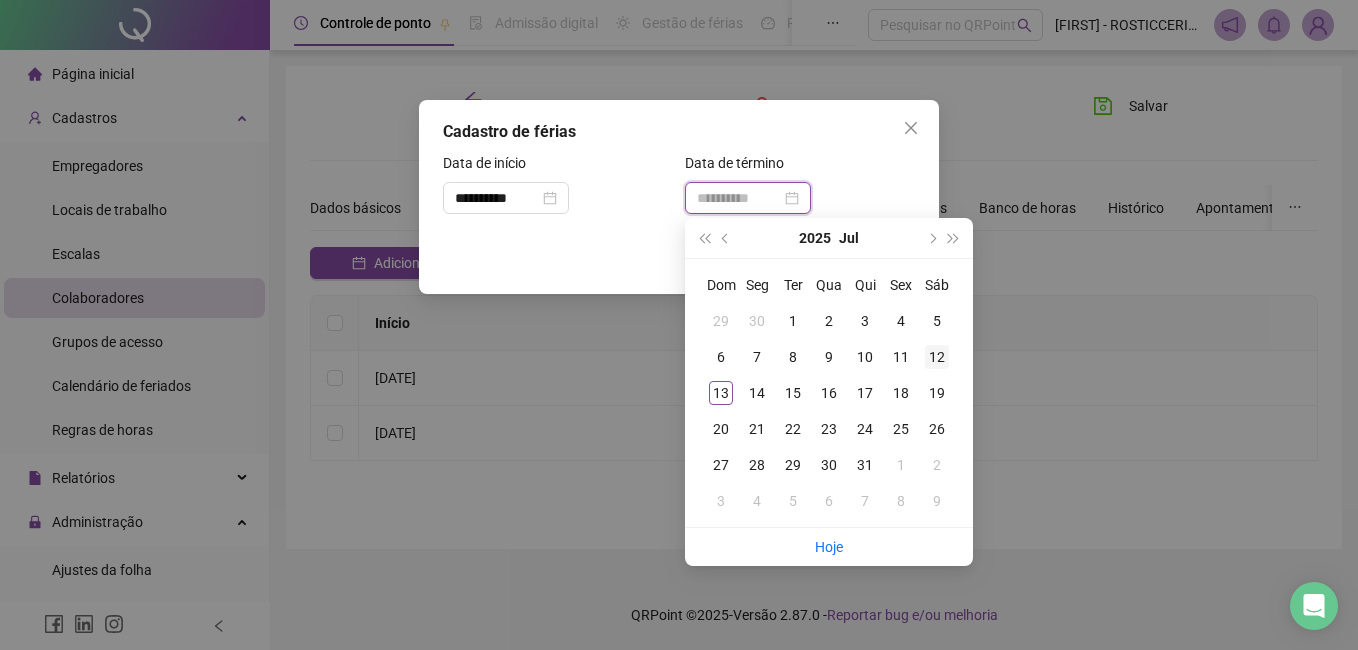 type on "**********" 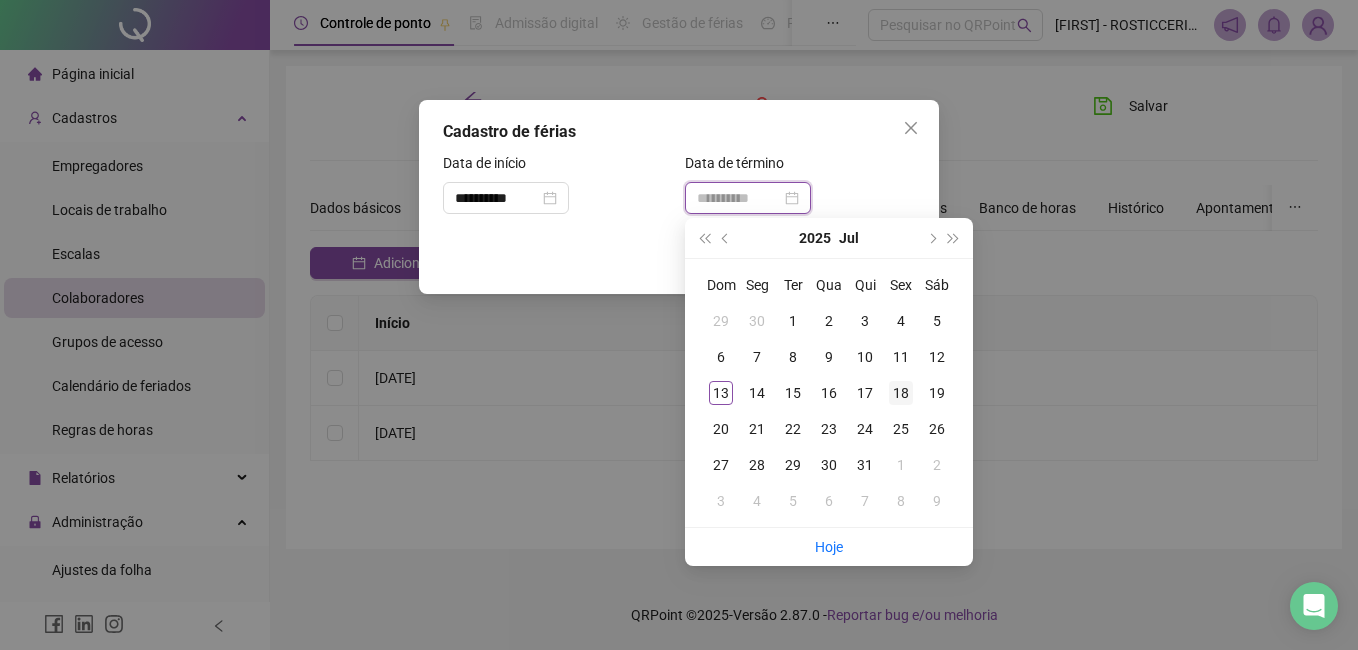 type on "**********" 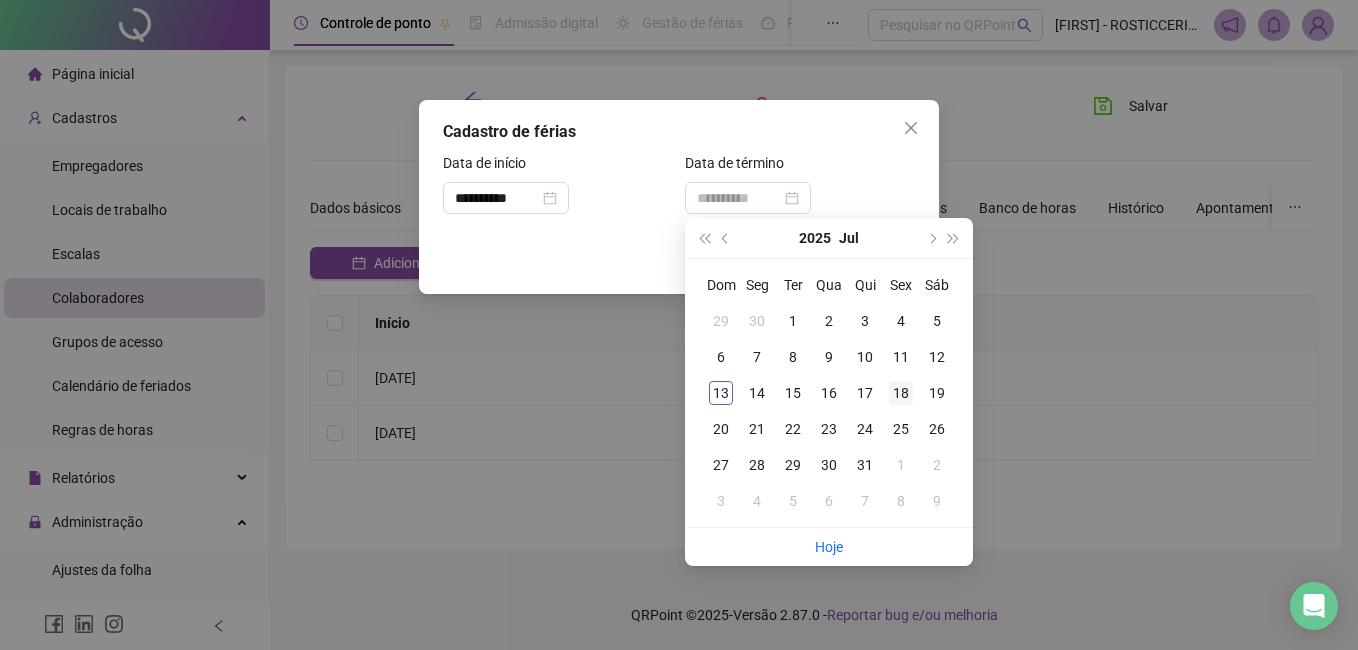 click on "18" at bounding box center (901, 393) 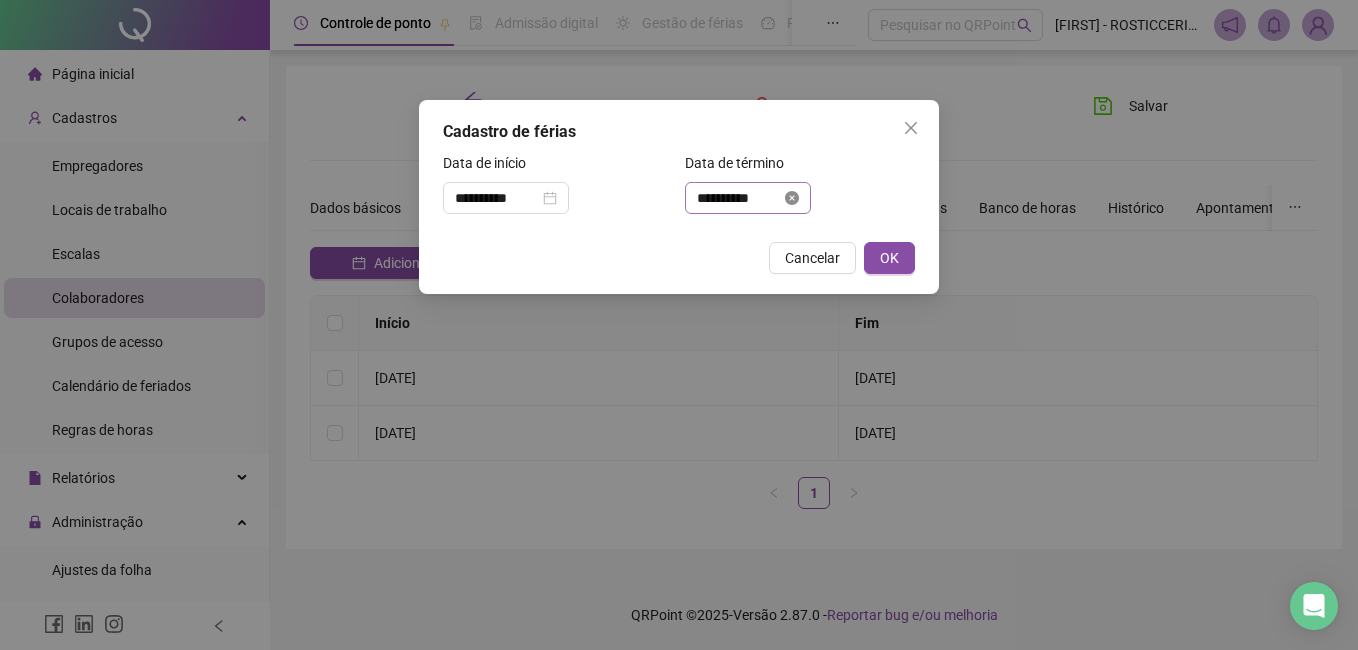 click 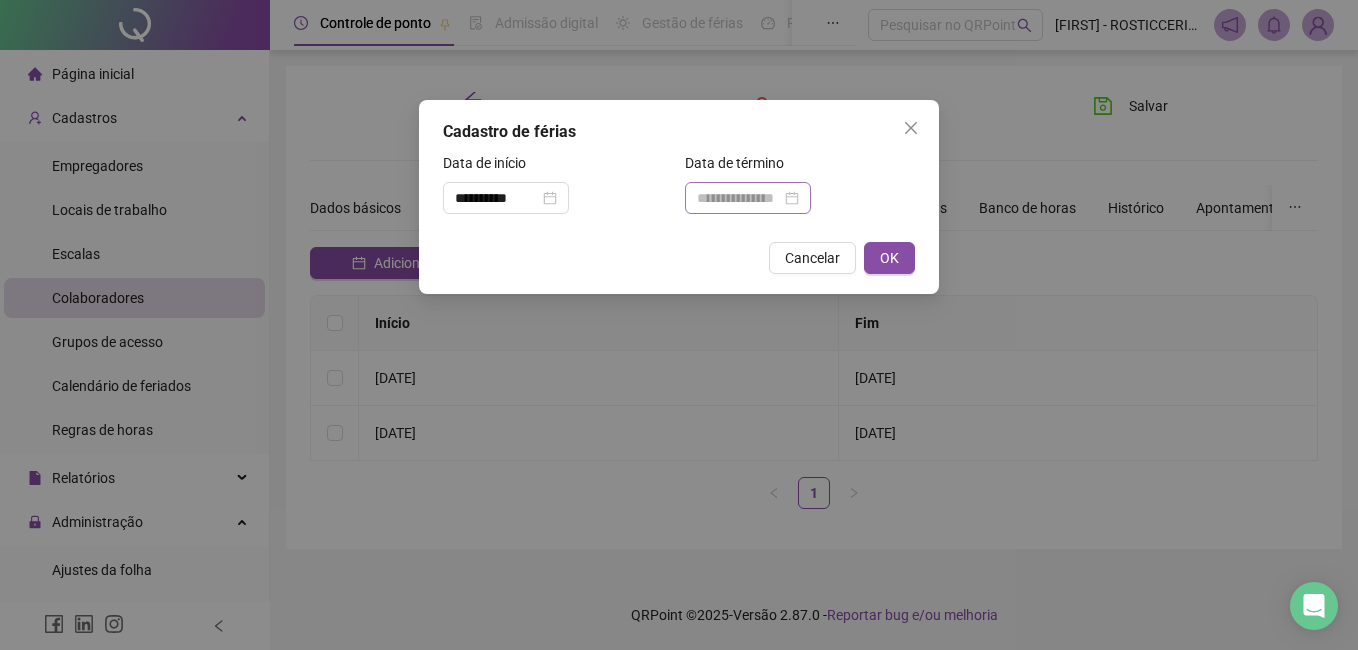 click at bounding box center (748, 198) 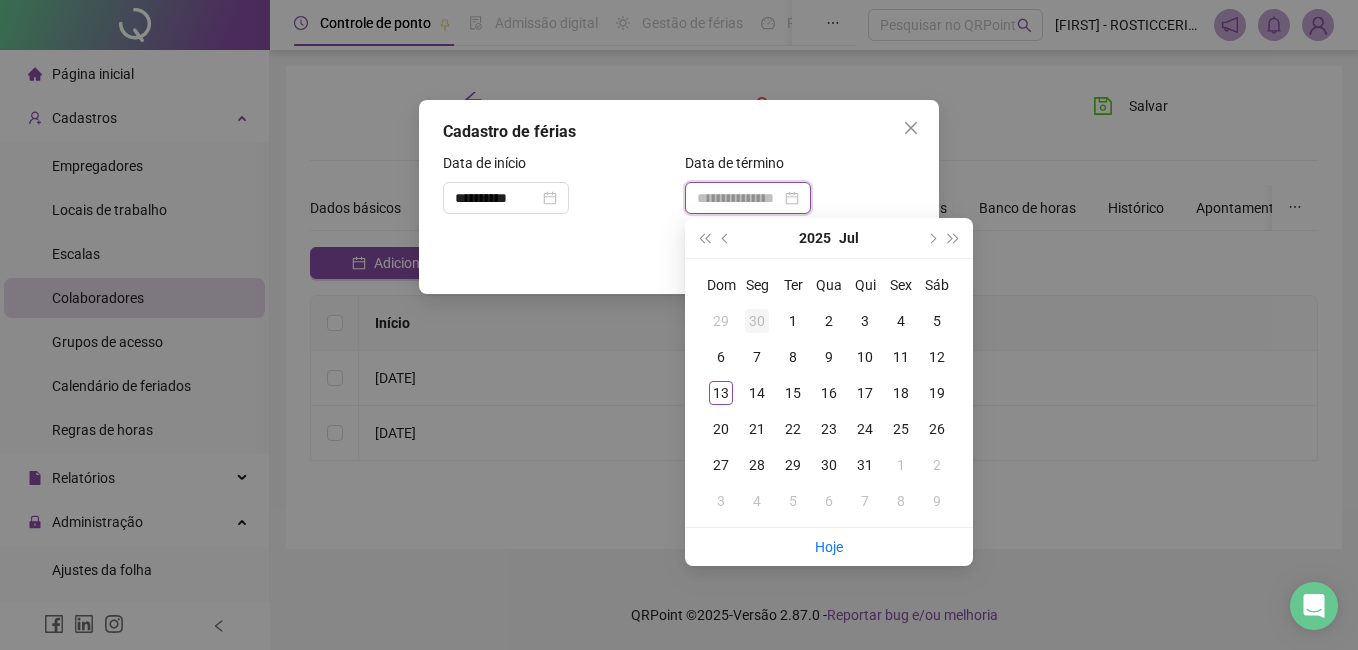 type on "**********" 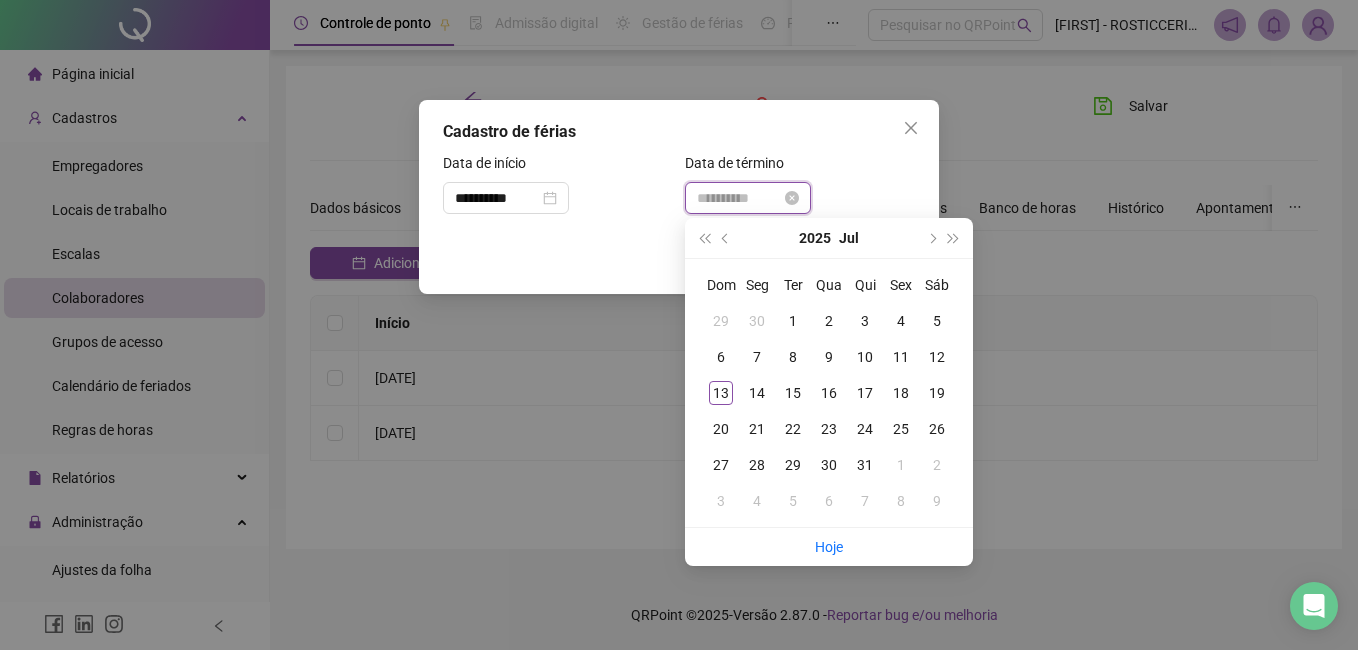 type on "**********" 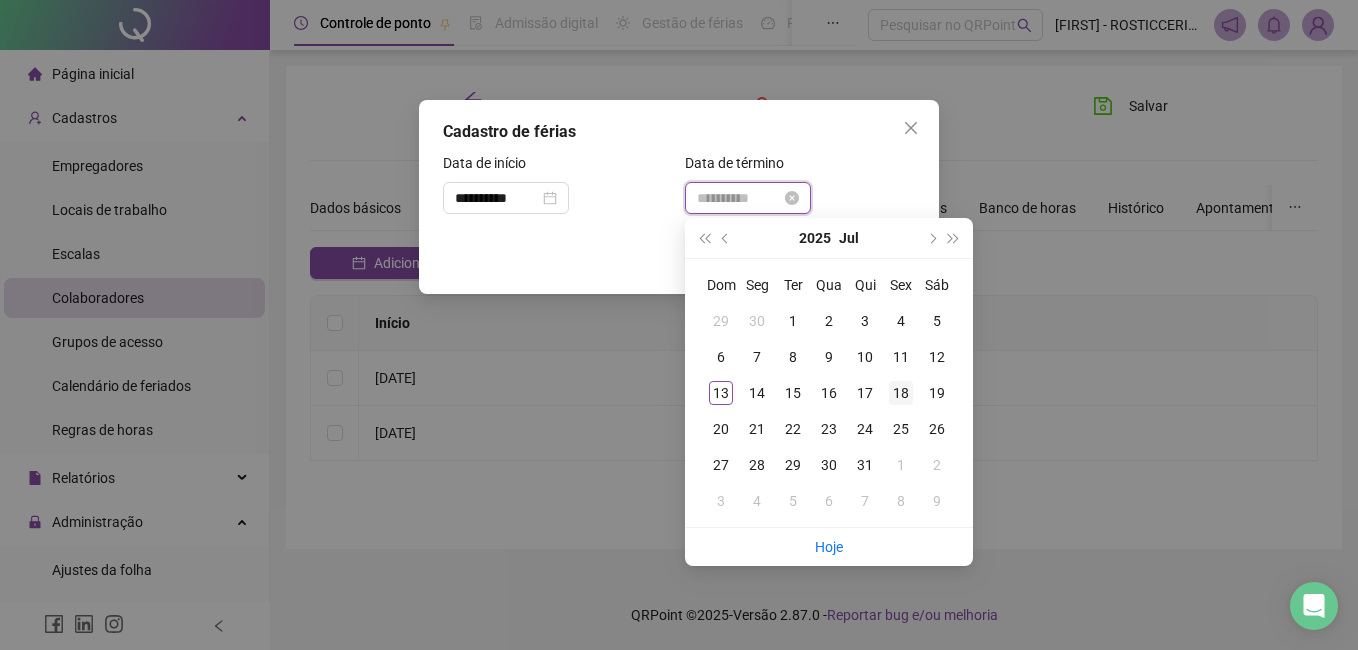 type on "**********" 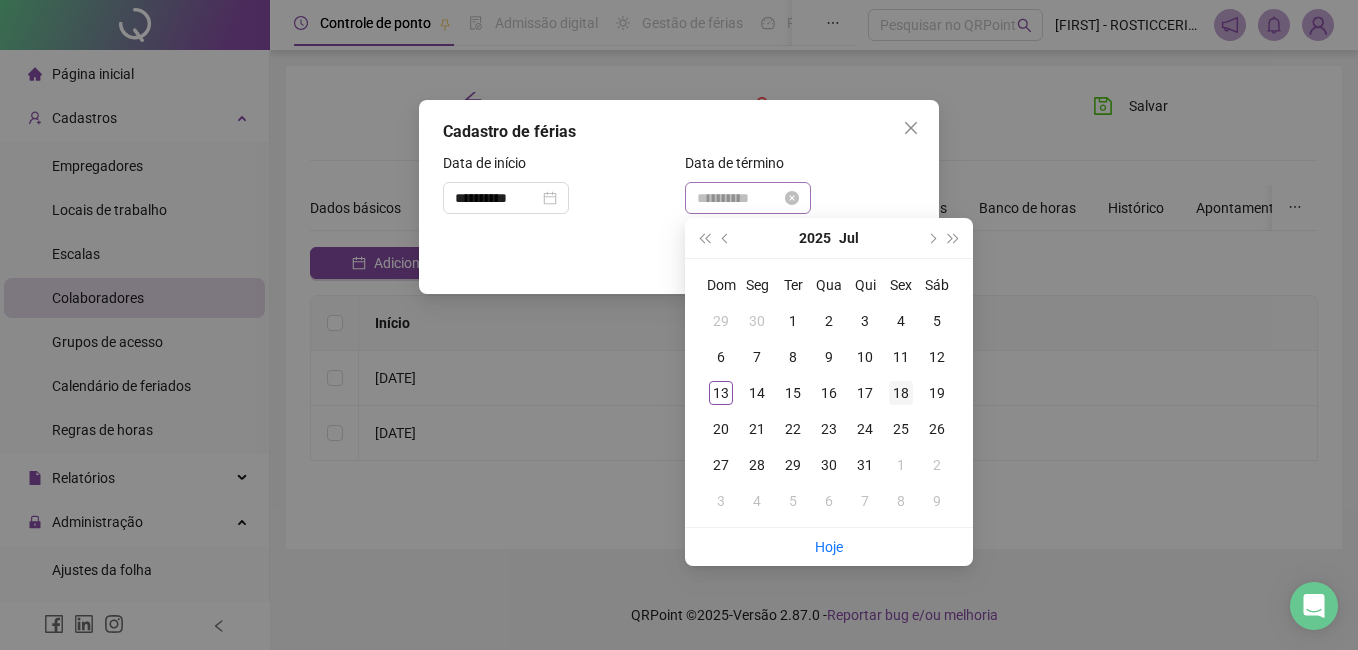 click on "18" at bounding box center (901, 393) 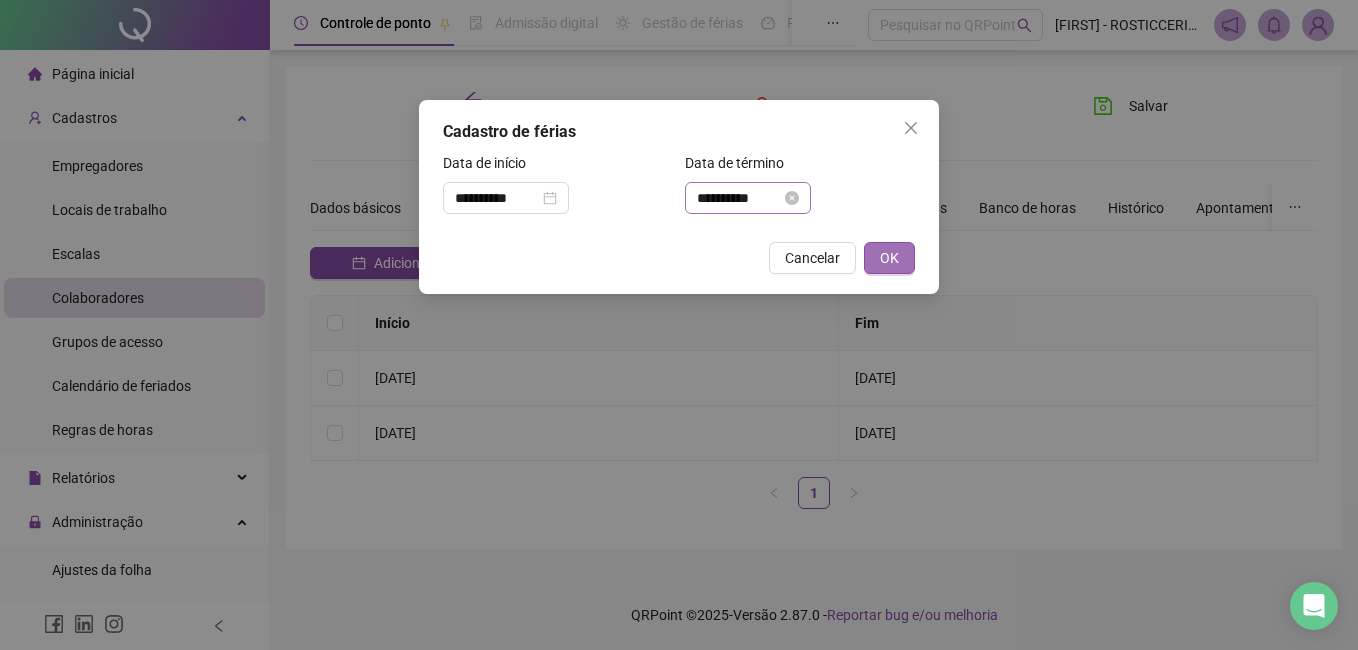 click on "OK" at bounding box center (889, 258) 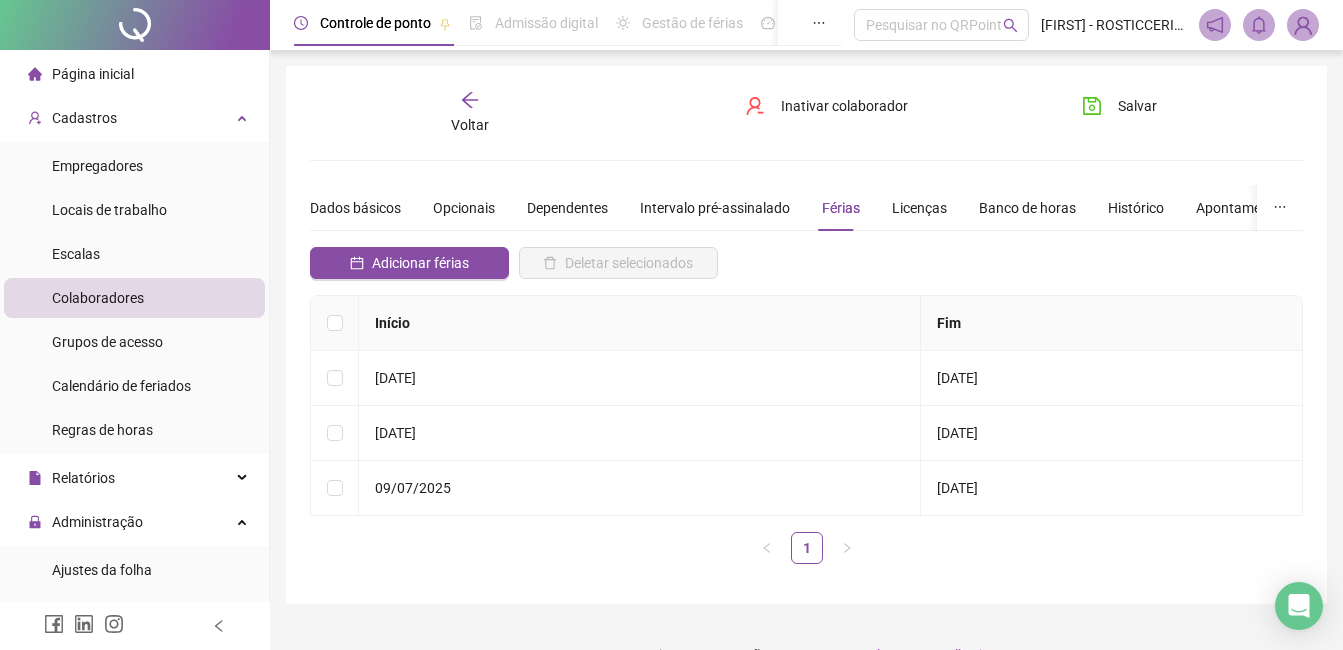 click on "Voltar Inativar colaborador Salvar" at bounding box center (806, 113) 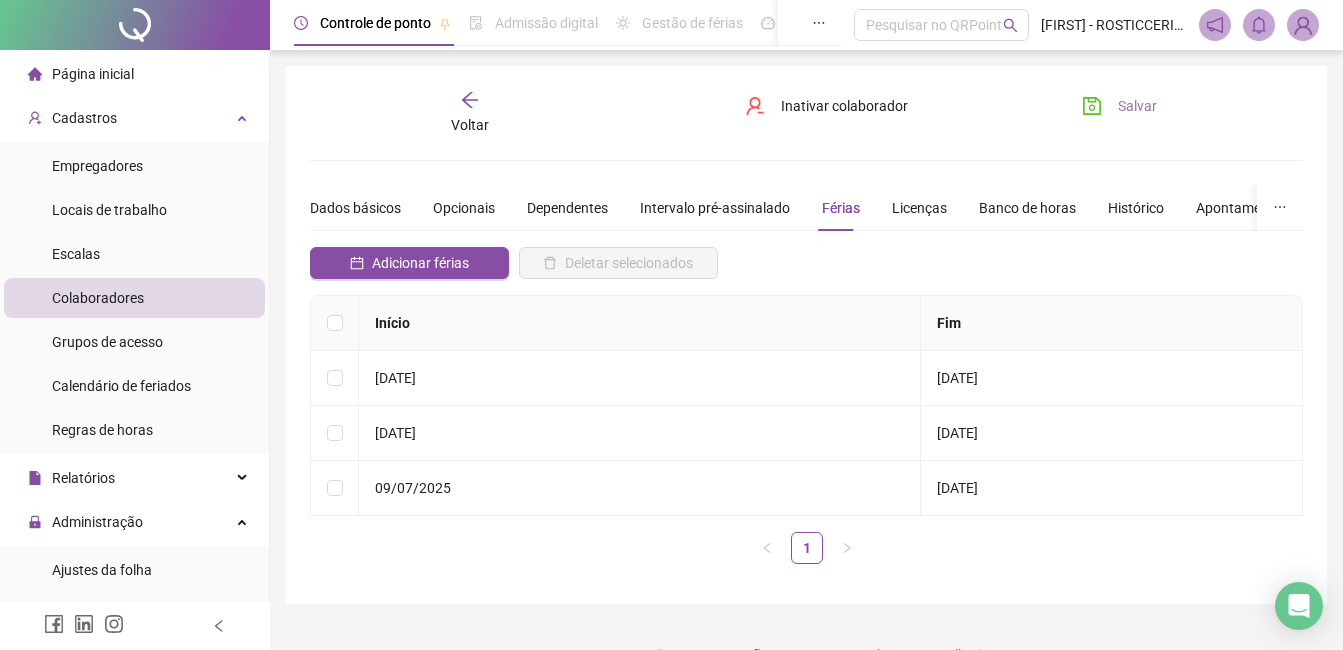 click on "Salvar" at bounding box center [1137, 106] 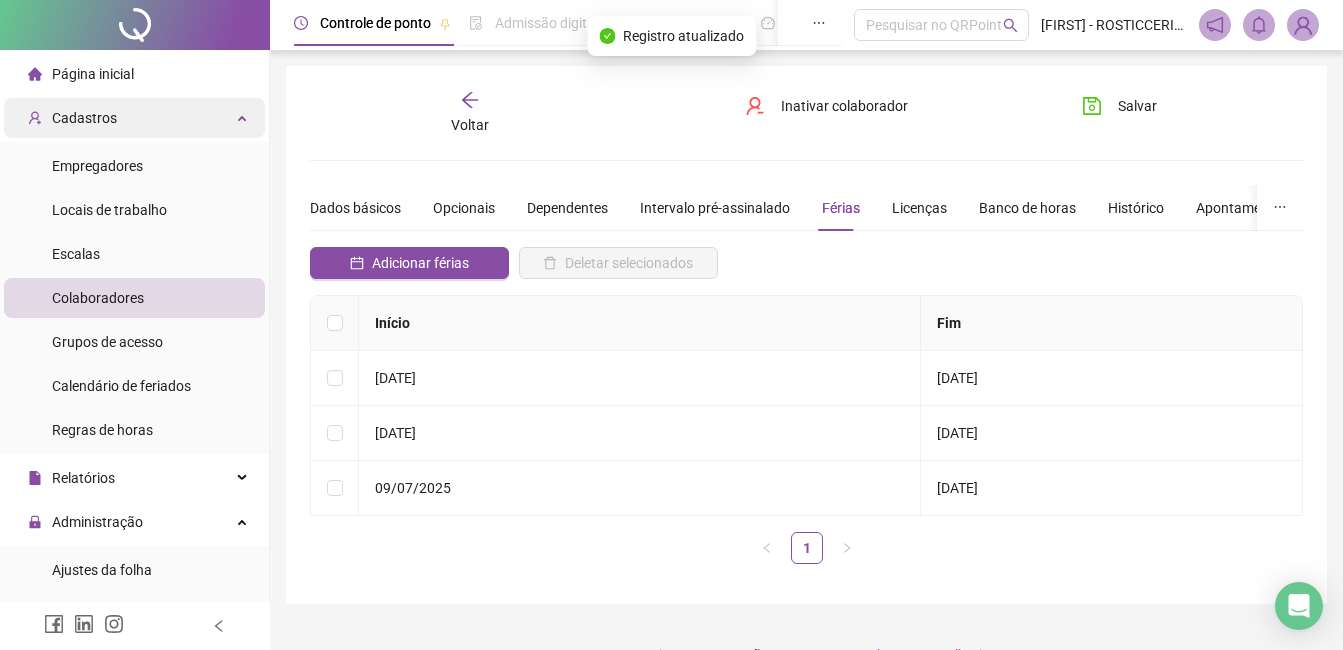 click on "Cadastros" at bounding box center (134, 118) 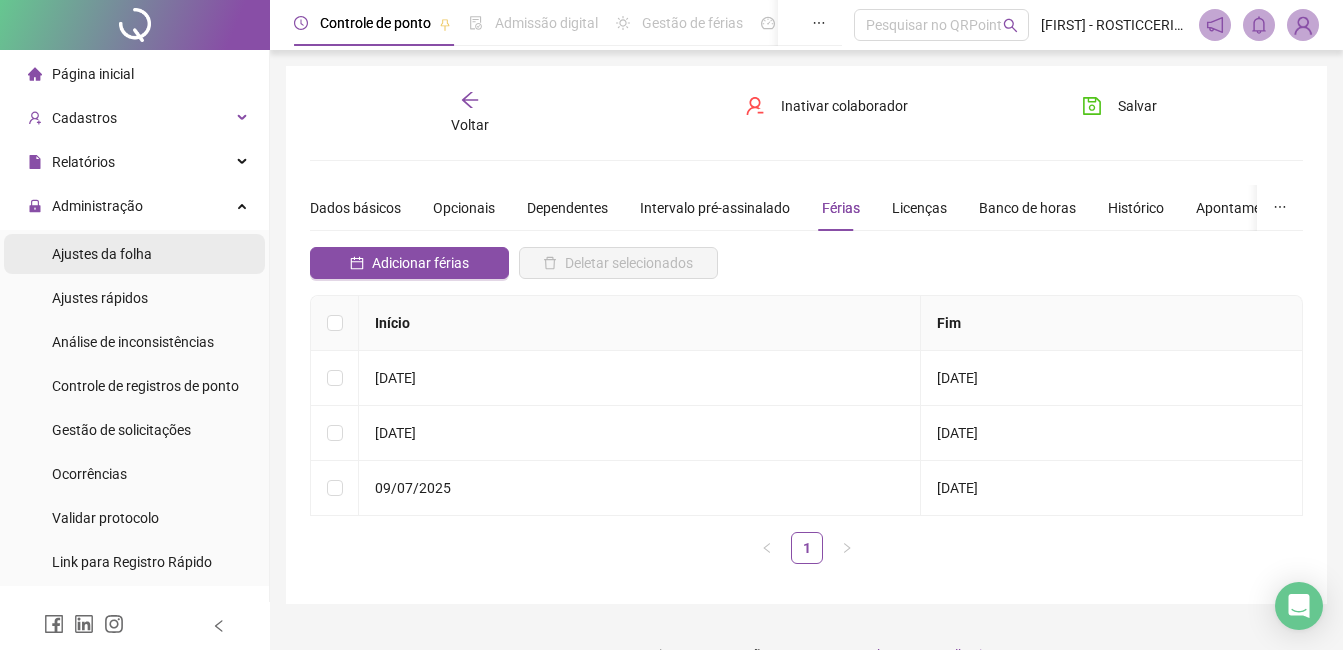 click on "Ajustes da folha" at bounding box center [102, 254] 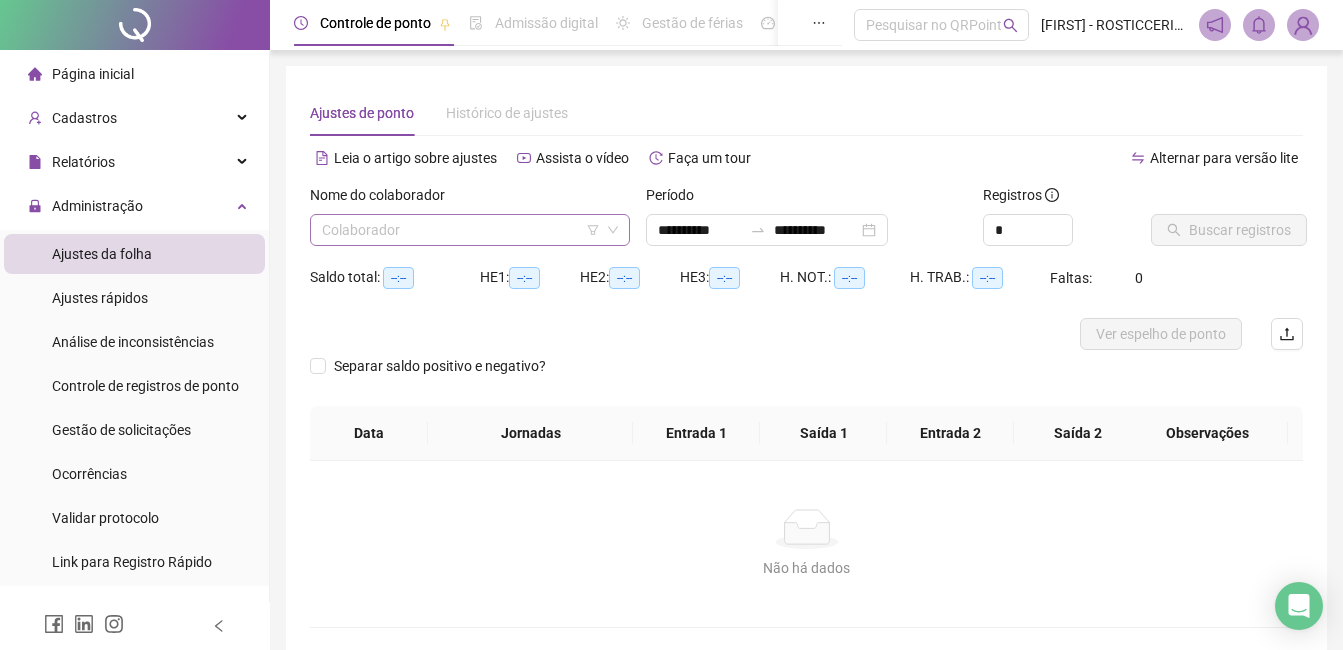 click at bounding box center (464, 230) 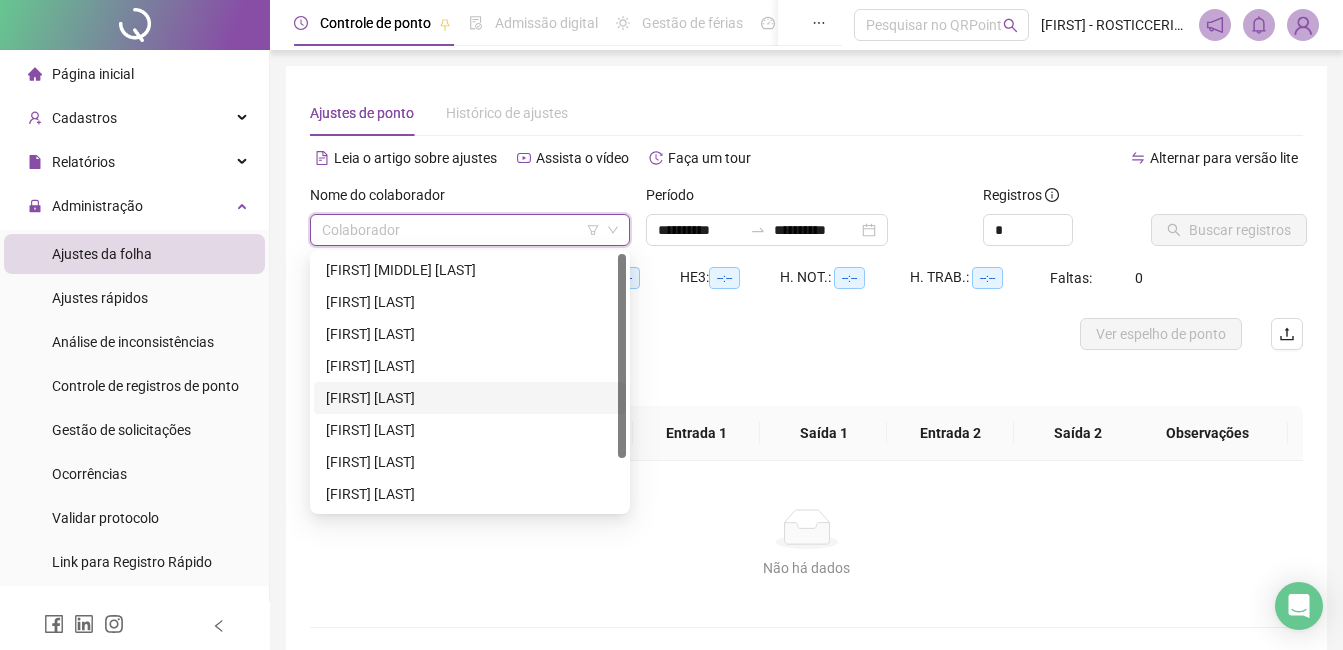 scroll, scrollTop: 64, scrollLeft: 0, axis: vertical 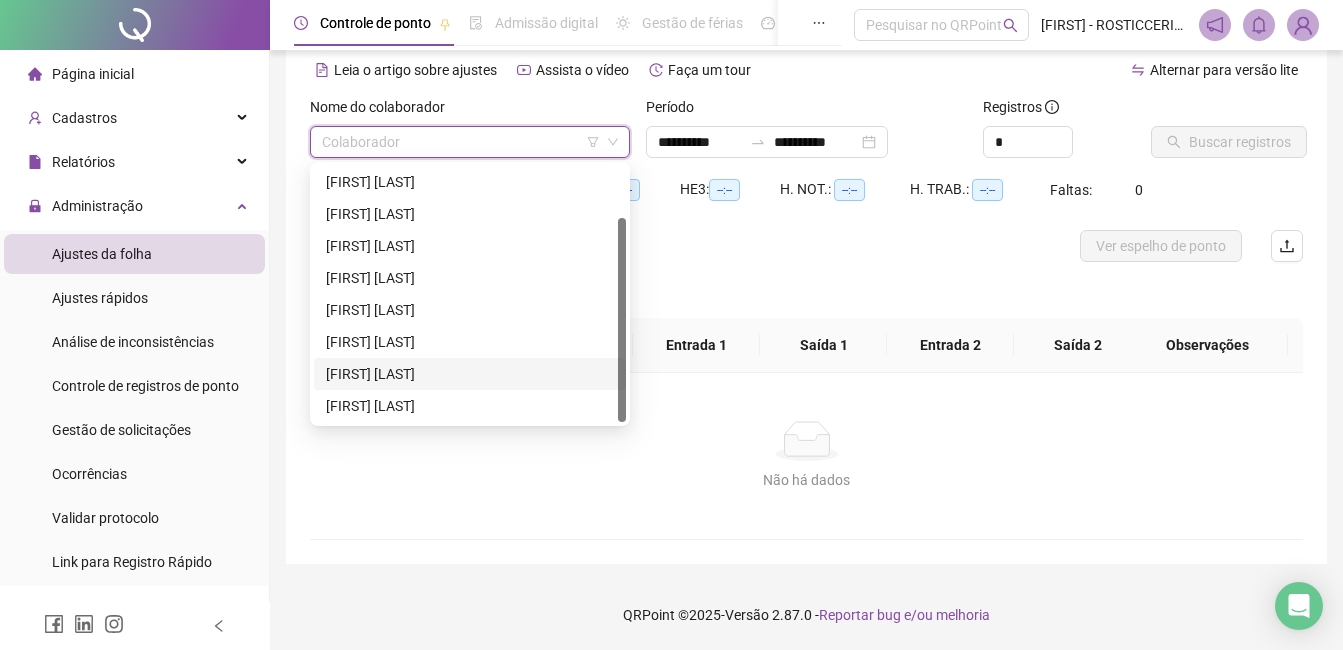 click on "[FIRST] [LAST]" at bounding box center (470, 374) 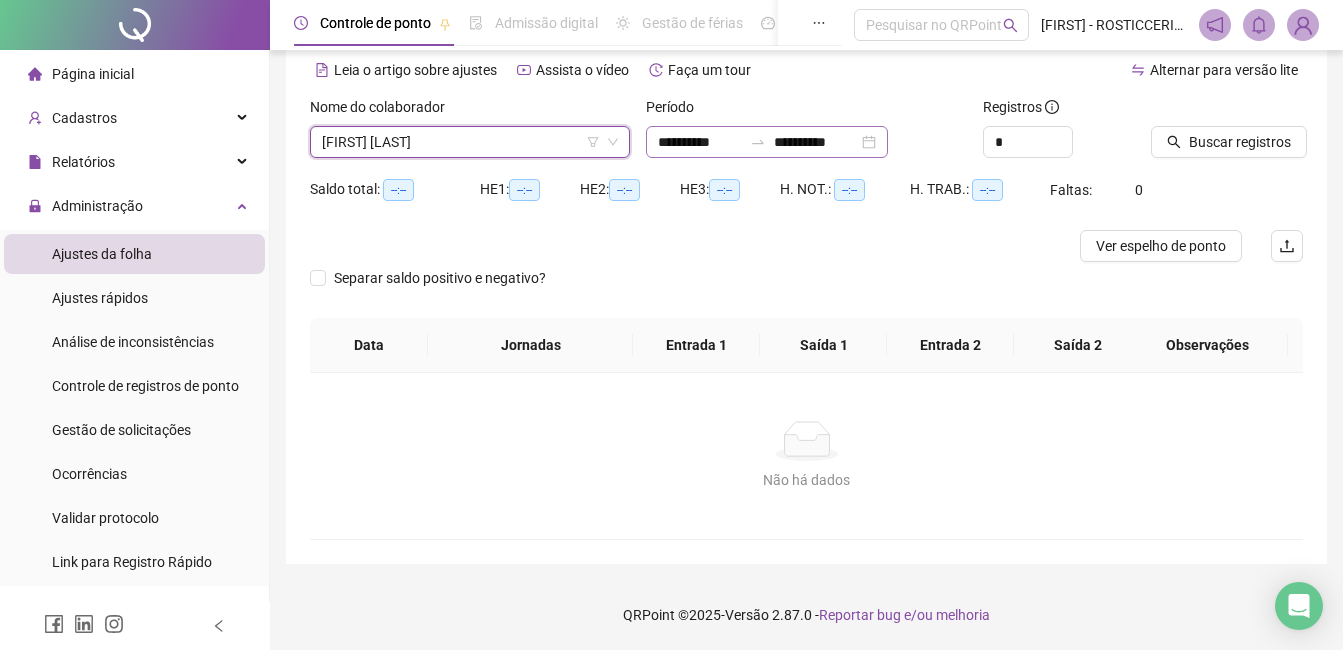 click on "**********" at bounding box center (767, 142) 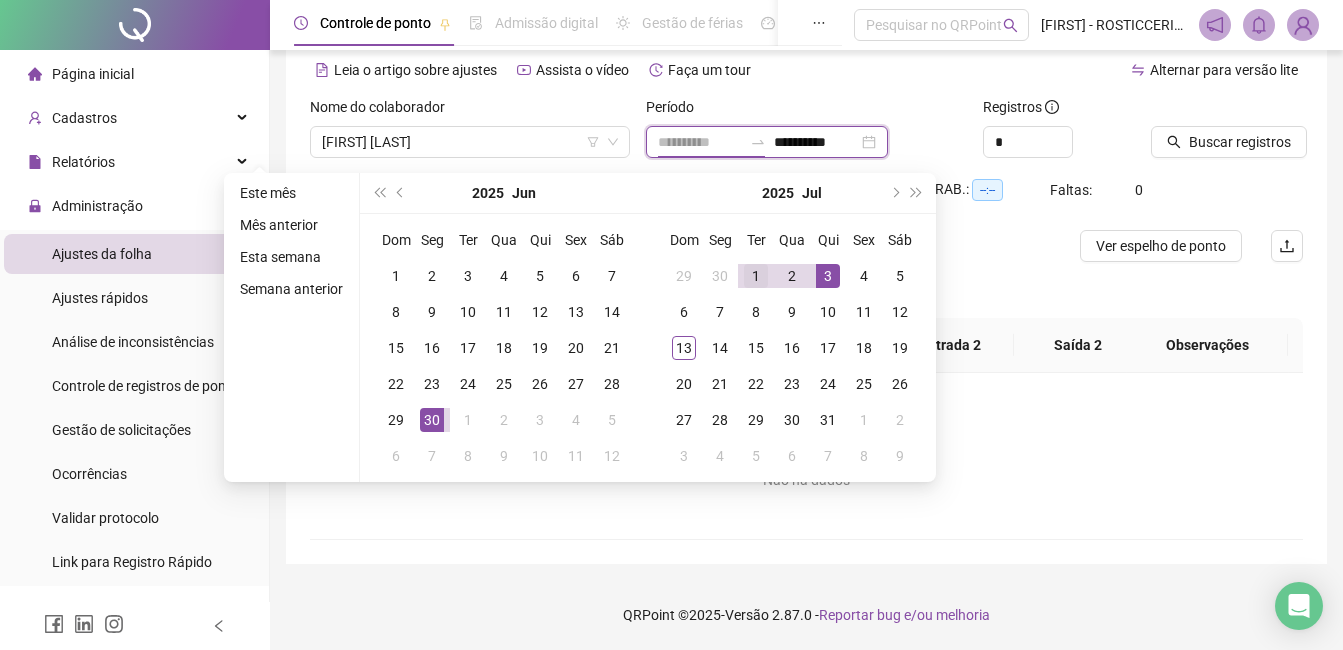 type on "**********" 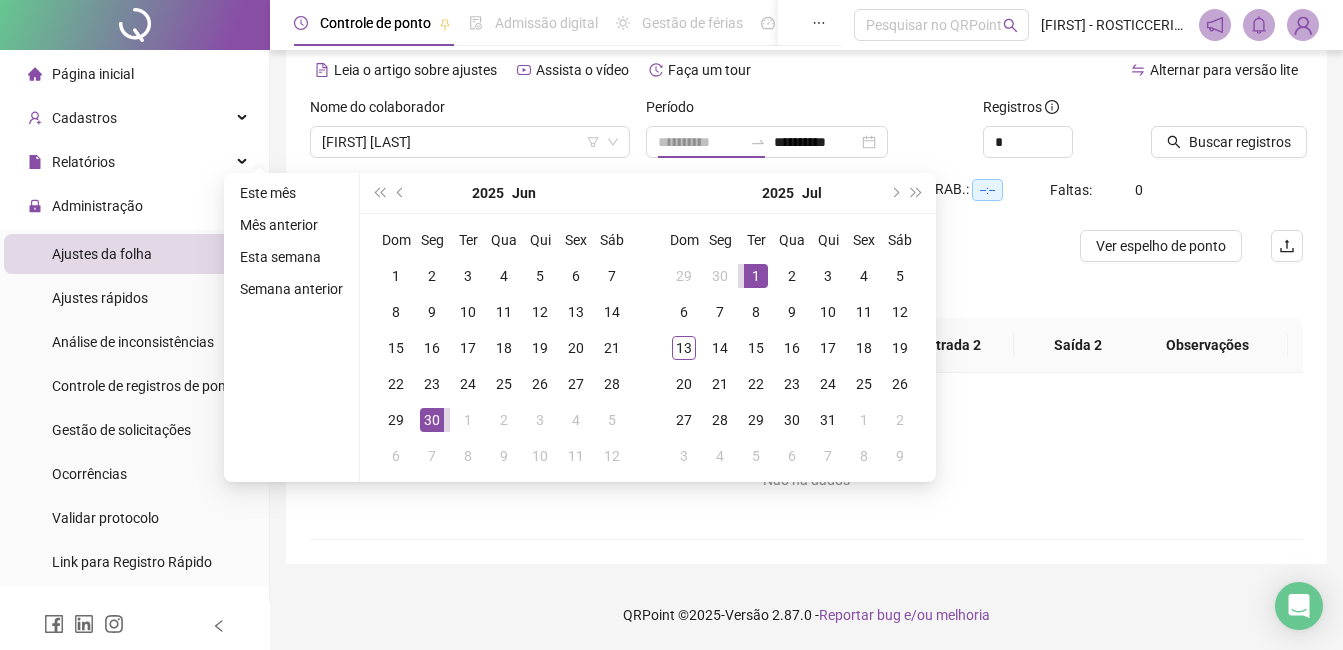 click on "1" at bounding box center (756, 276) 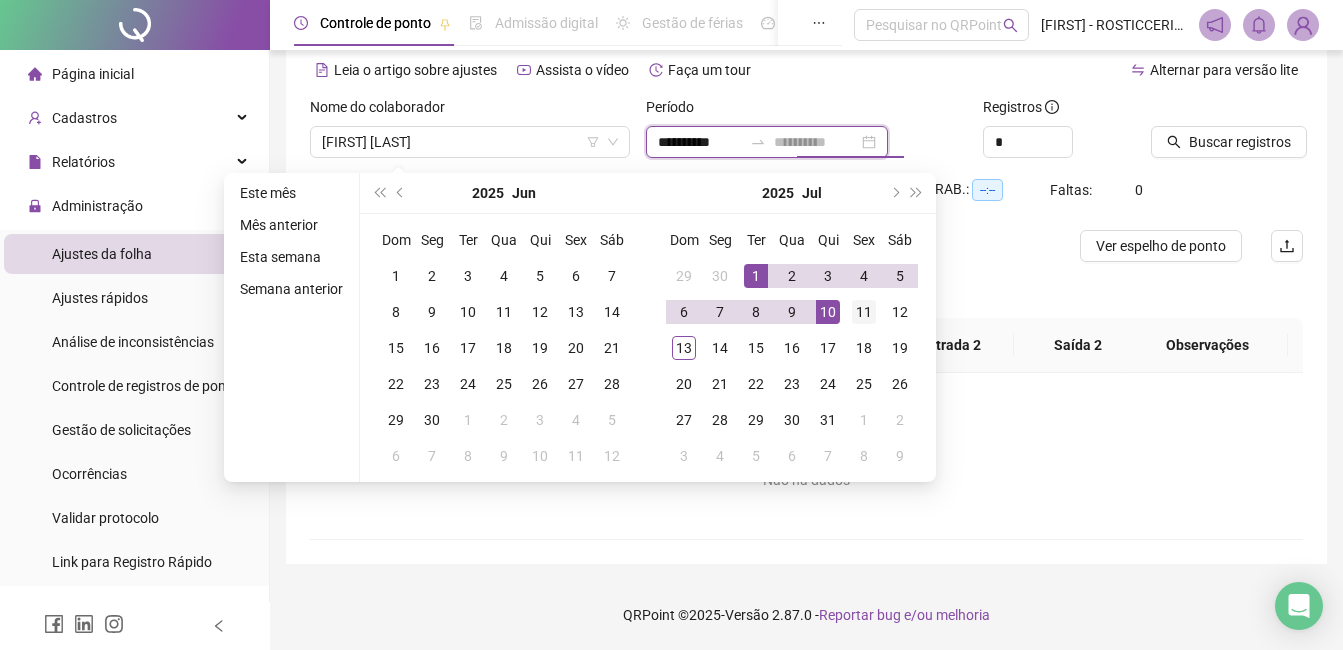 type on "**********" 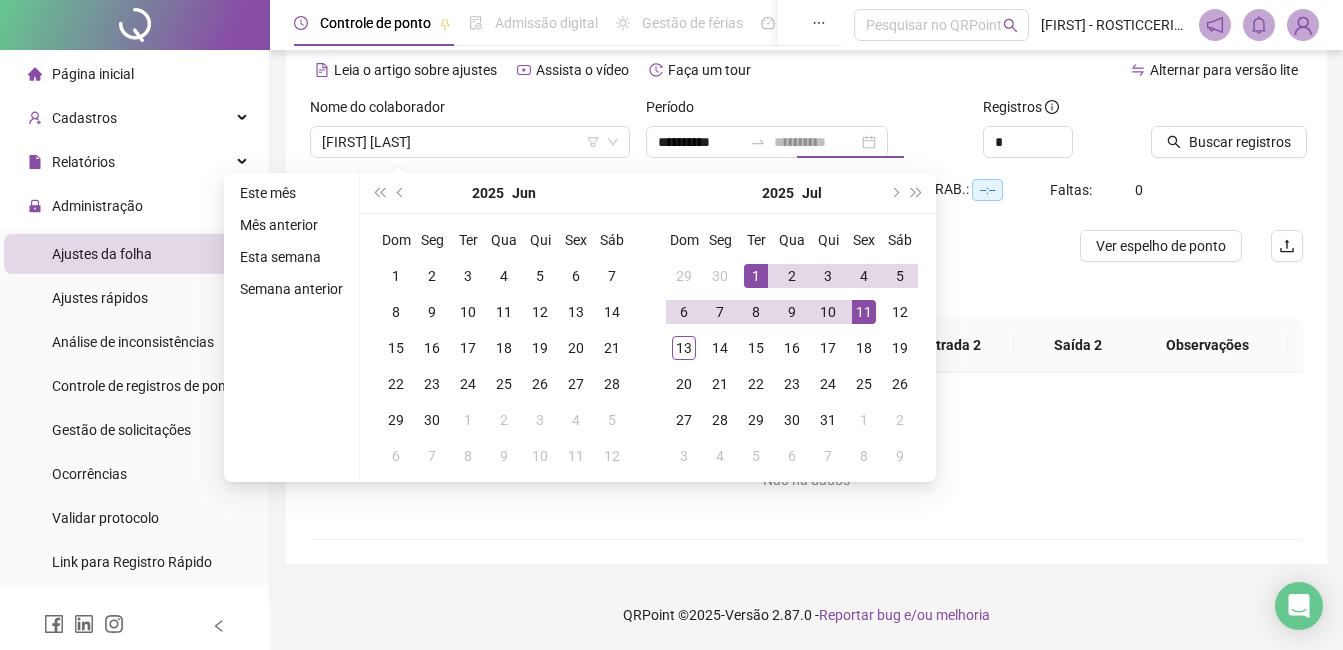 click on "11" at bounding box center (864, 312) 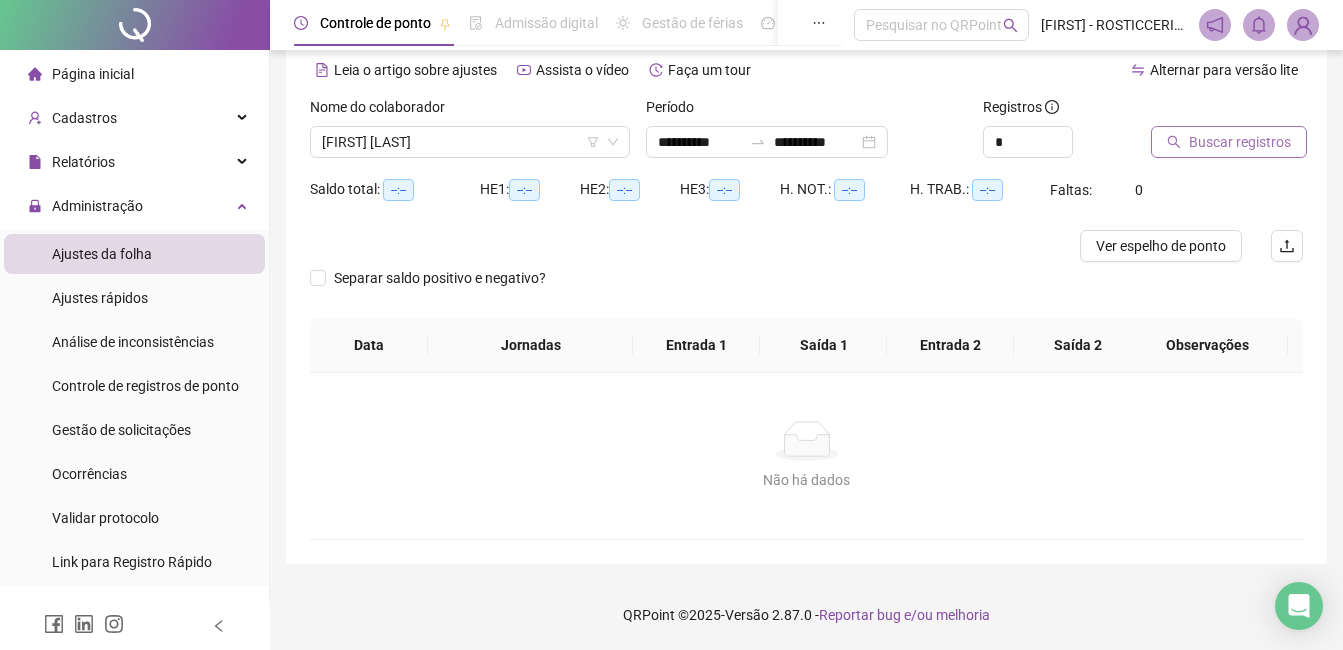 click on "Buscar registros" at bounding box center (1240, 142) 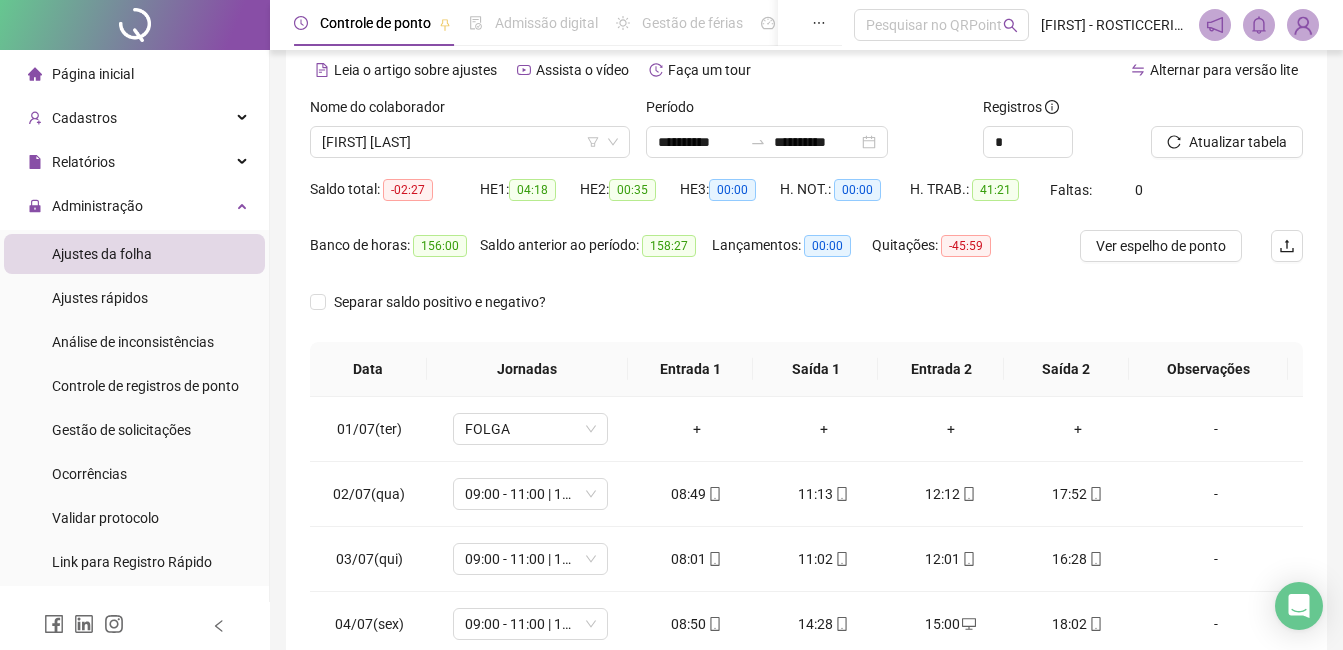 scroll, scrollTop: 188, scrollLeft: 0, axis: vertical 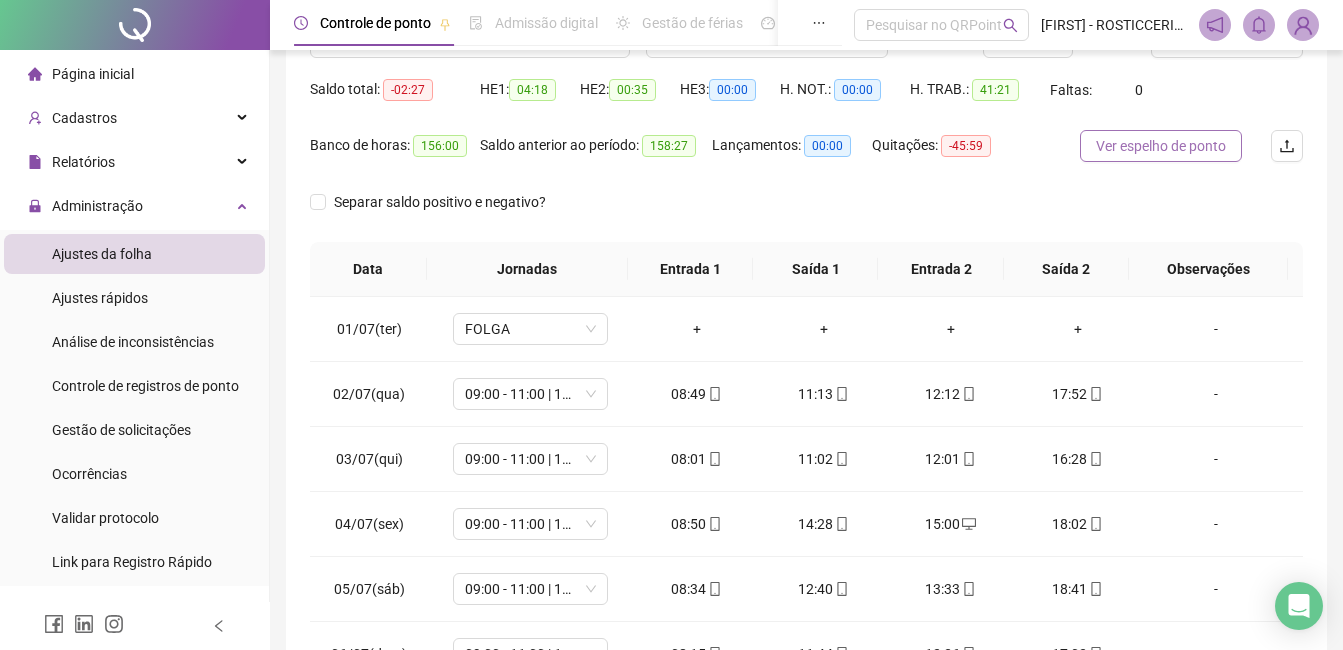 click on "Ver espelho de ponto" at bounding box center [1161, 146] 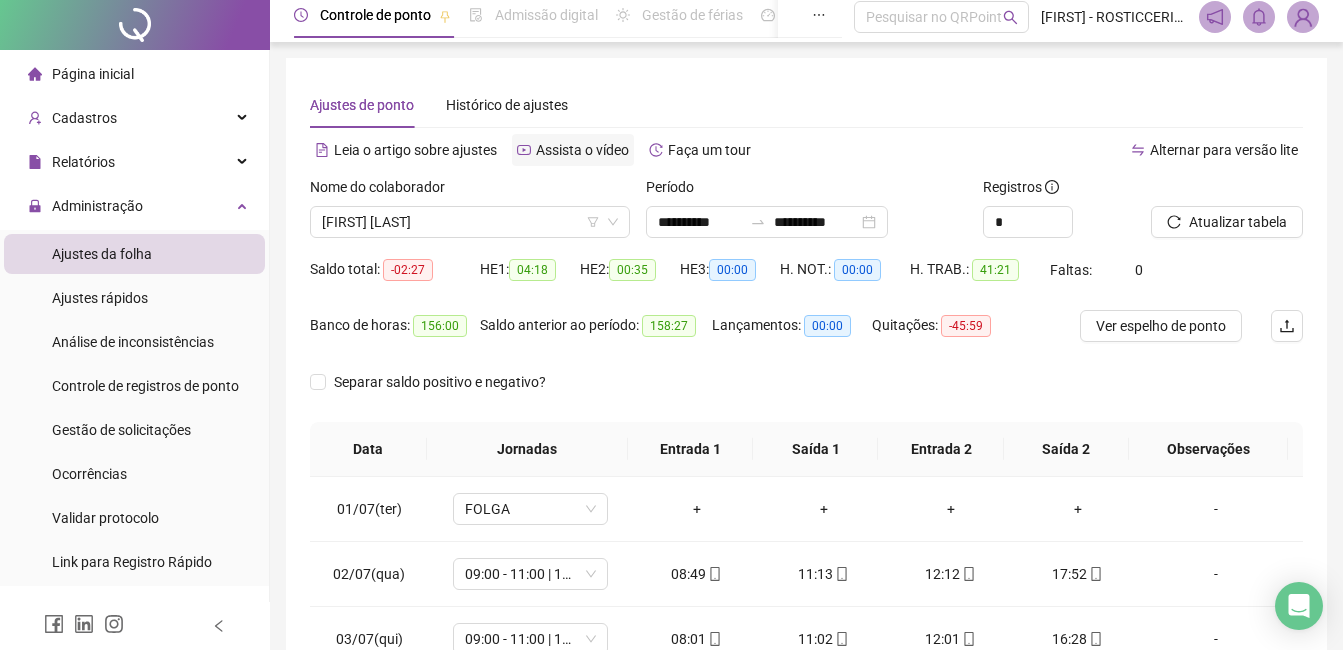 scroll, scrollTop: 0, scrollLeft: 0, axis: both 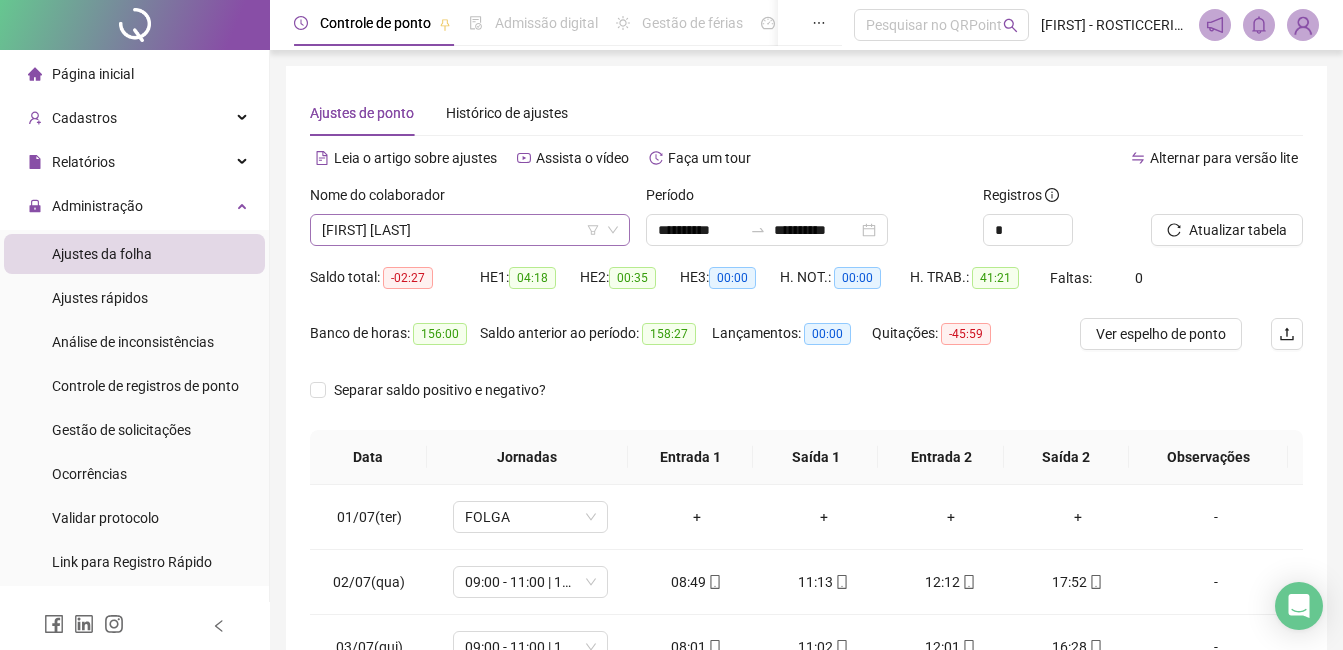 click on "[FIRST] [LAST]" at bounding box center (470, 230) 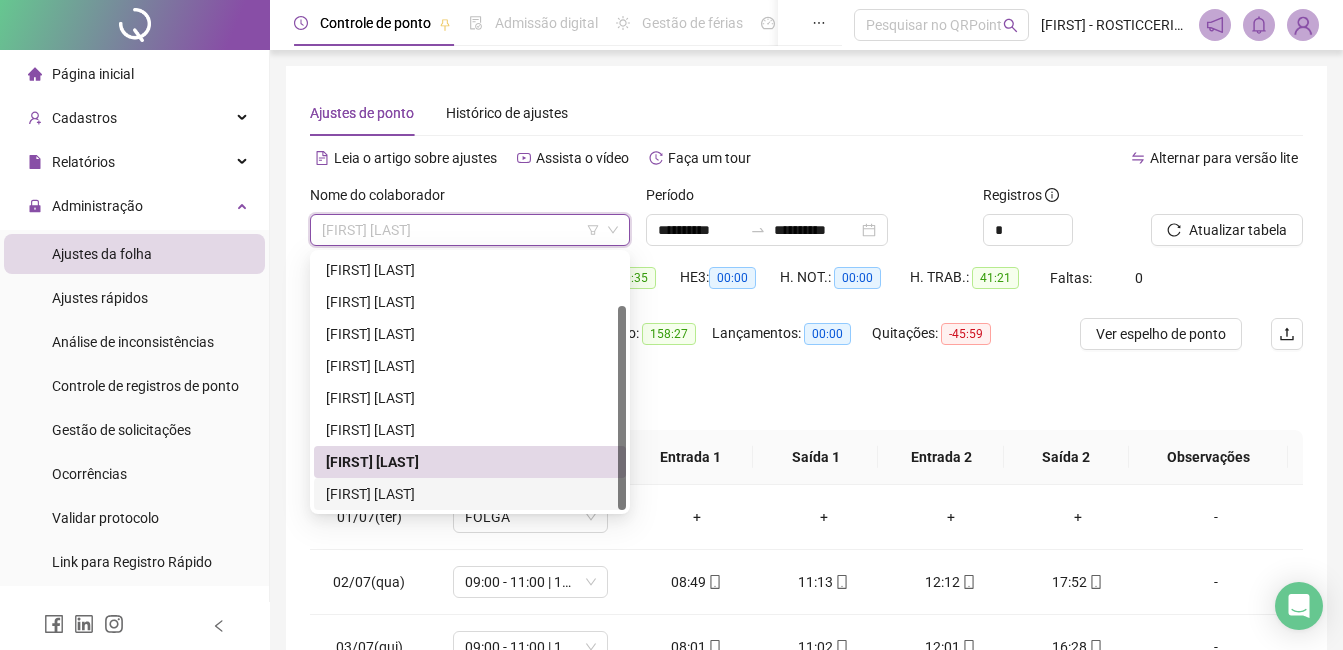 click on "[FIRST] [LAST]" at bounding box center (470, 494) 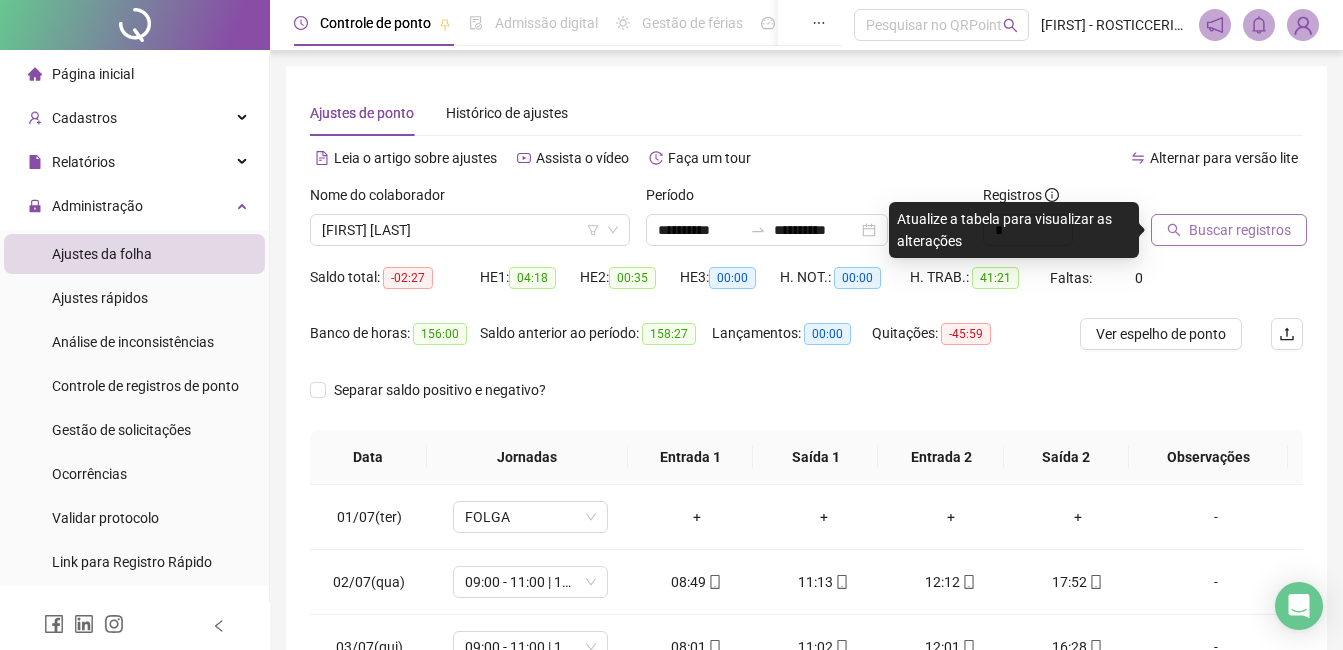 click on "Buscar registros" at bounding box center (1240, 230) 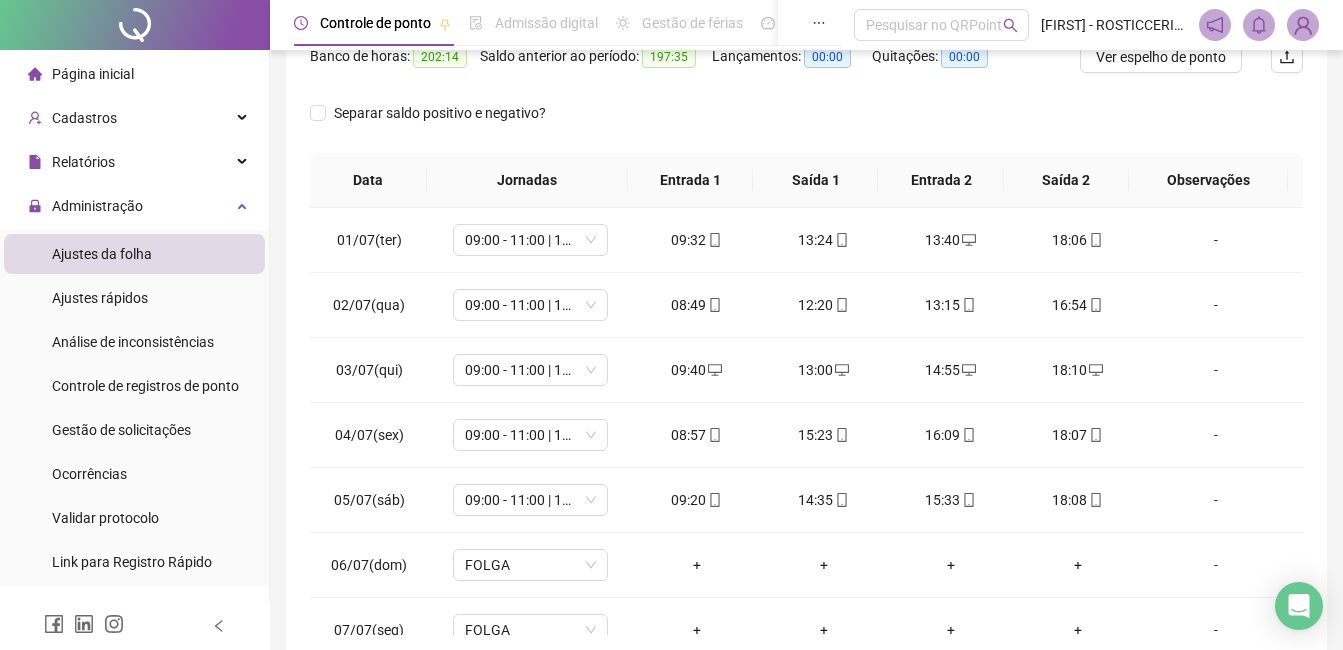 scroll, scrollTop: 372, scrollLeft: 0, axis: vertical 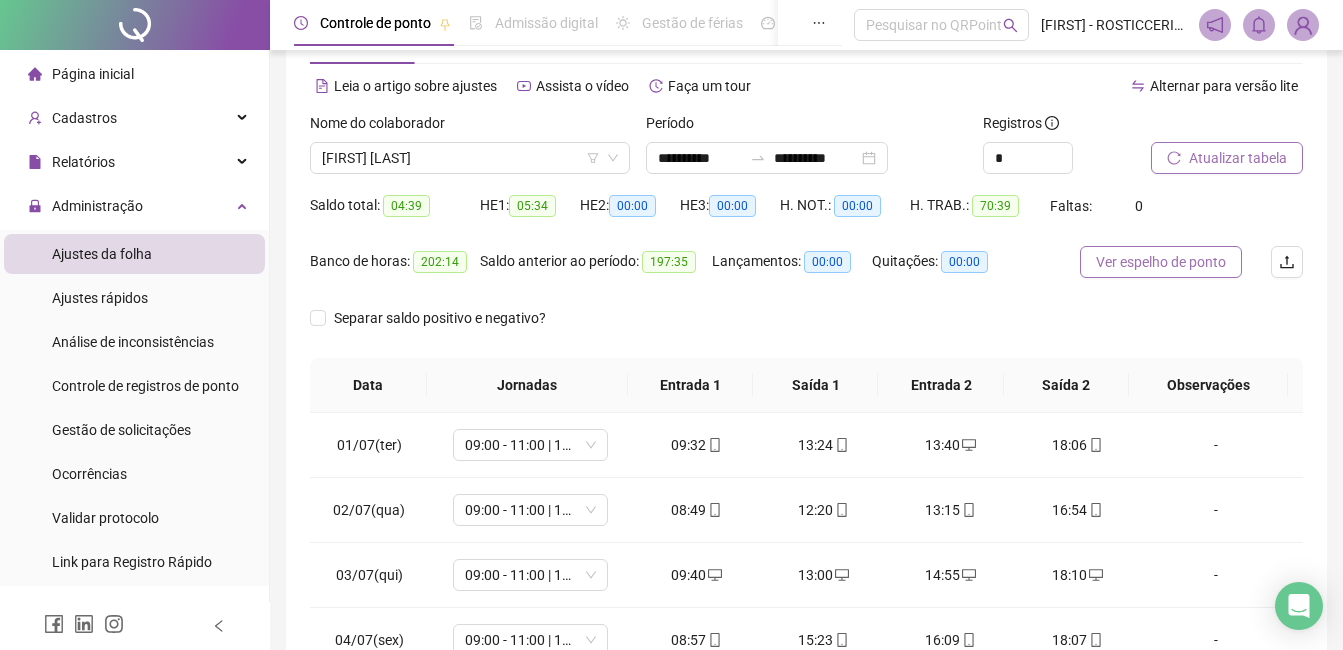click on "Ver espelho de ponto" at bounding box center (1161, 262) 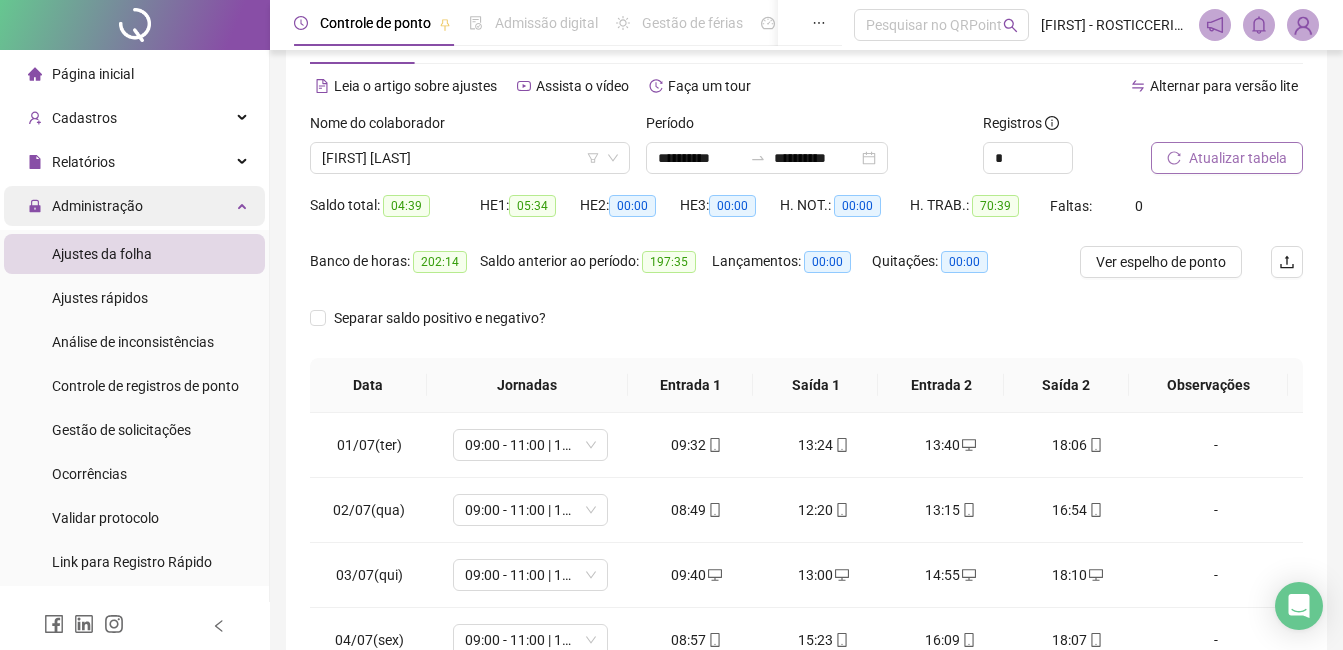 click on "Administração" at bounding box center [134, 206] 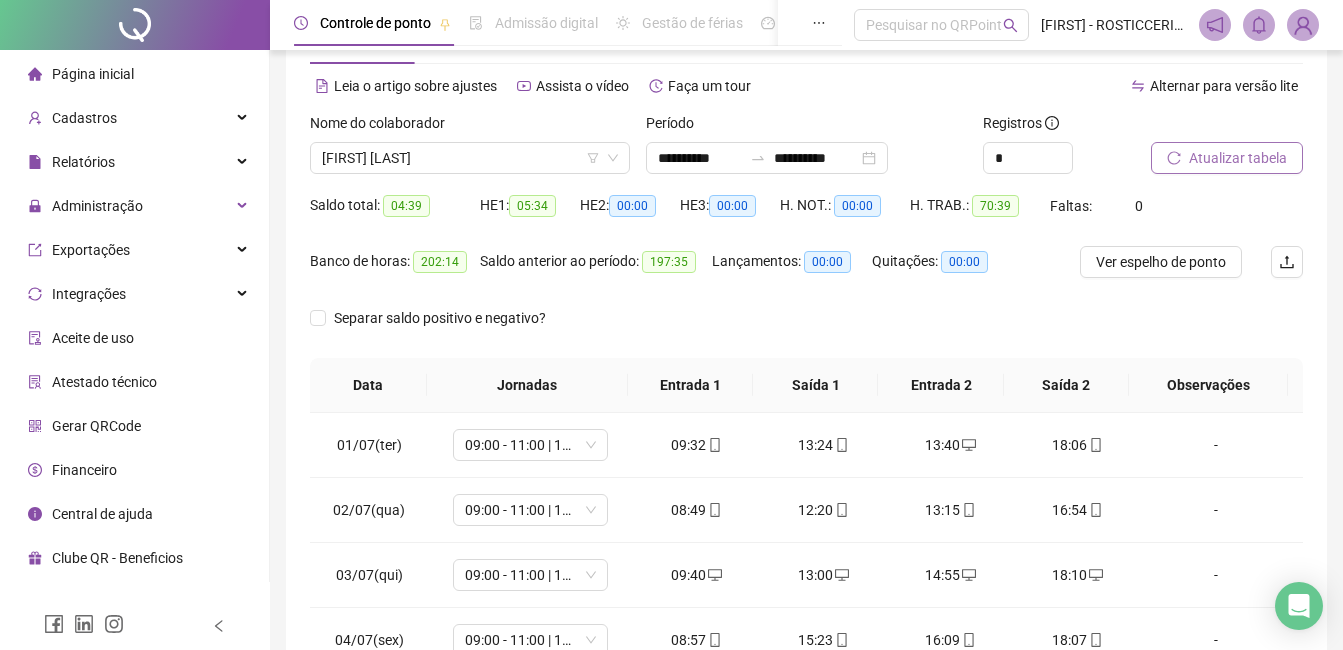 click on "Página inicial" at bounding box center (134, 74) 